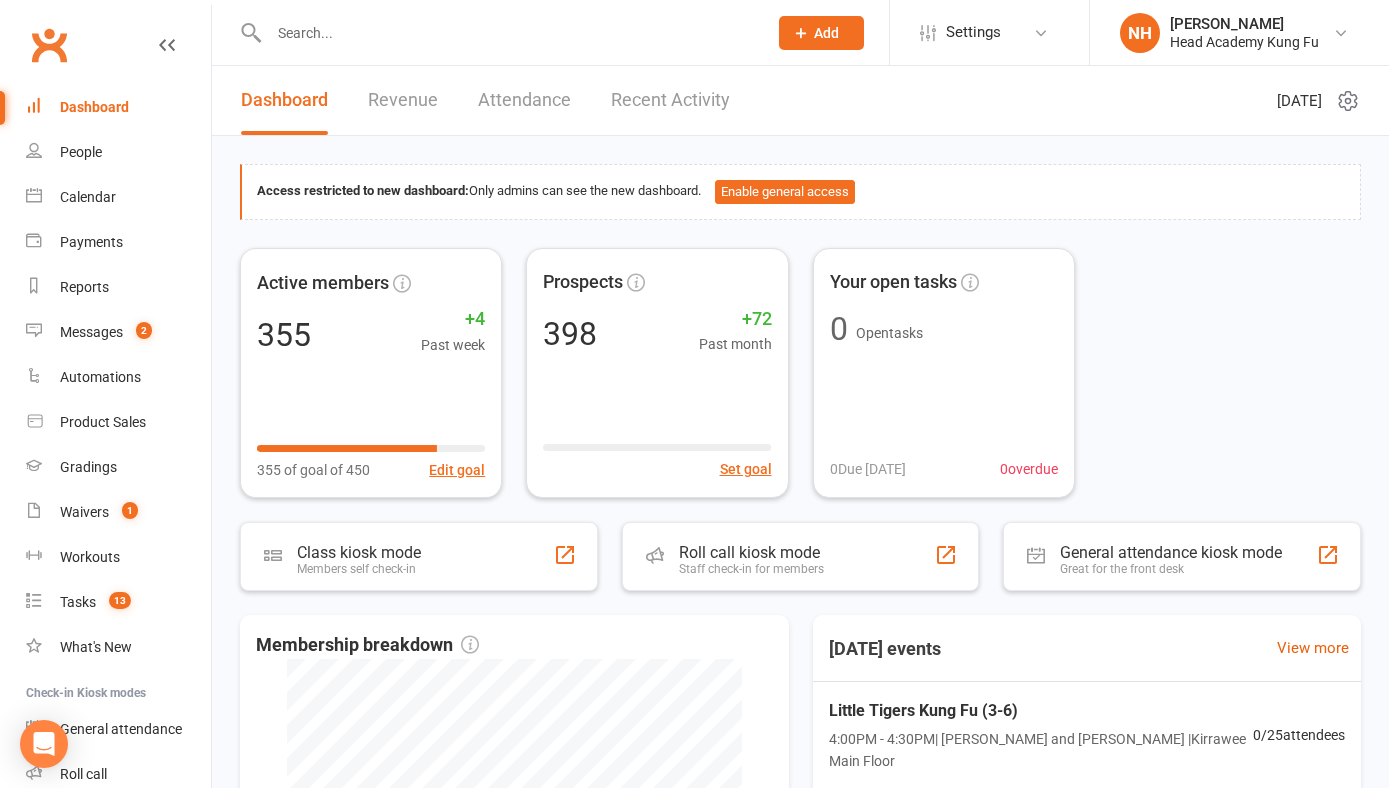 scroll, scrollTop: 0, scrollLeft: 0, axis: both 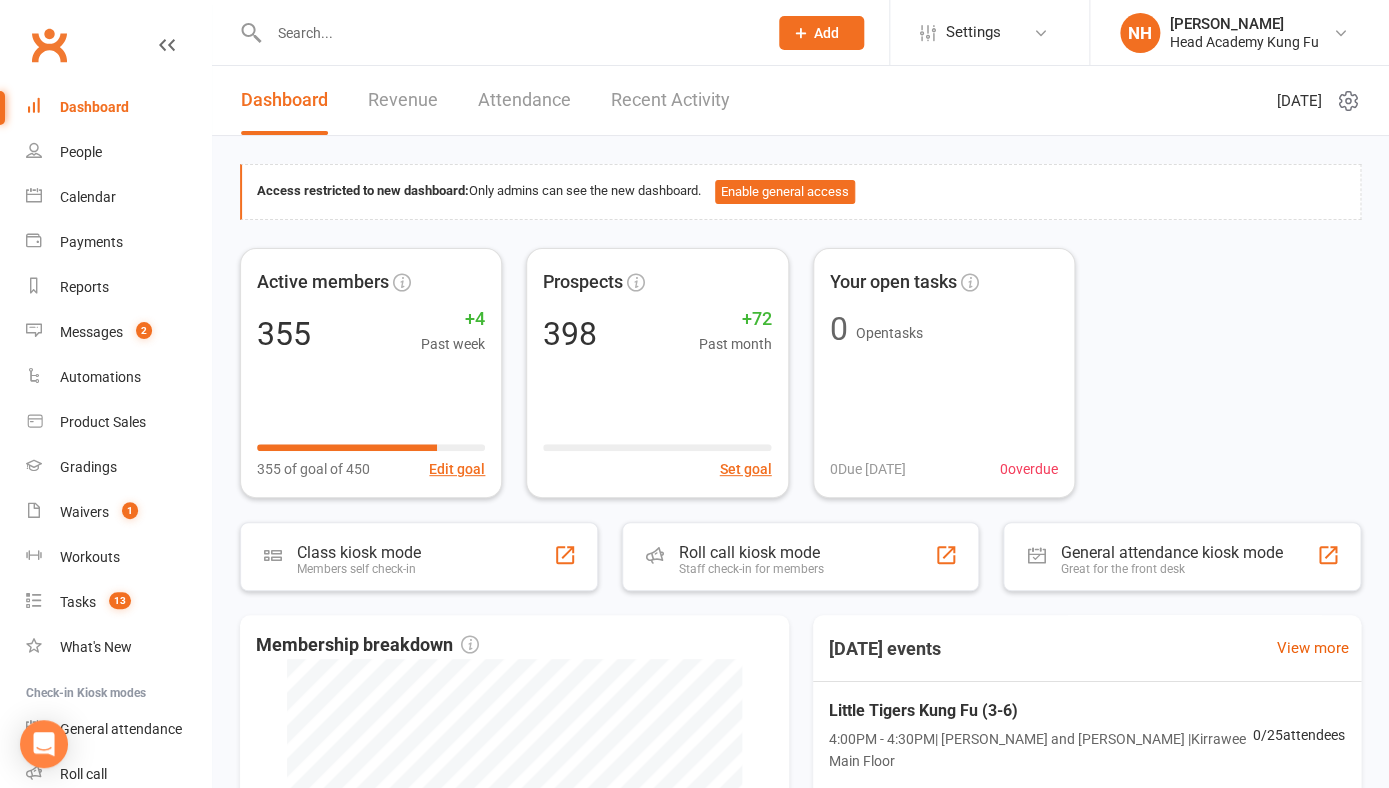 click on "Dashboard" at bounding box center (94, 107) 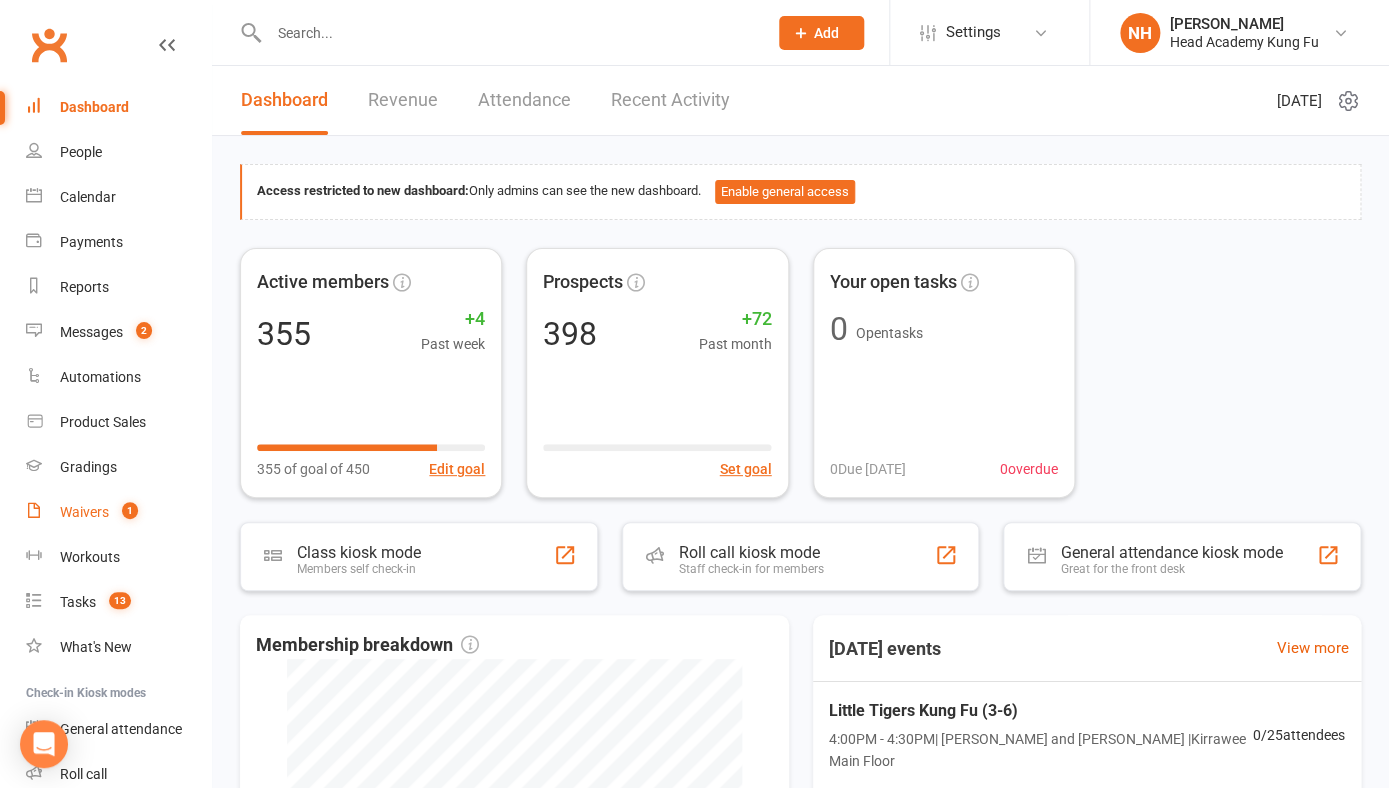 click on "Waivers" at bounding box center (84, 512) 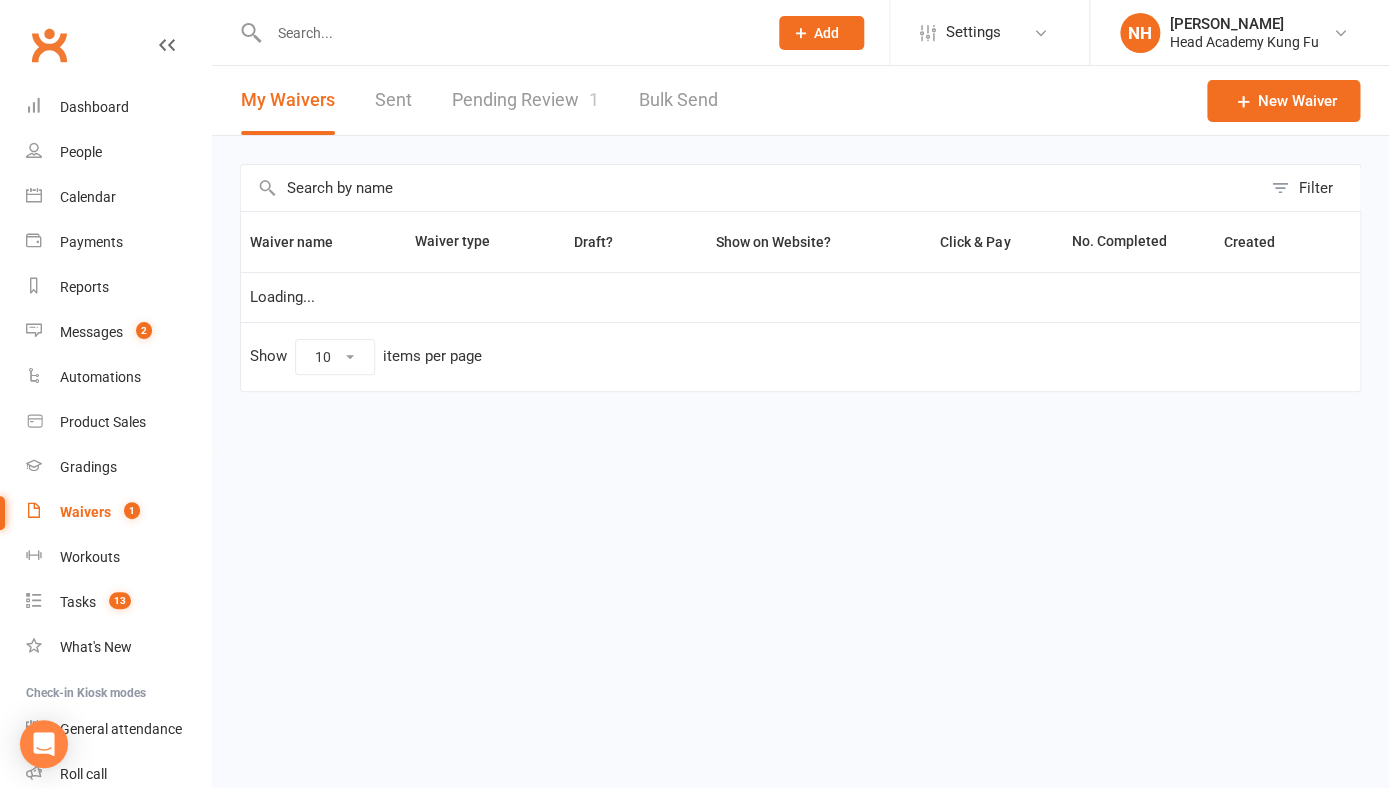 select on "100" 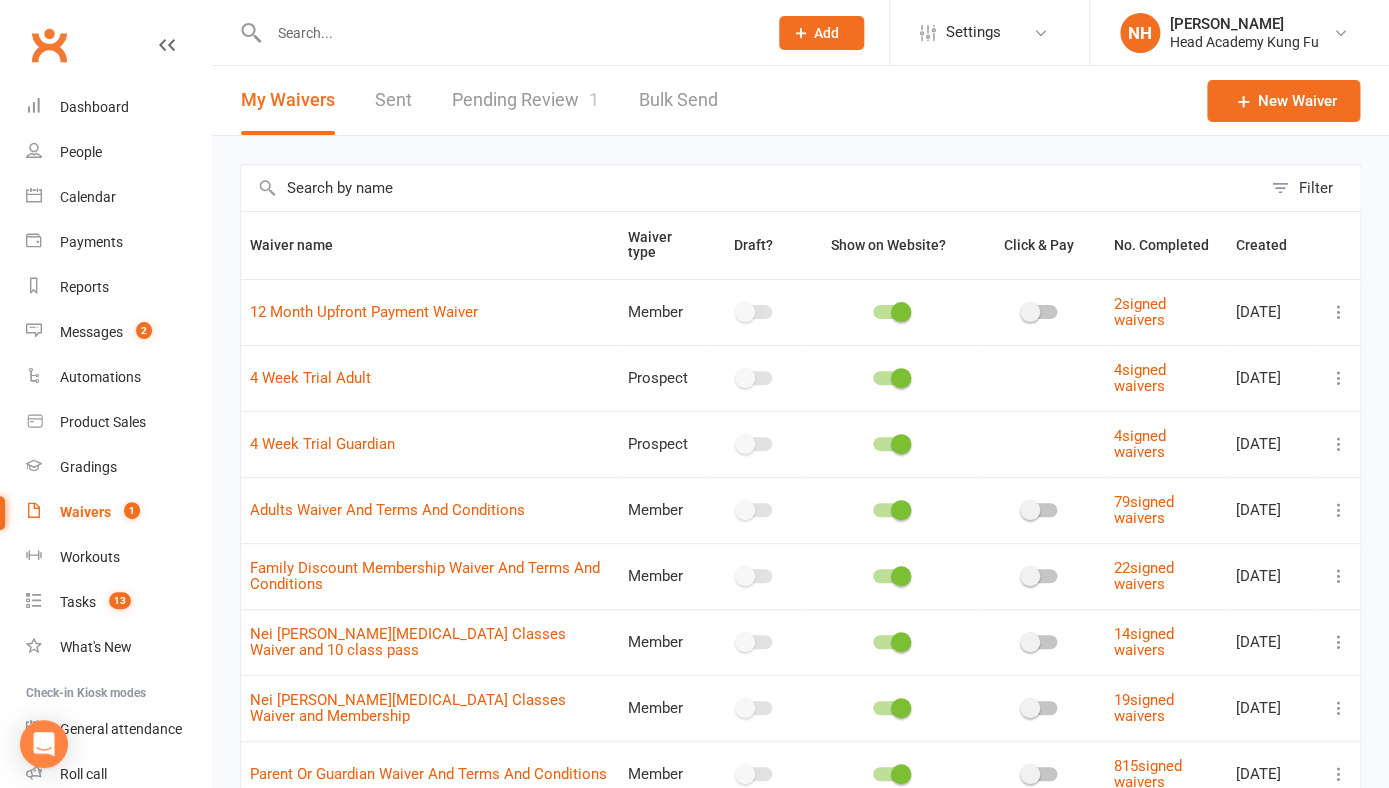 click on "Pending Review 1" at bounding box center (525, 100) 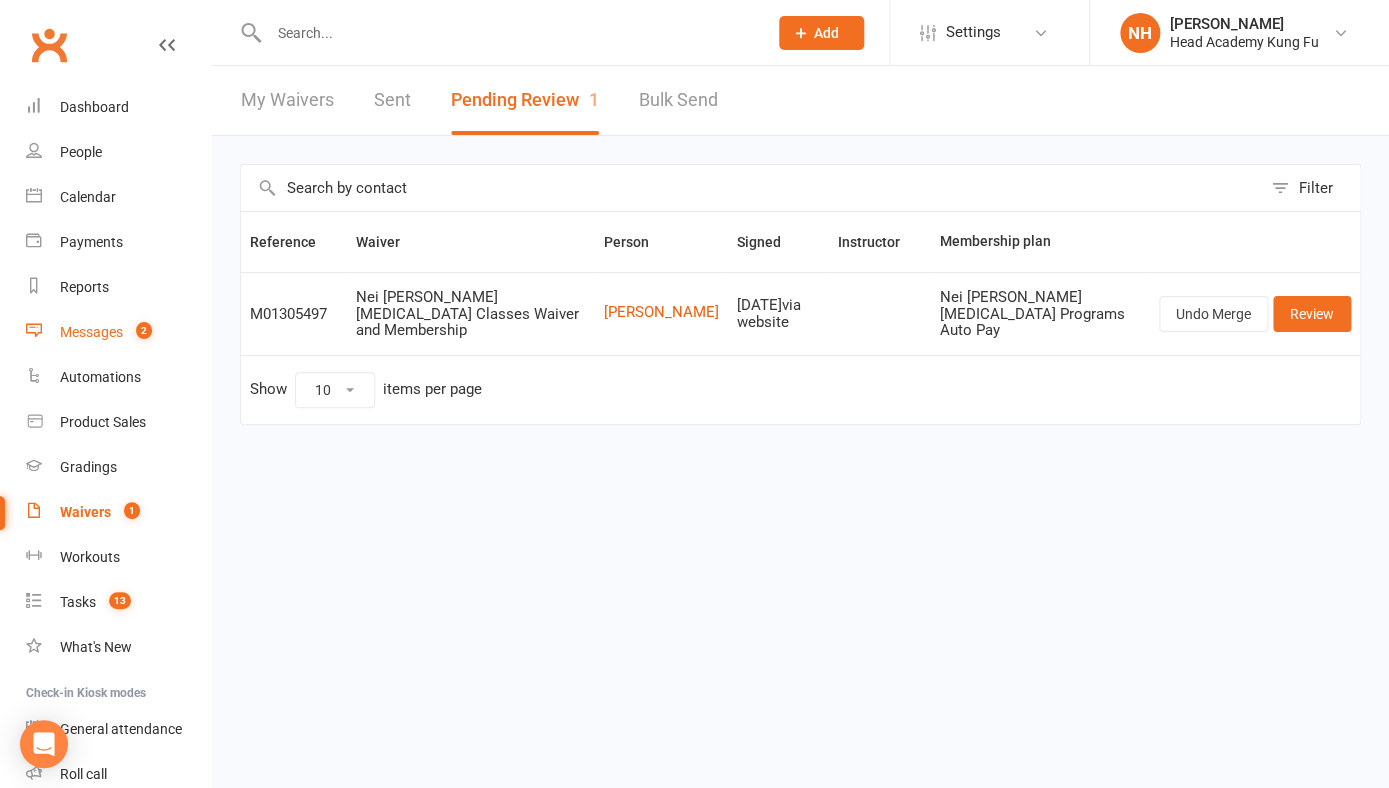 click on "Messages" at bounding box center (91, 332) 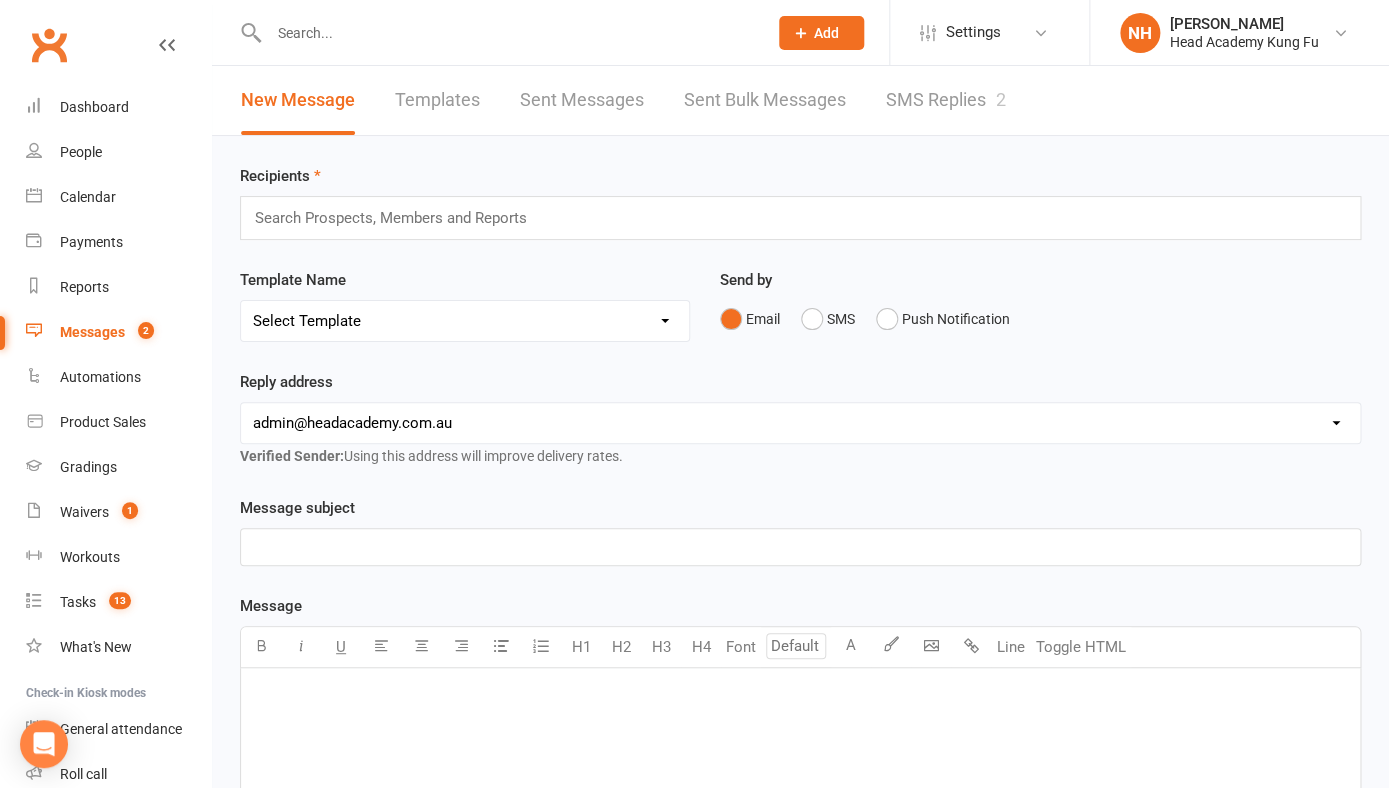 click on "SMS Replies  2" at bounding box center (946, 100) 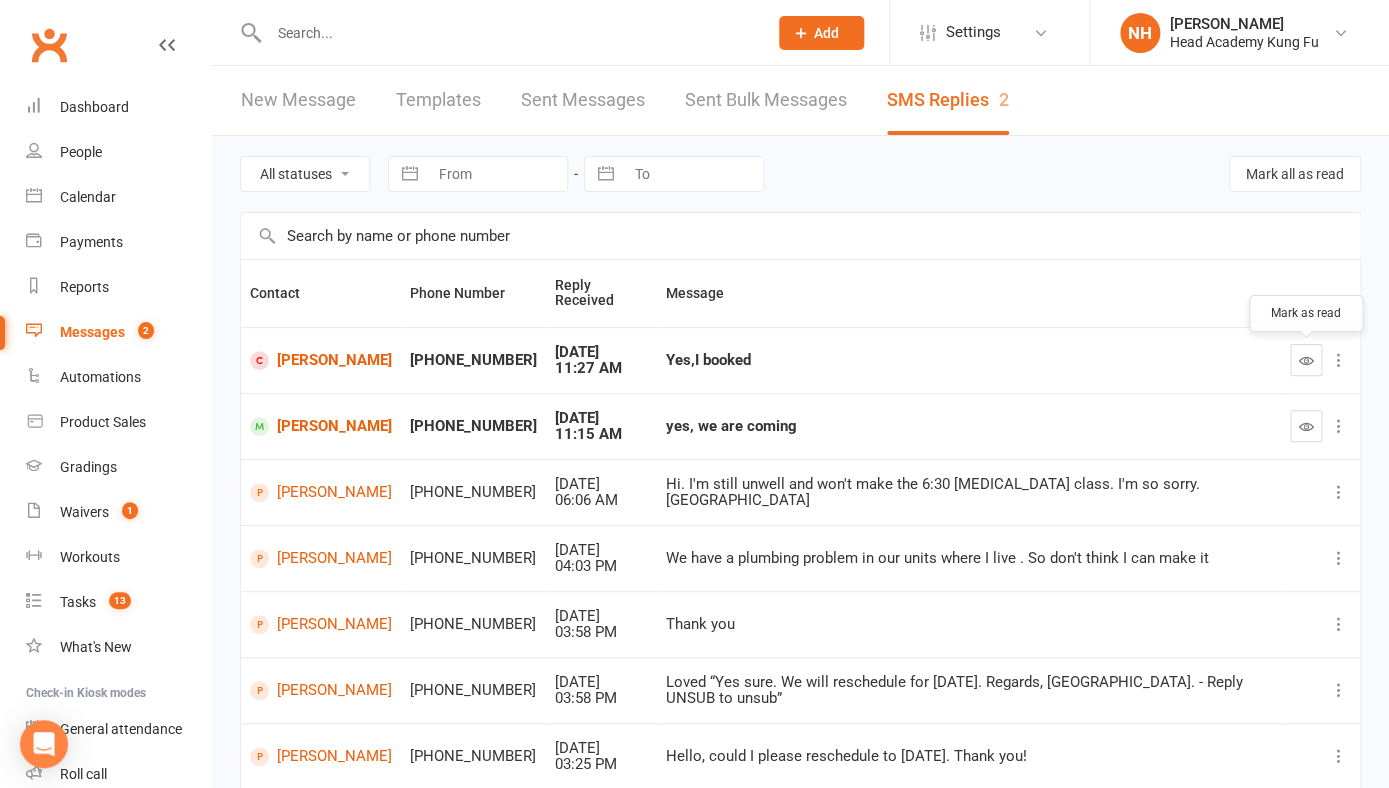click at bounding box center (1306, 360) 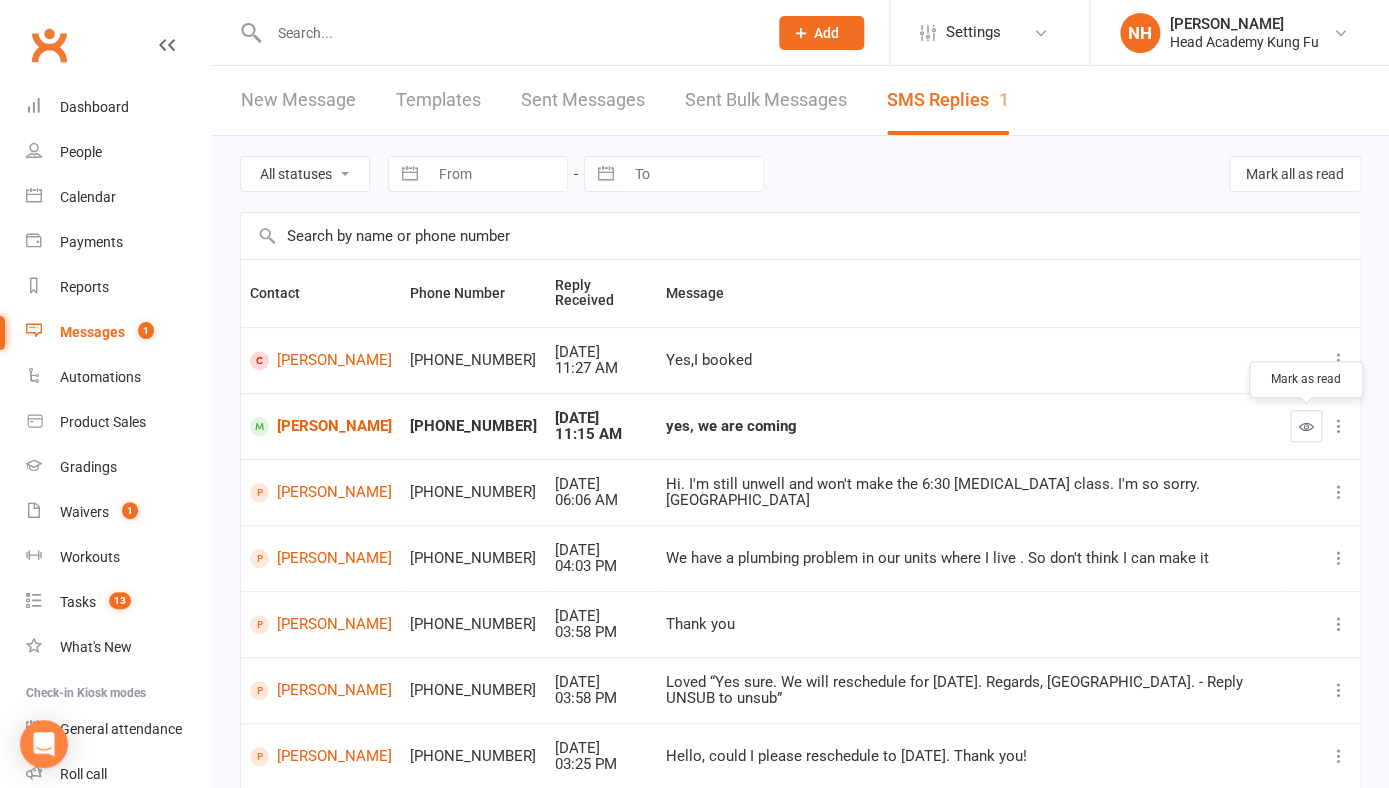 click at bounding box center (1306, 426) 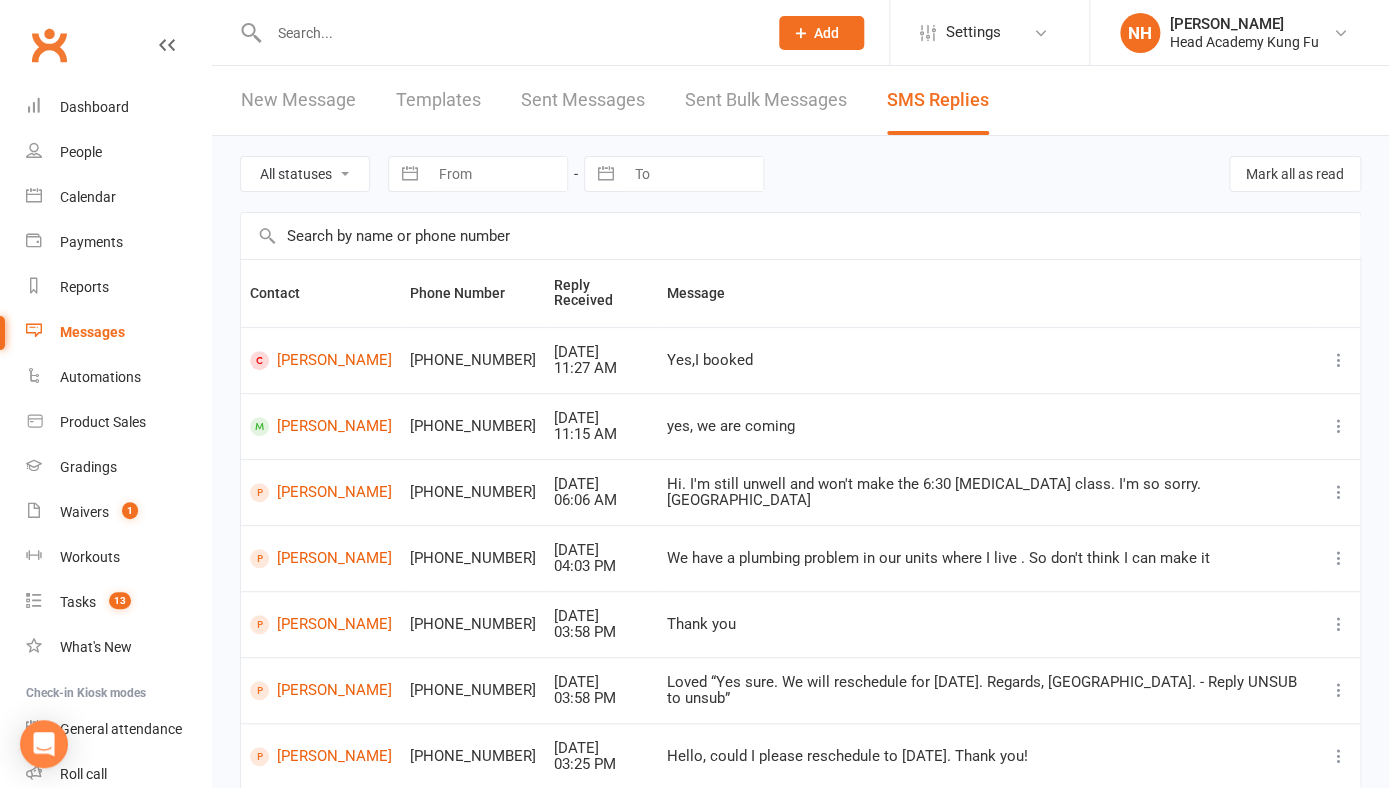 click at bounding box center (496, 32) 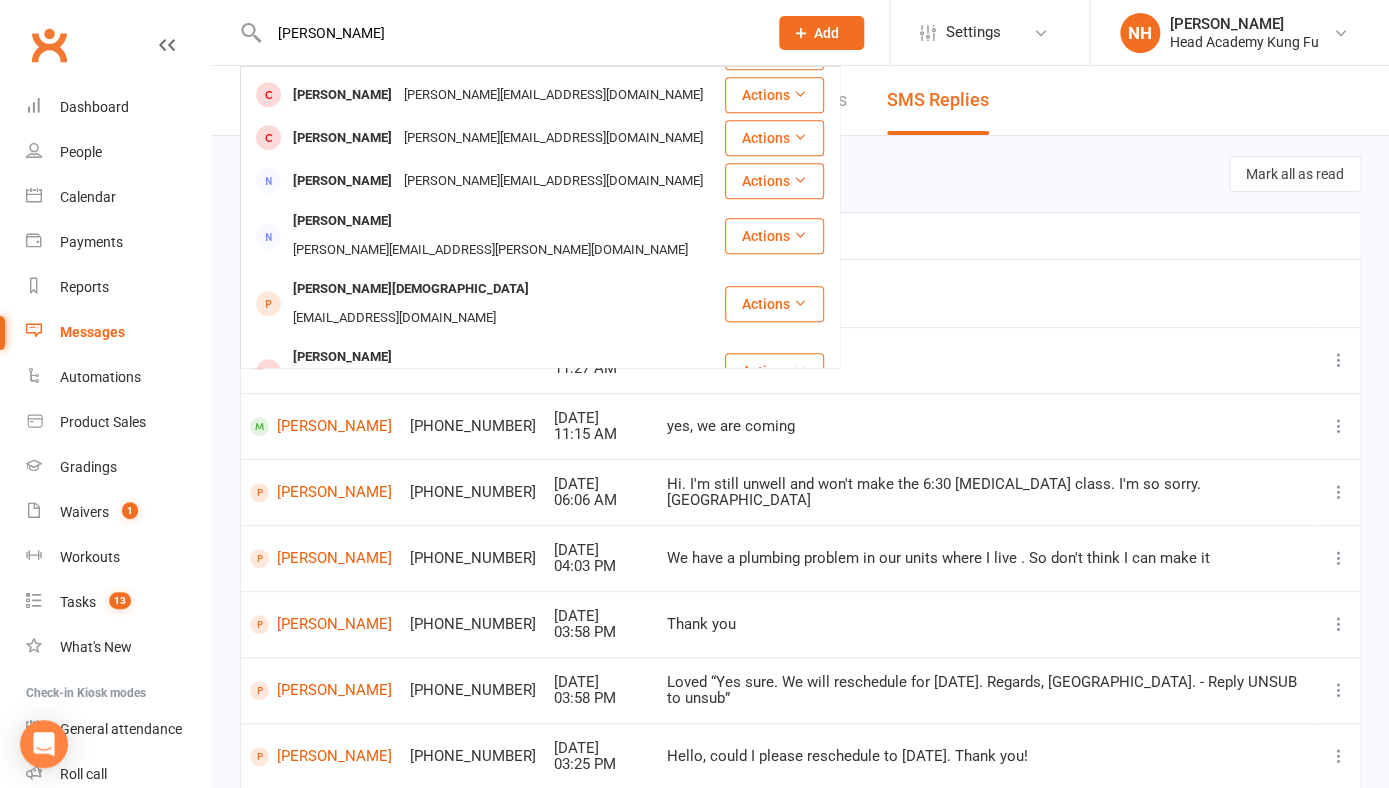 scroll, scrollTop: 560, scrollLeft: 0, axis: vertical 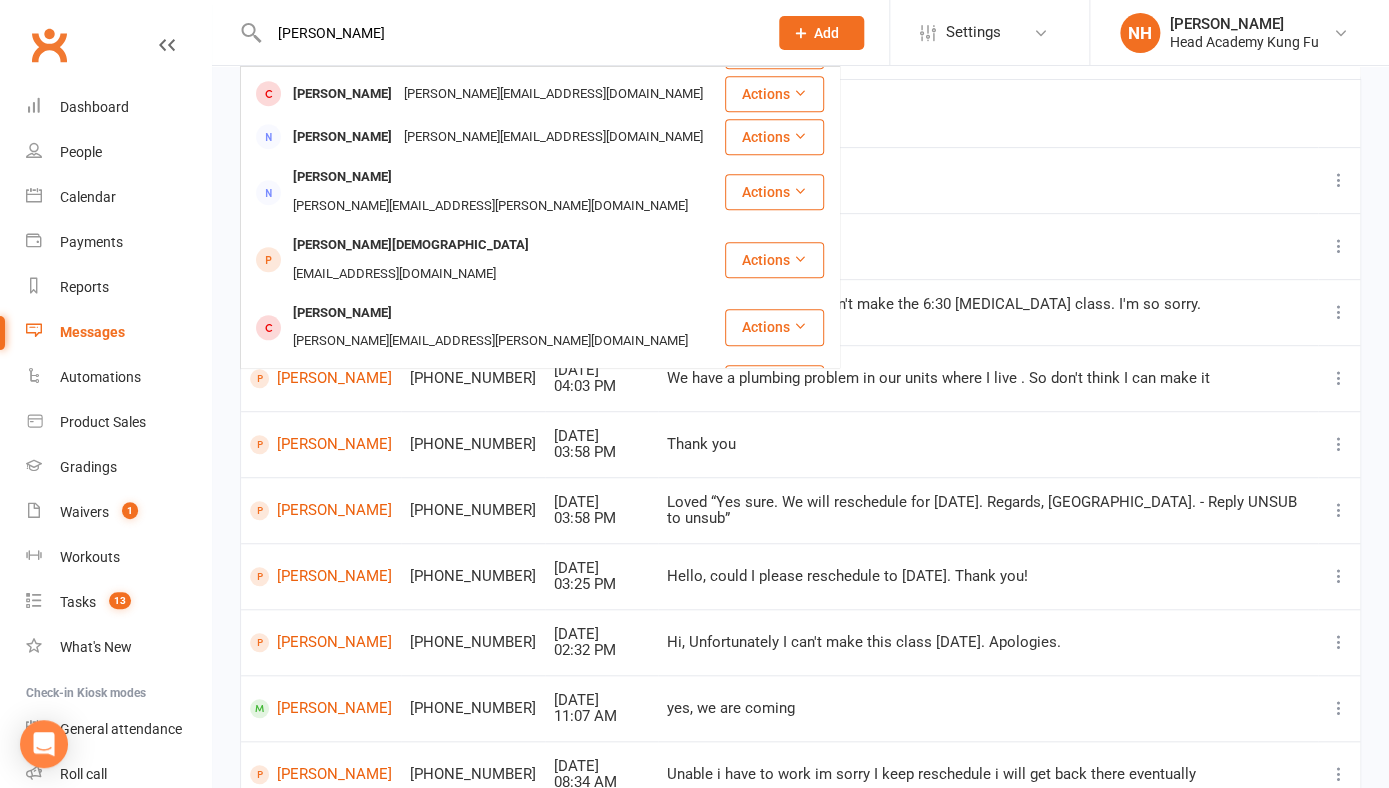 type on "[PERSON_NAME]" 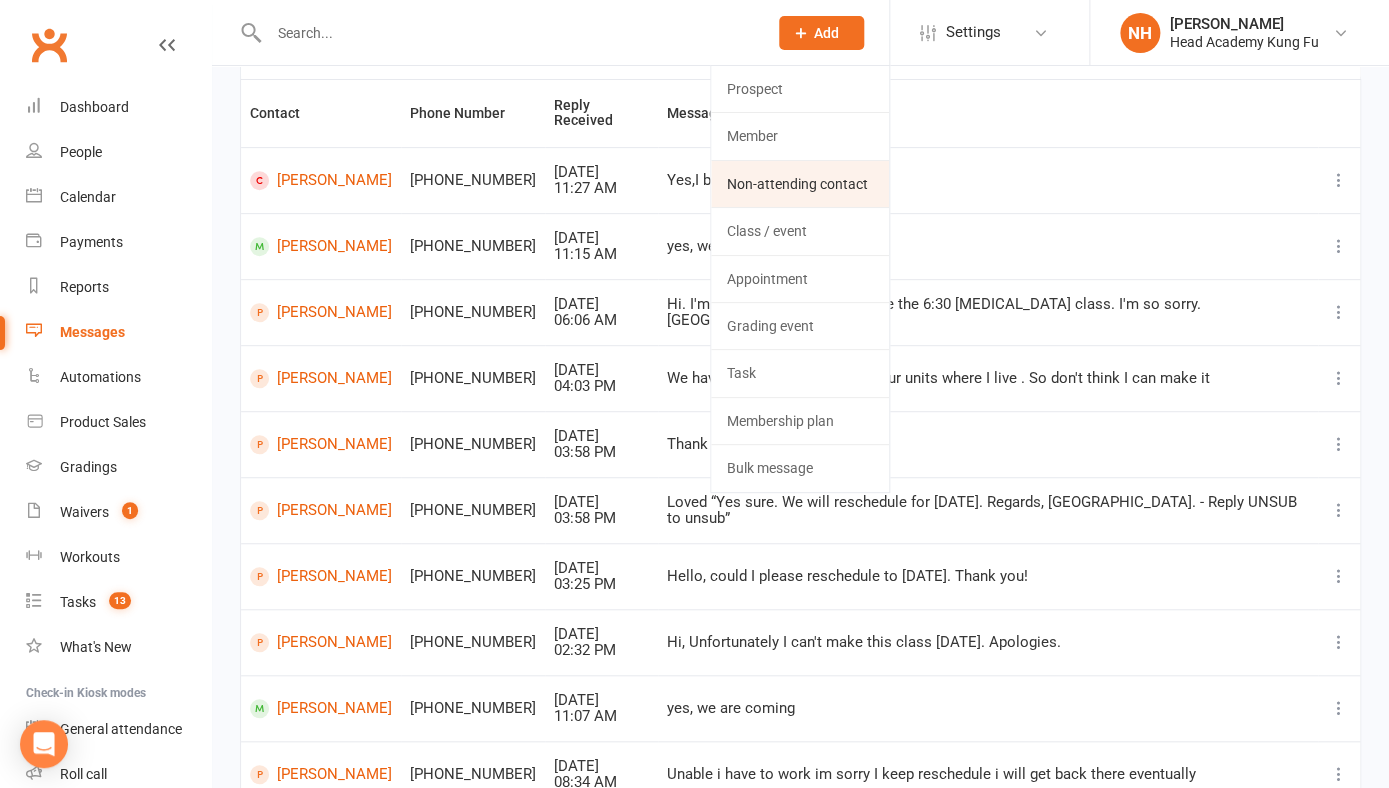 click on "Non-attending contact" 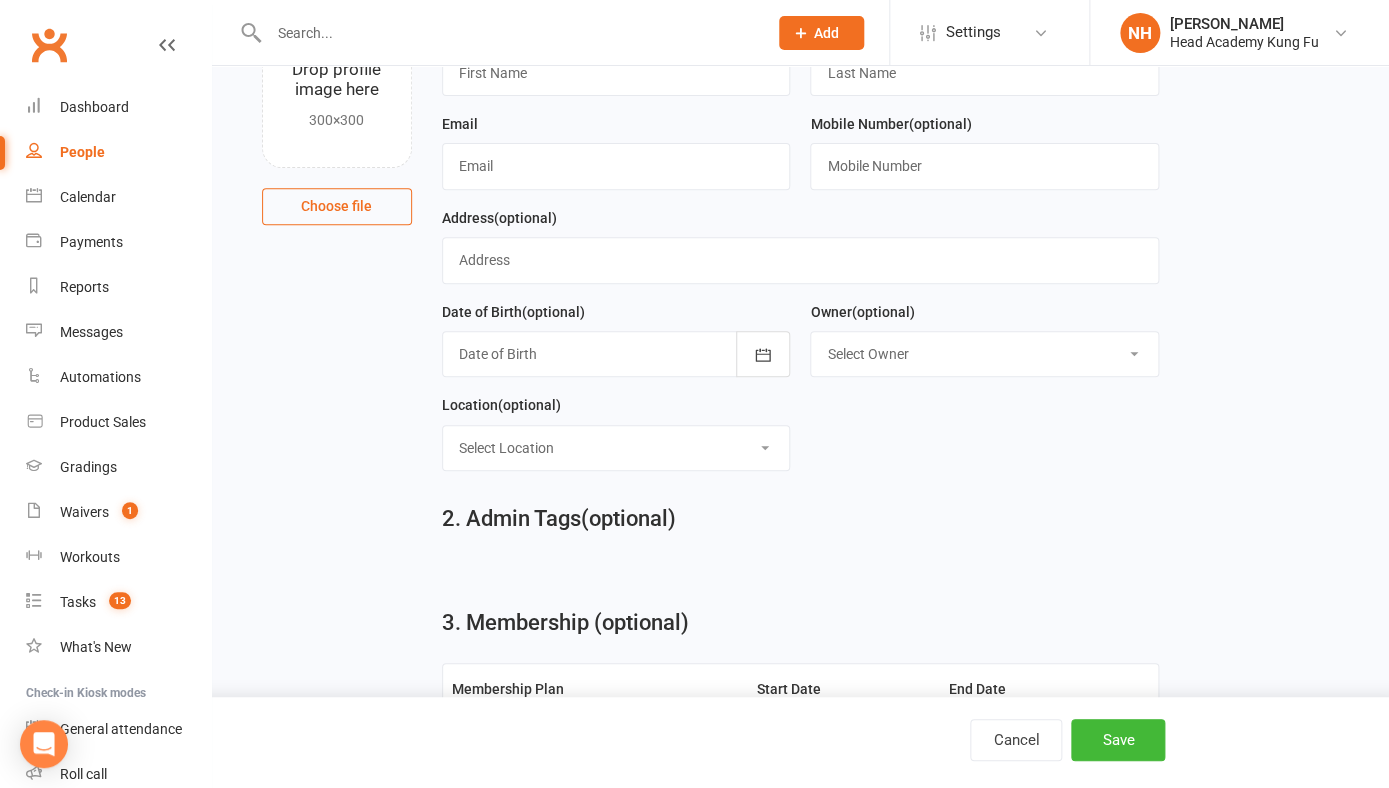 scroll, scrollTop: 0, scrollLeft: 0, axis: both 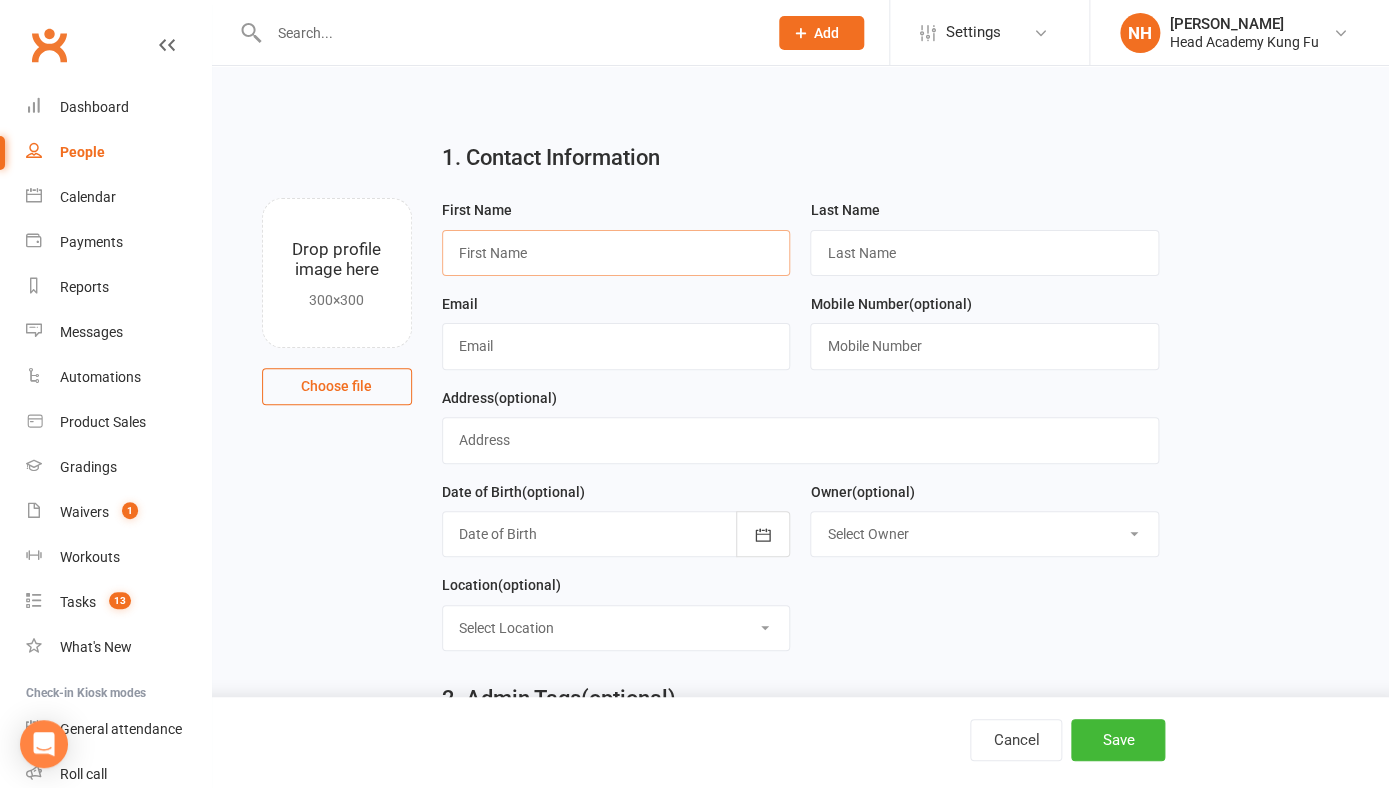 click at bounding box center (616, 253) 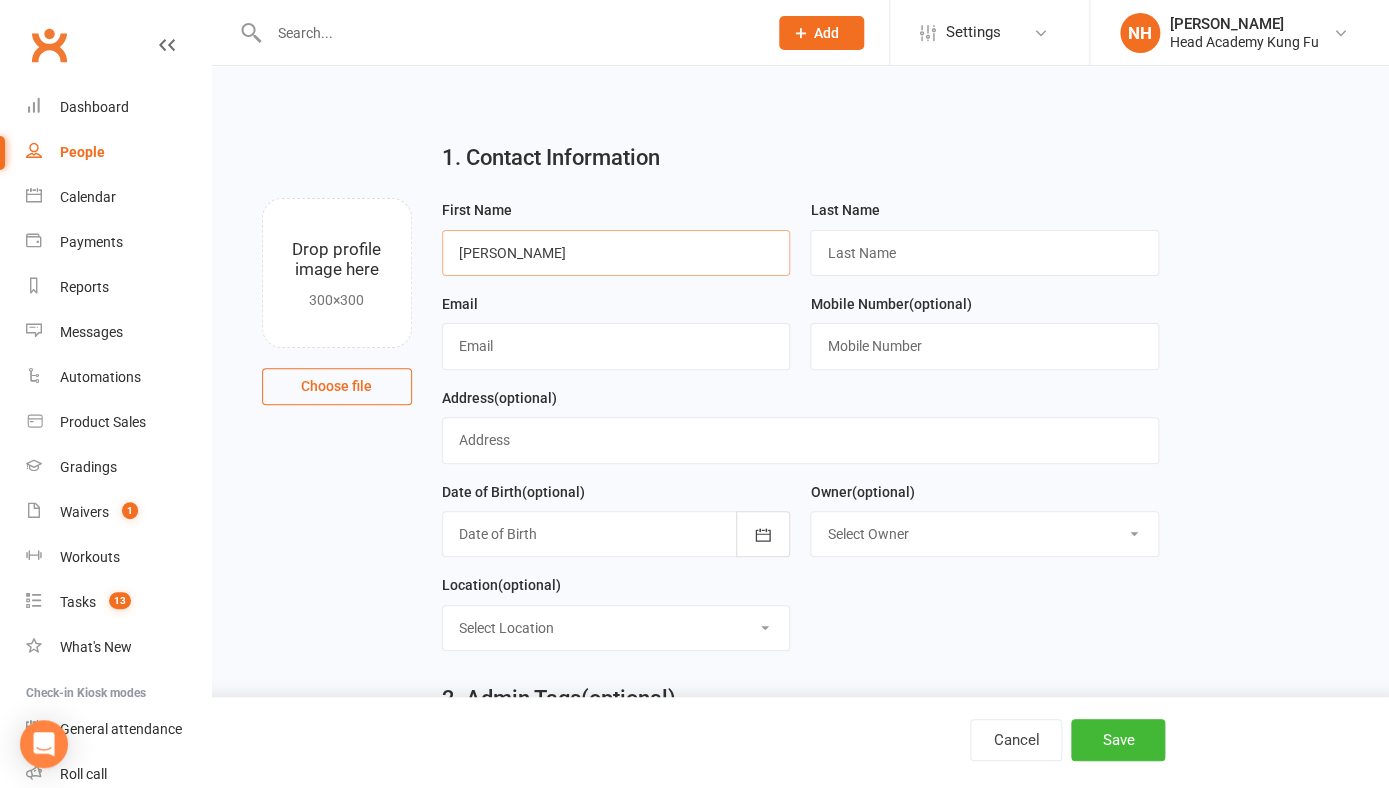 type on "[PERSON_NAME]" 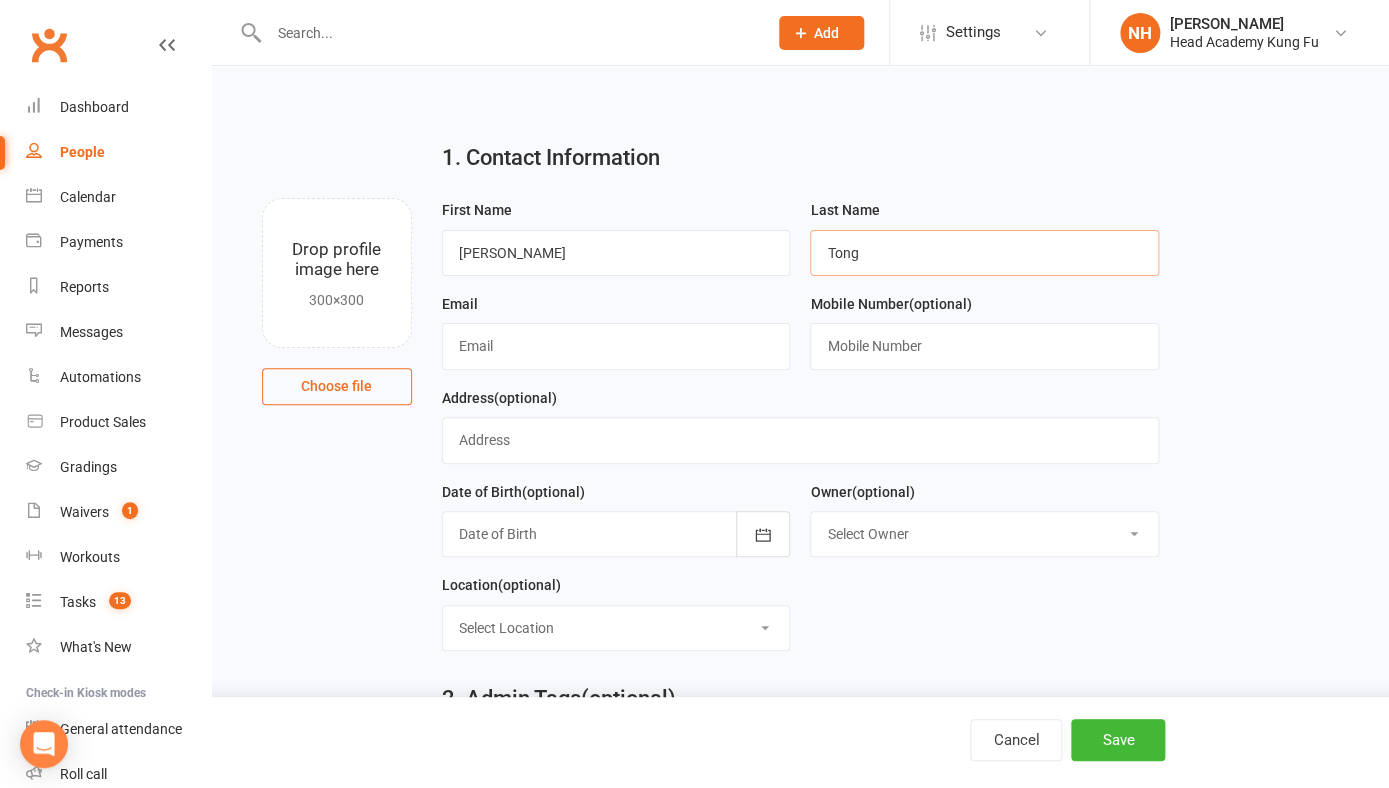 type on "Tong" 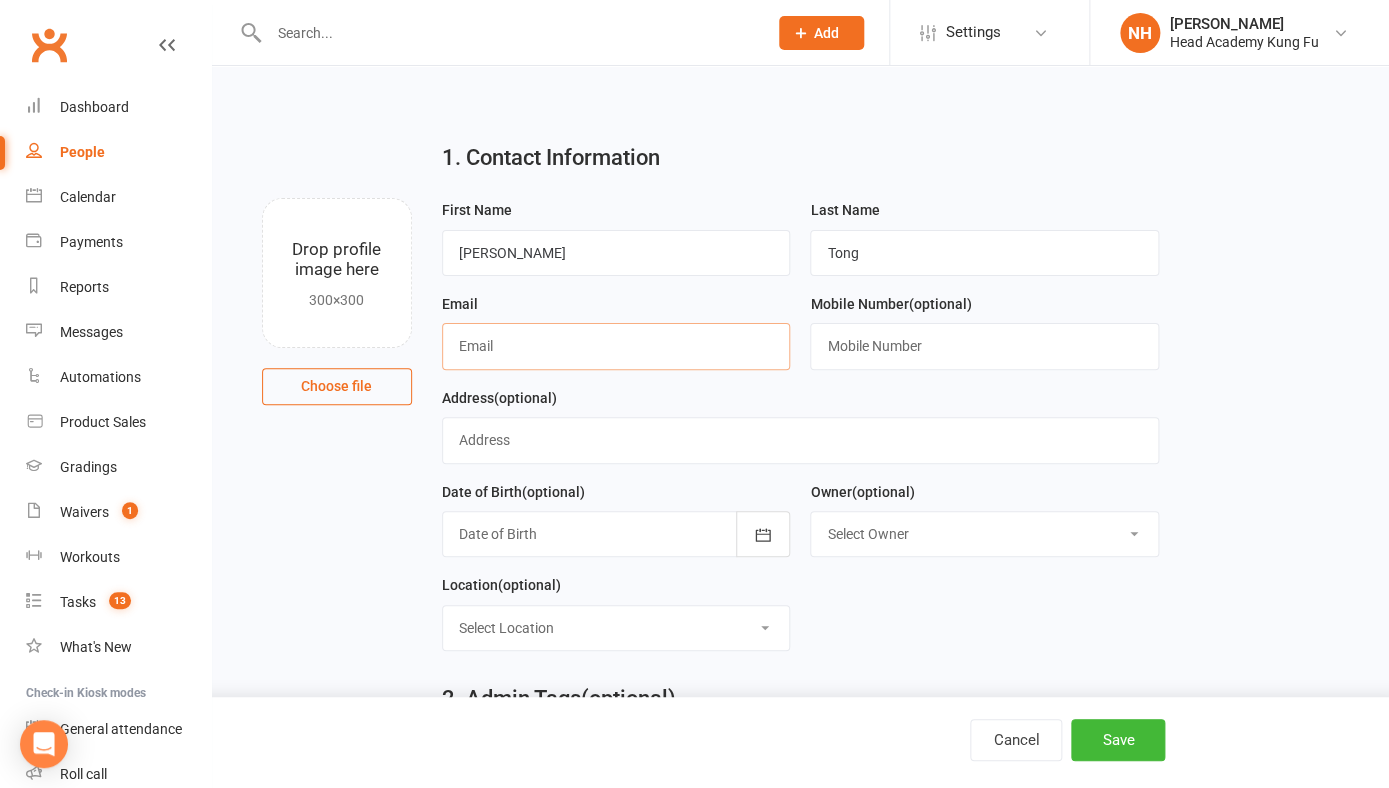 click at bounding box center [616, 346] 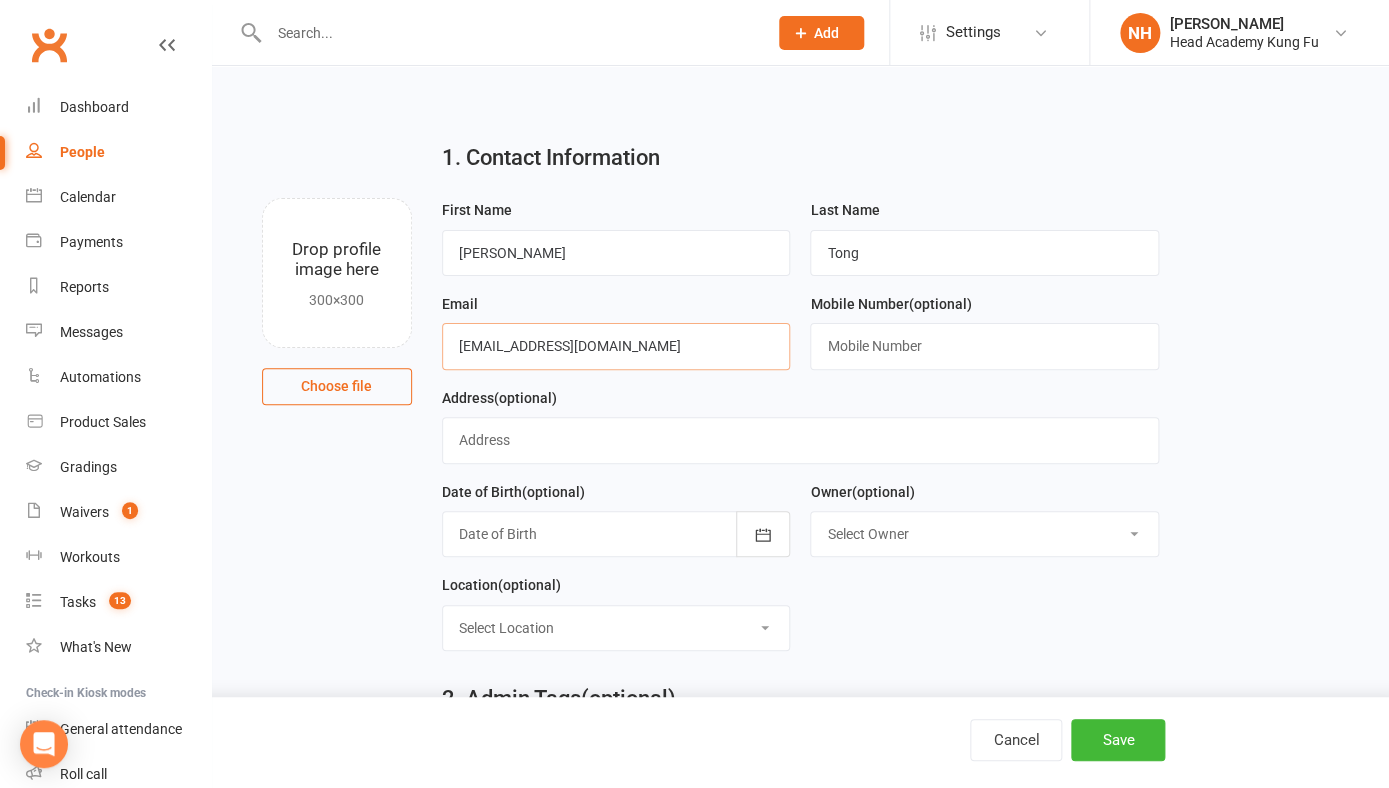 type on "[EMAIL_ADDRESS][DOMAIN_NAME]" 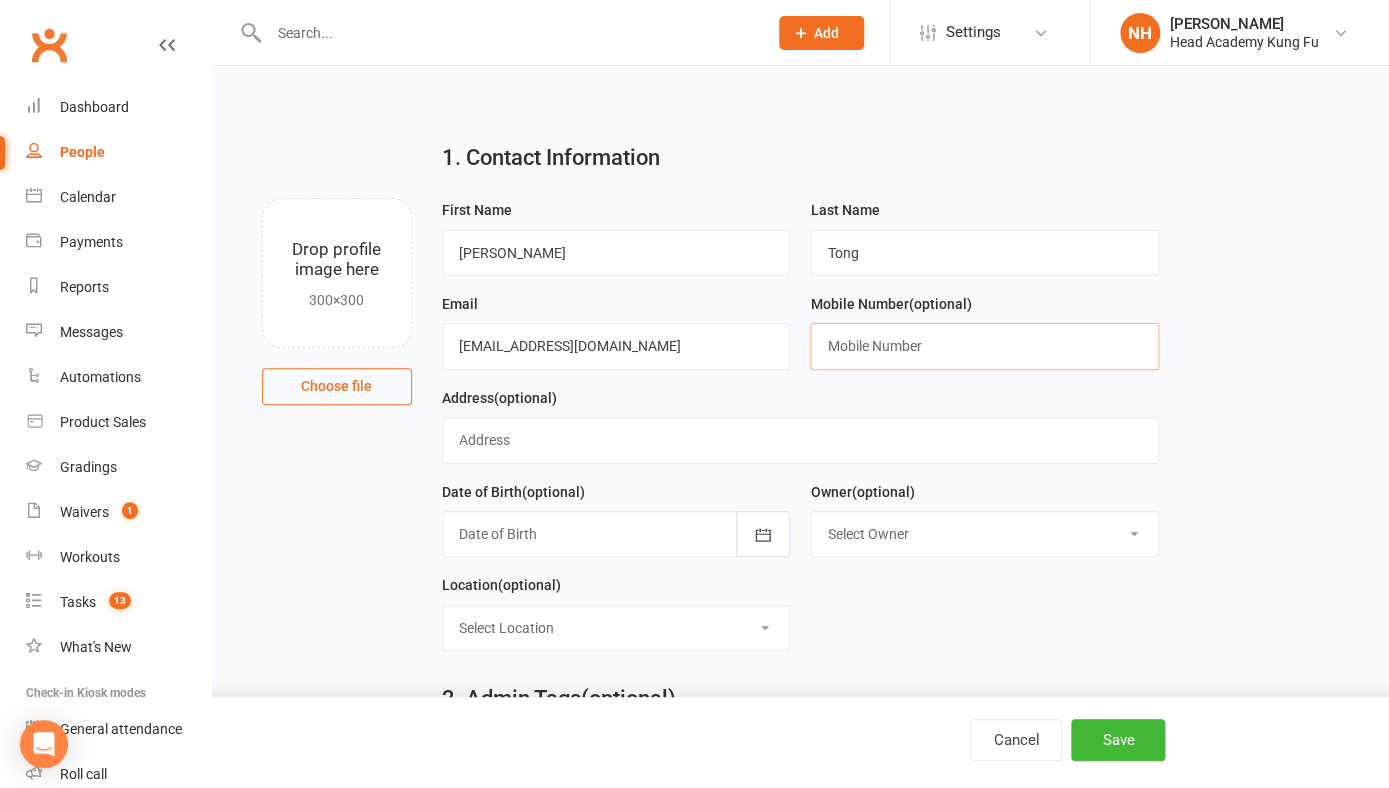 click at bounding box center [984, 346] 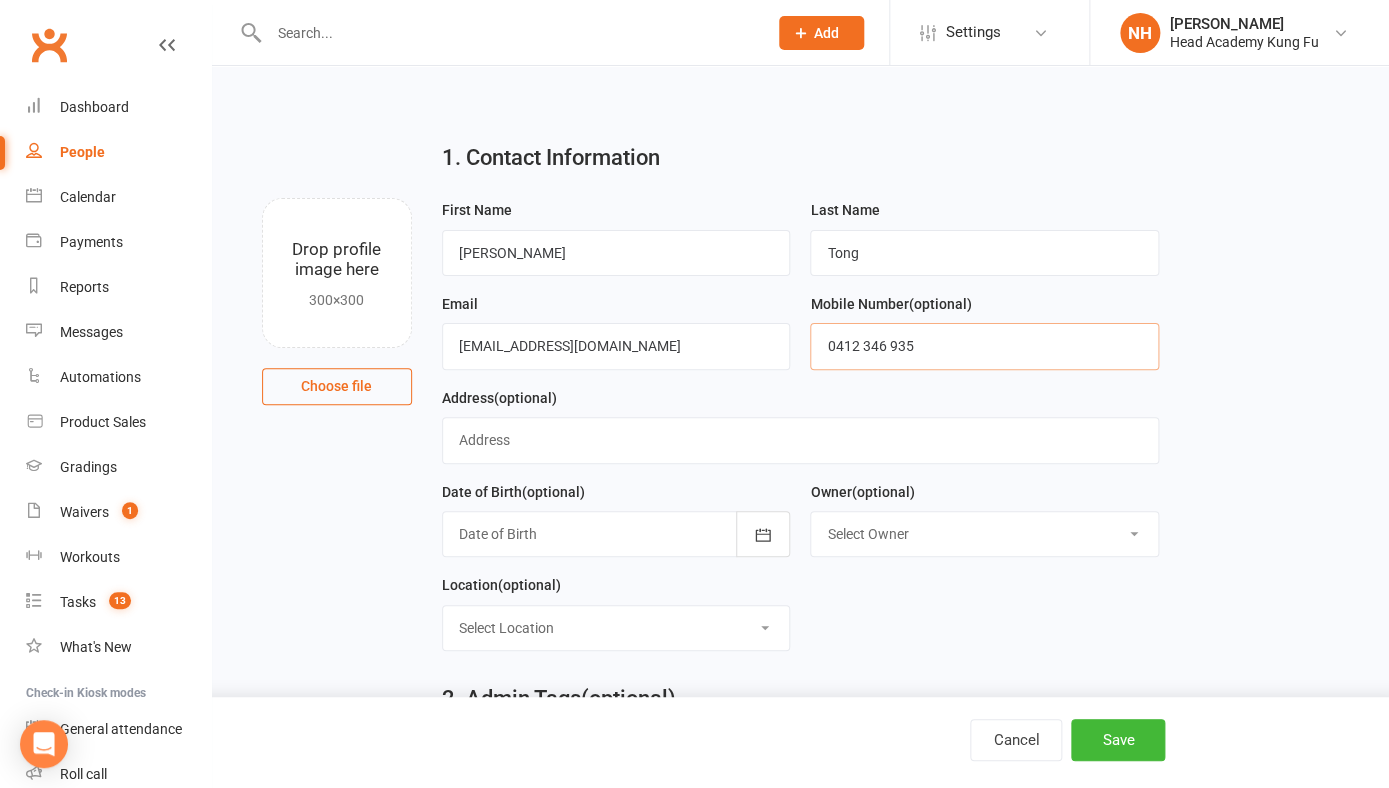 type on "0412 346 935" 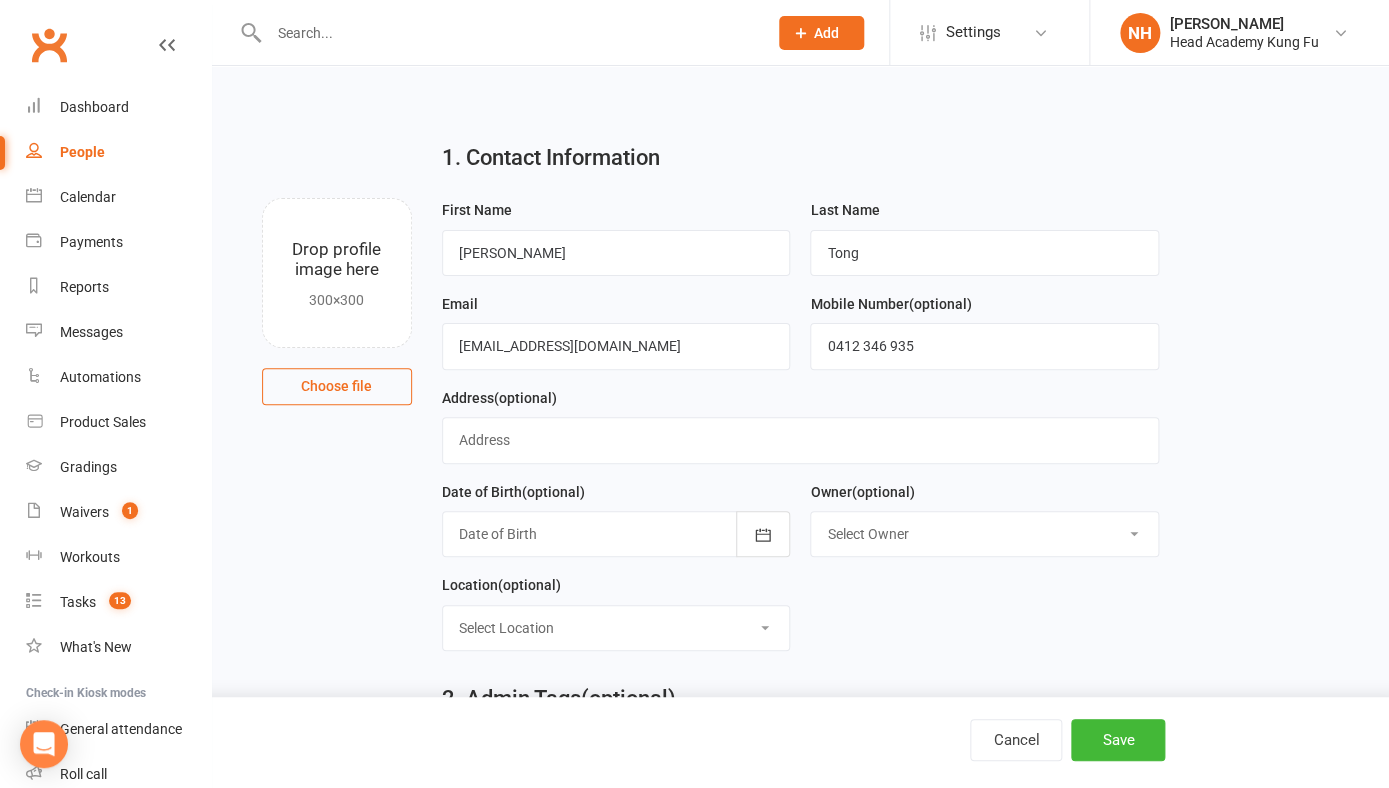 select on "0" 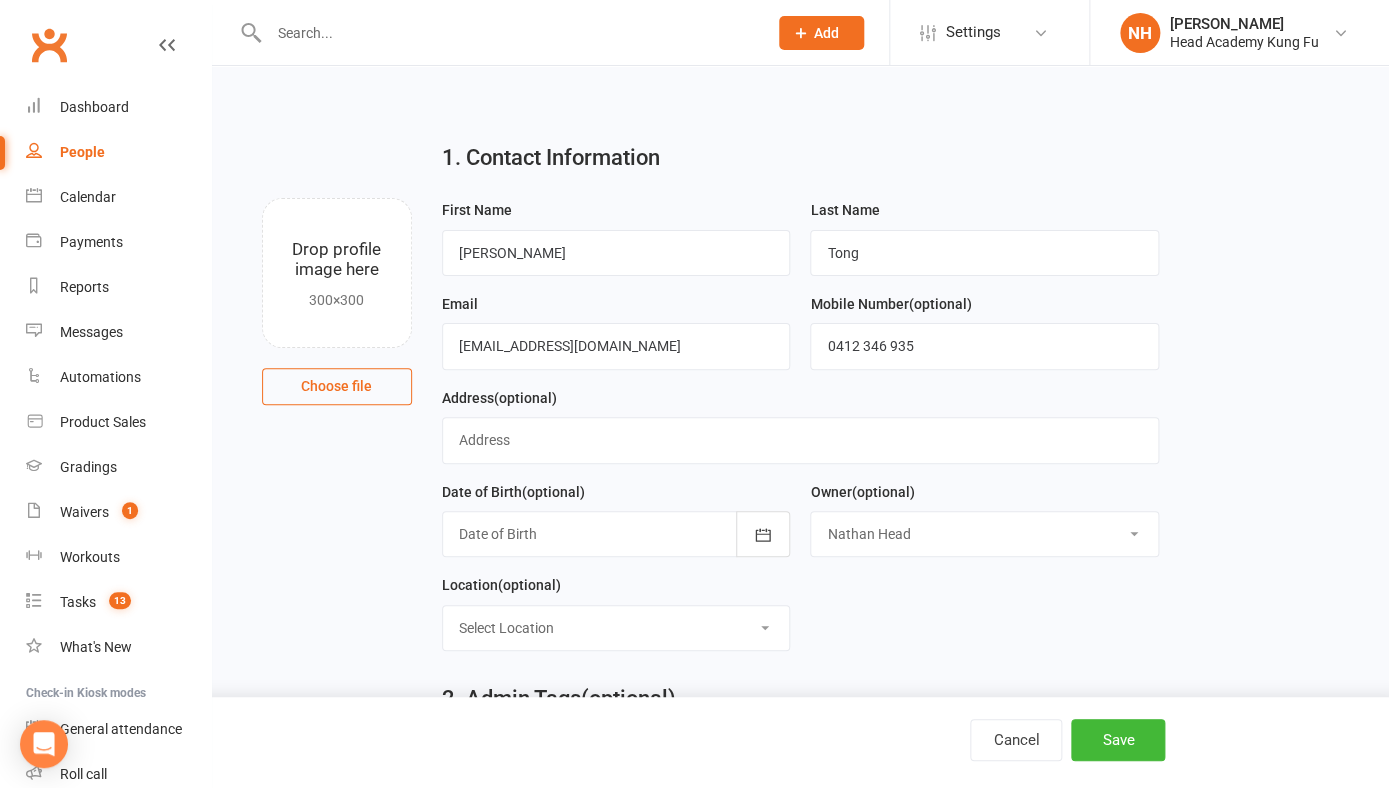 click on "[PERSON_NAME]" at bounding box center (0, 0) 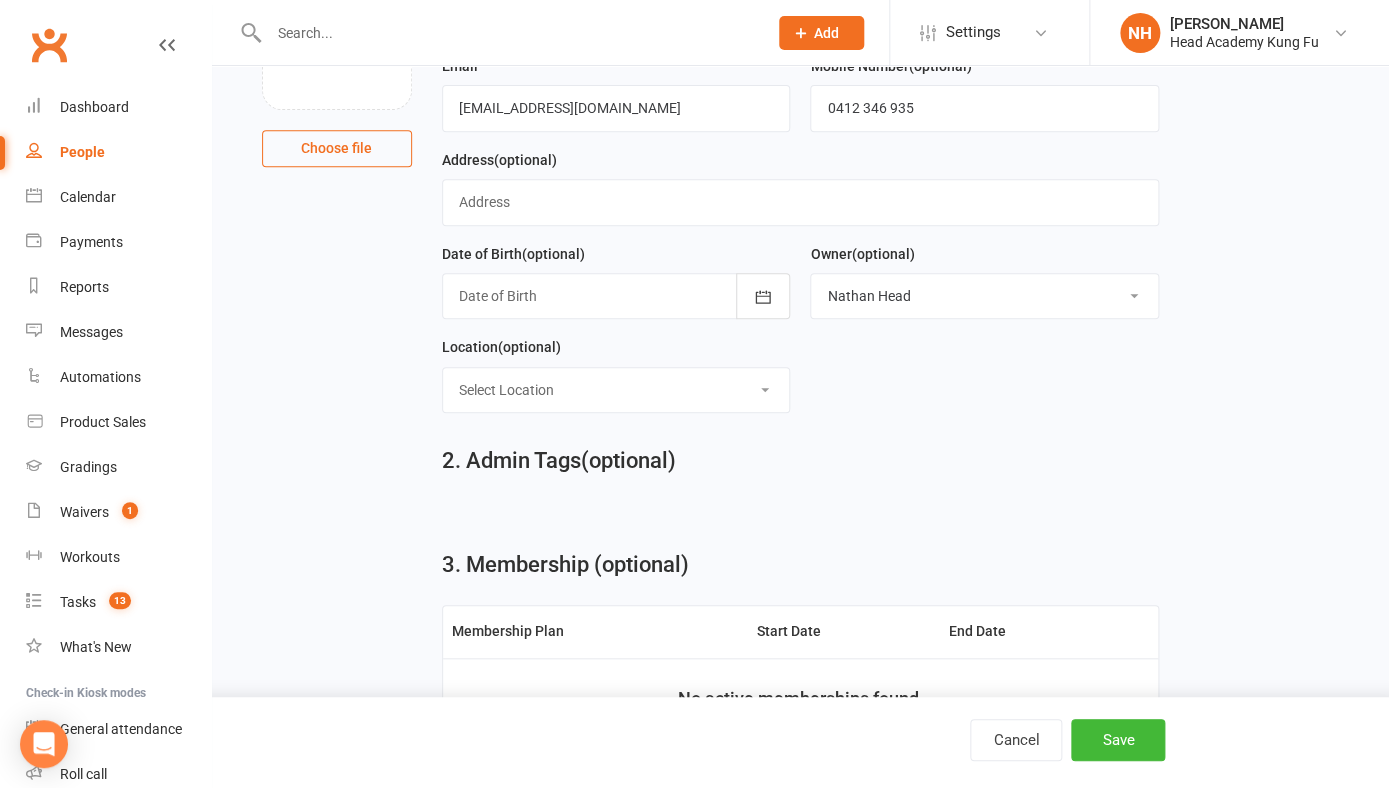 scroll, scrollTop: 239, scrollLeft: 0, axis: vertical 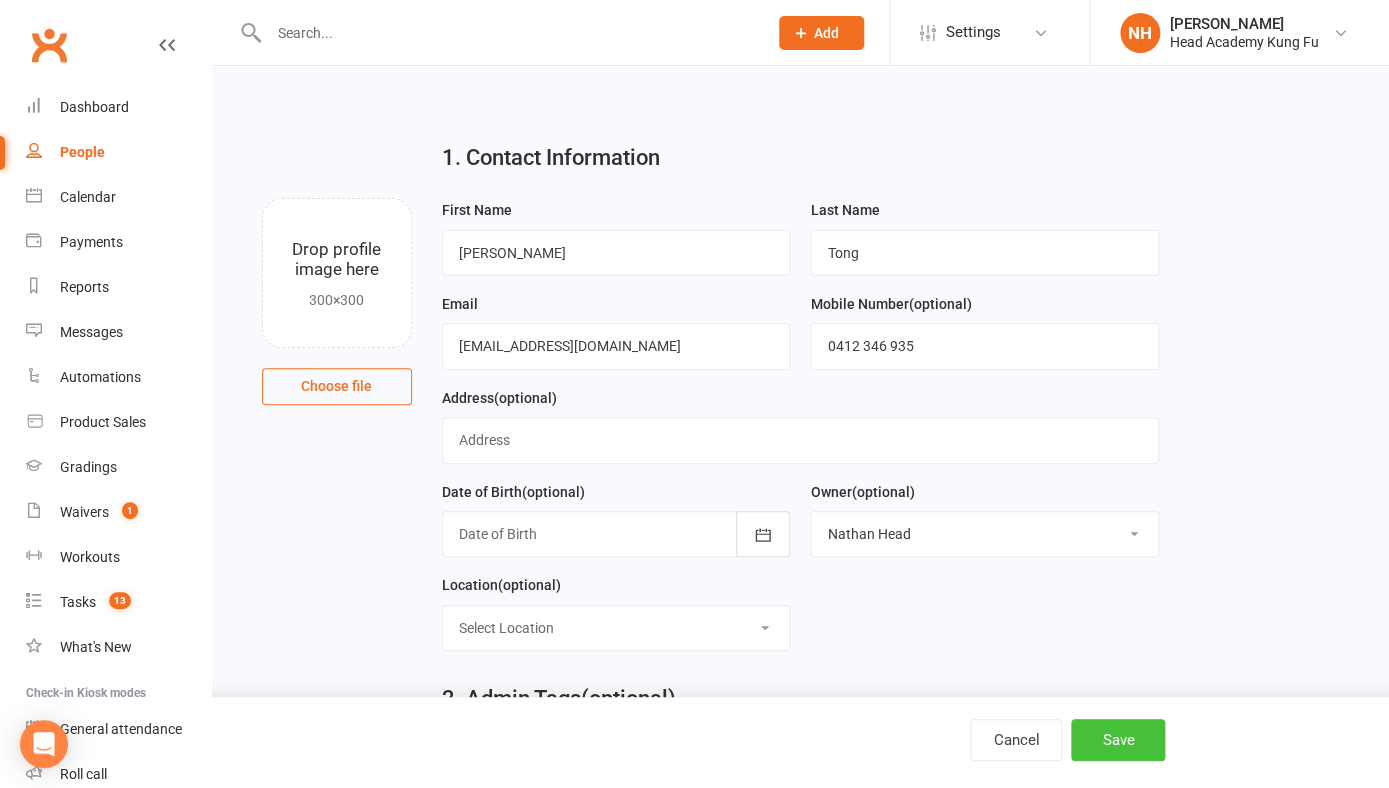 click on "Save" at bounding box center (1118, 740) 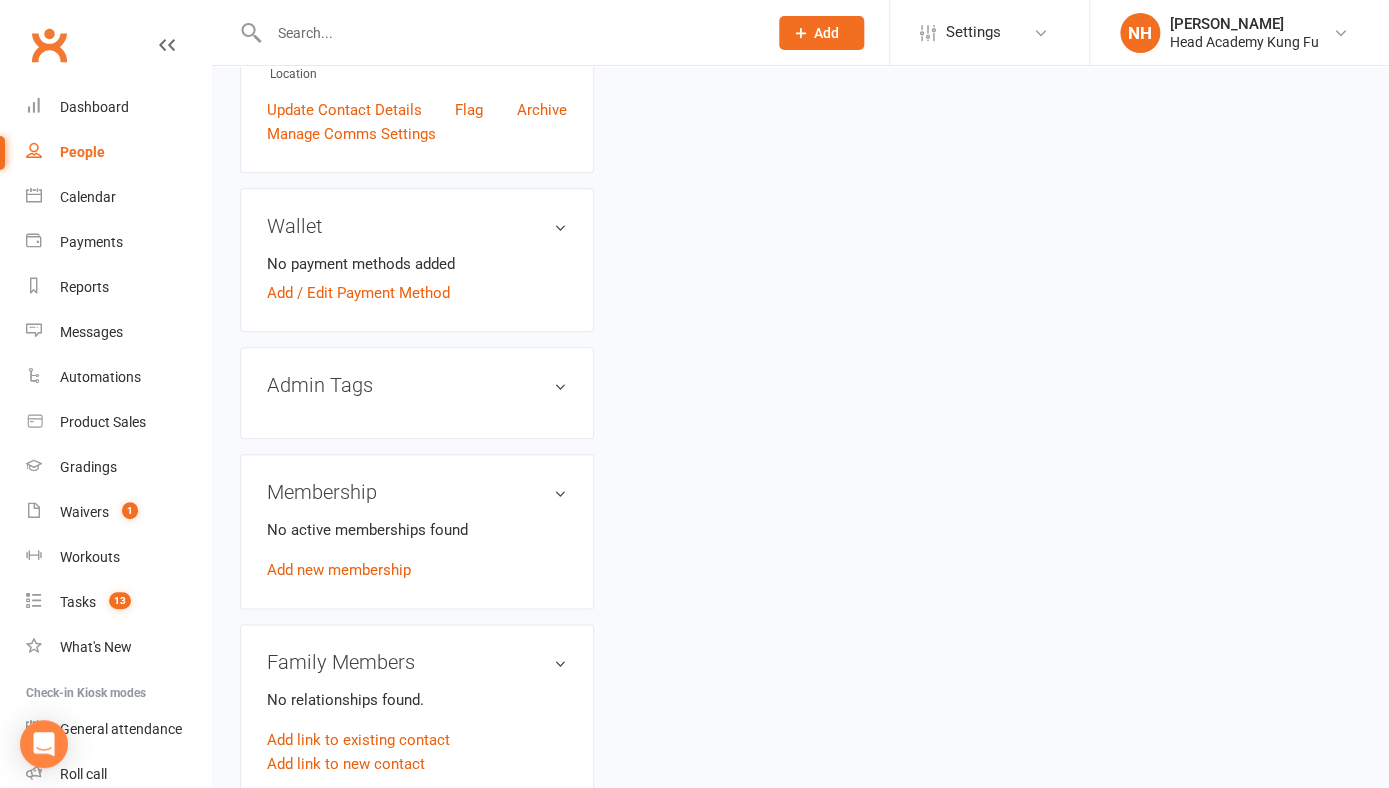 scroll, scrollTop: 575, scrollLeft: 0, axis: vertical 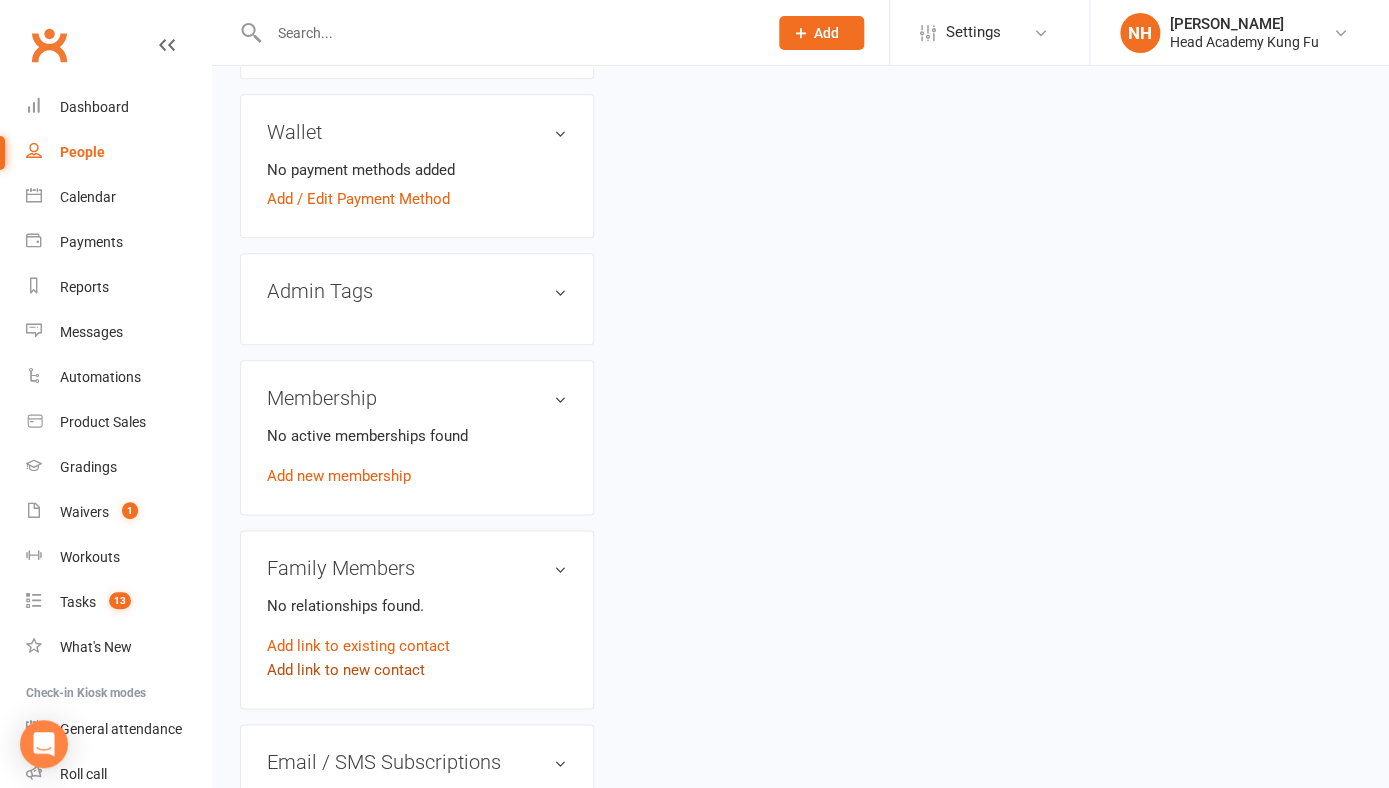 click on "Add link to new contact" at bounding box center [346, 670] 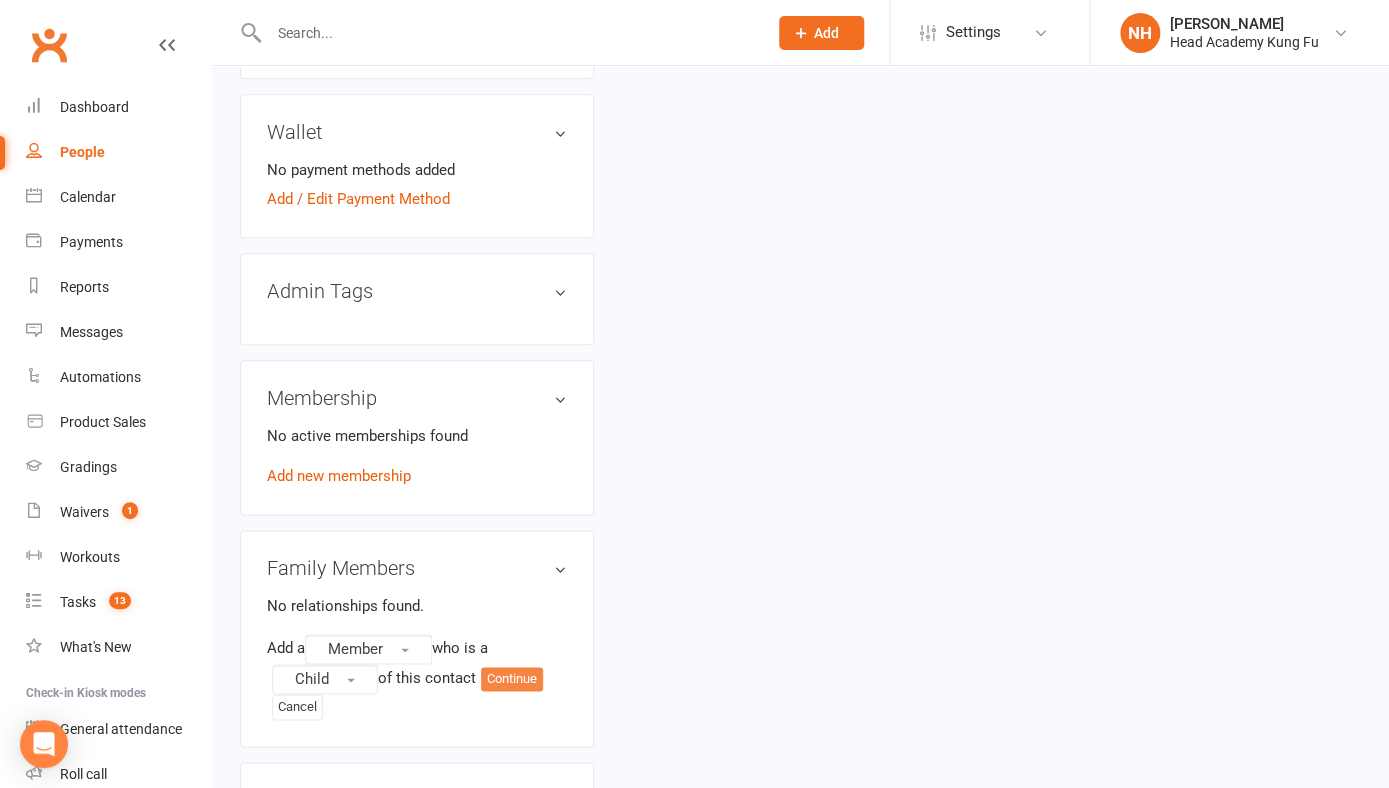 click on "Continue" at bounding box center [512, 679] 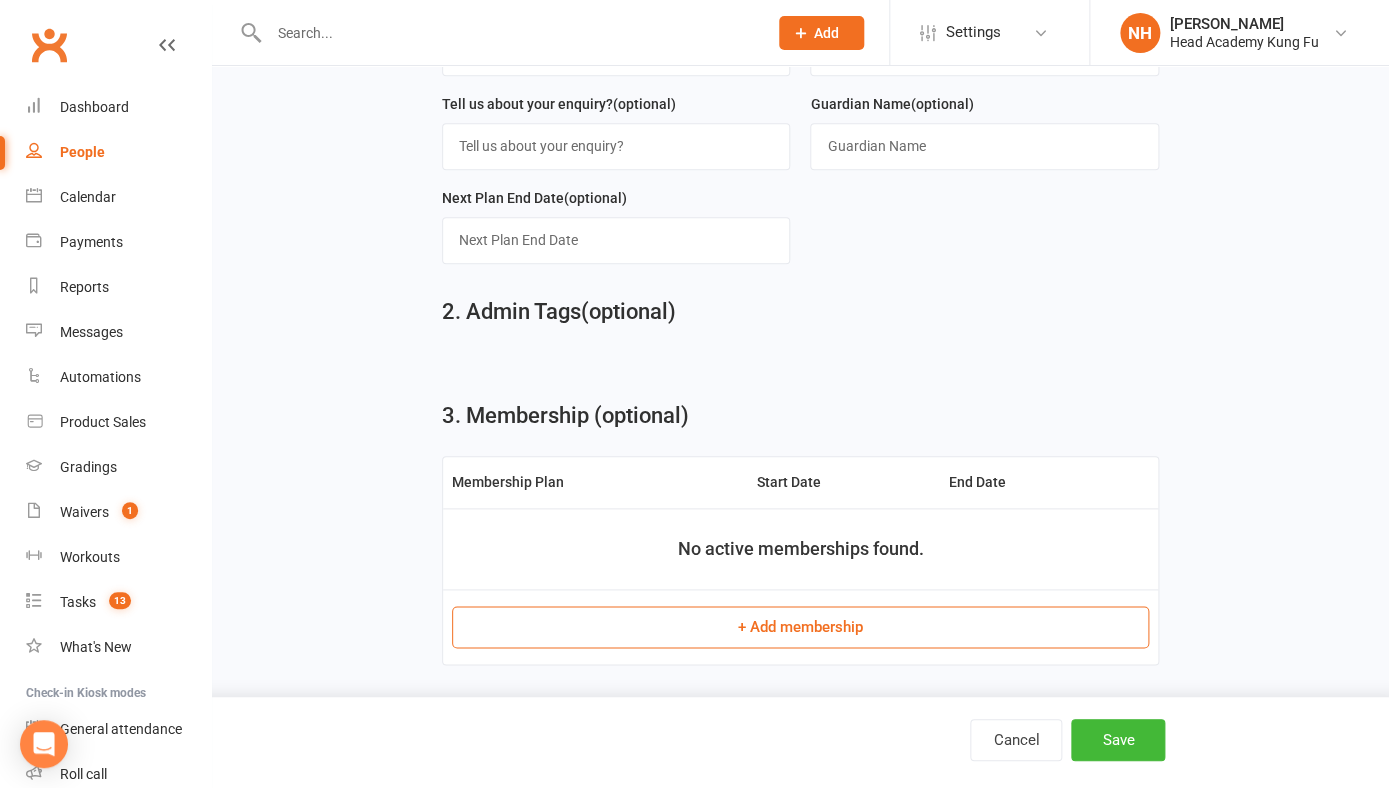 scroll, scrollTop: 0, scrollLeft: 0, axis: both 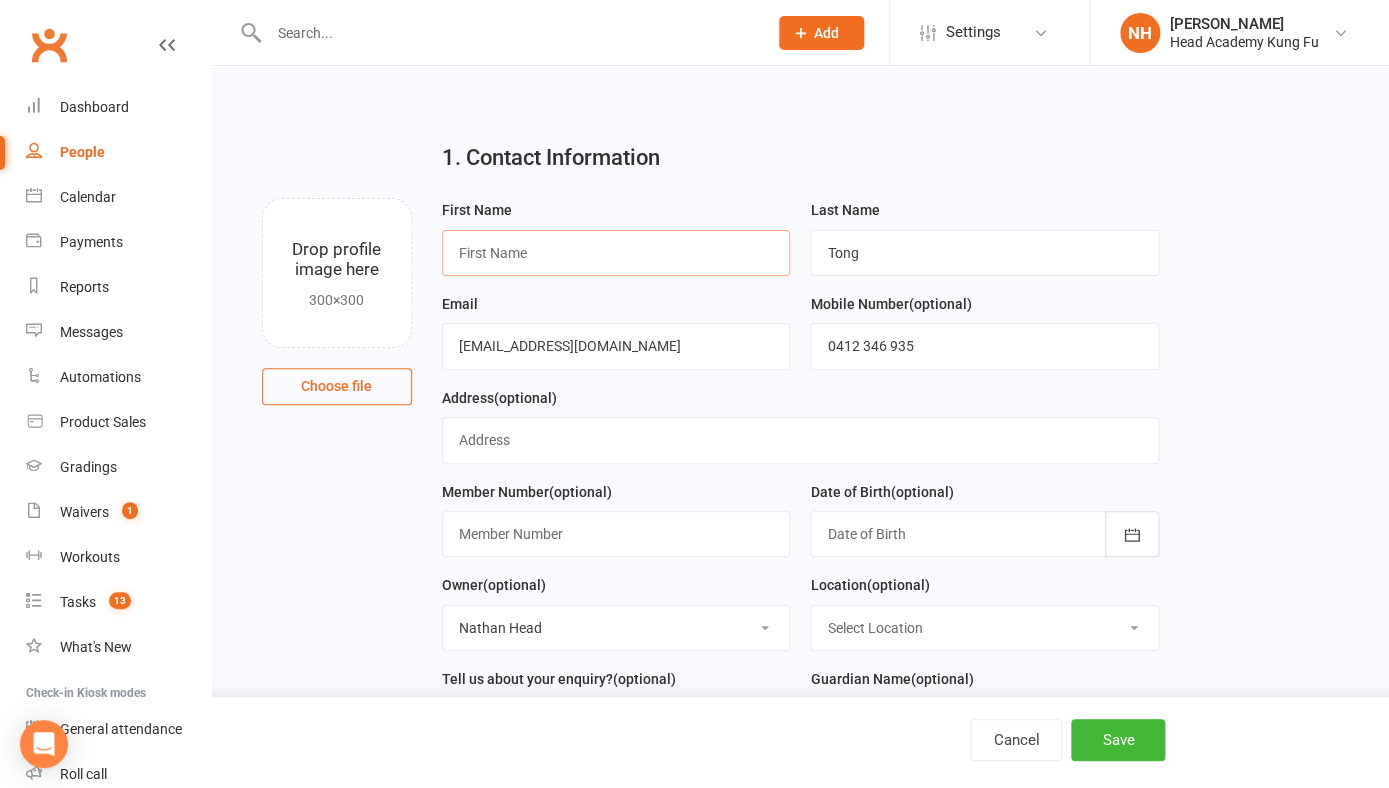 click at bounding box center [616, 253] 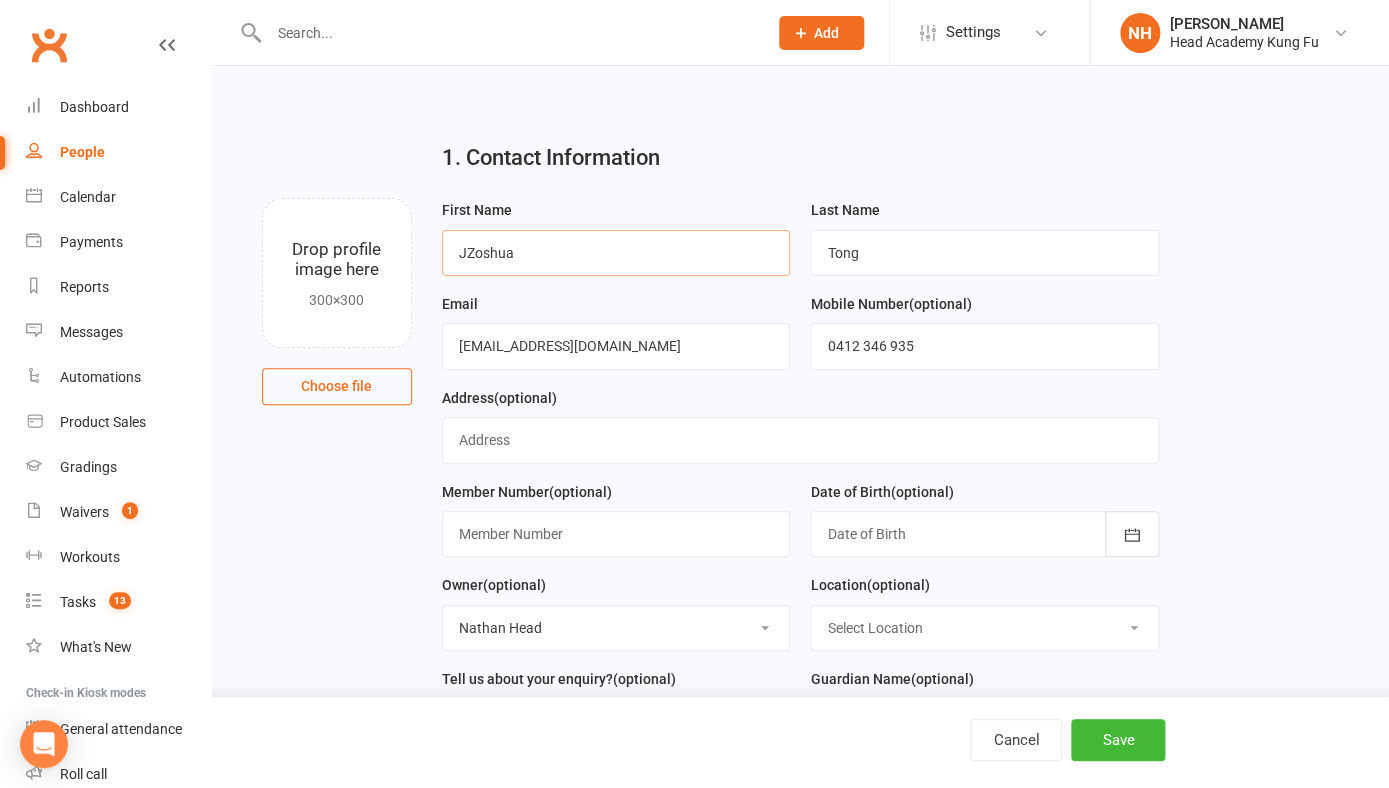 click on "JZoshua" at bounding box center (616, 253) 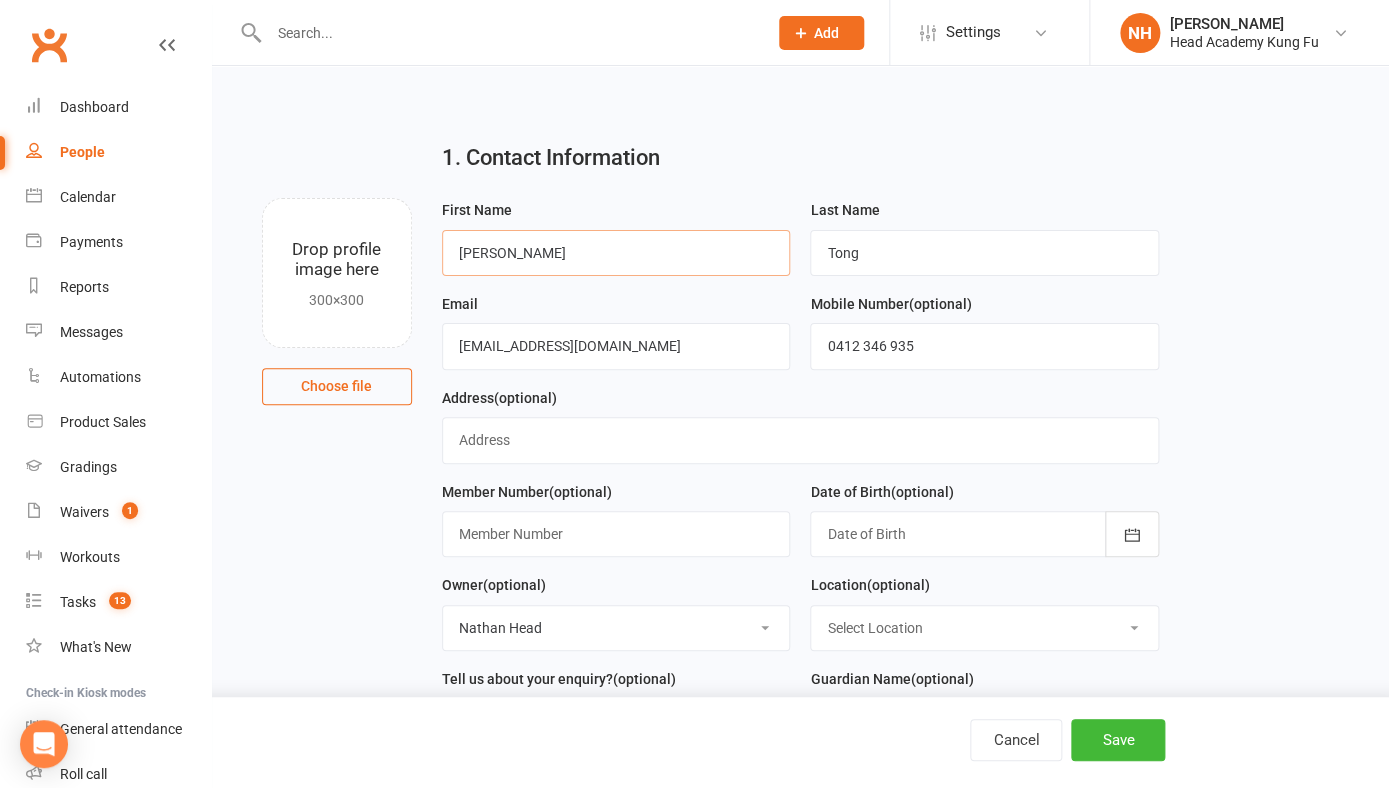 type on "[PERSON_NAME]" 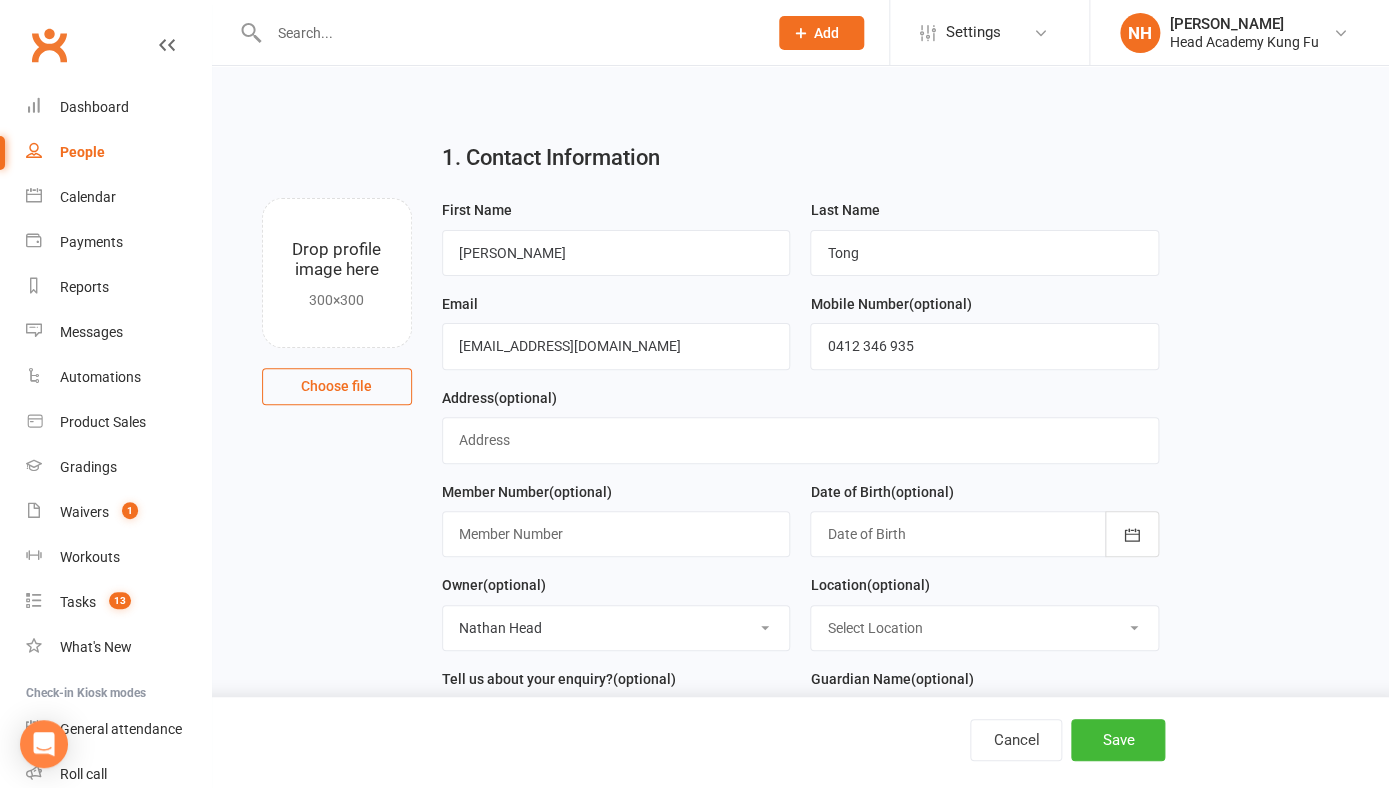 click on "Mobile Number  (optional) [PHONE_NUMBER]" at bounding box center [984, 339] 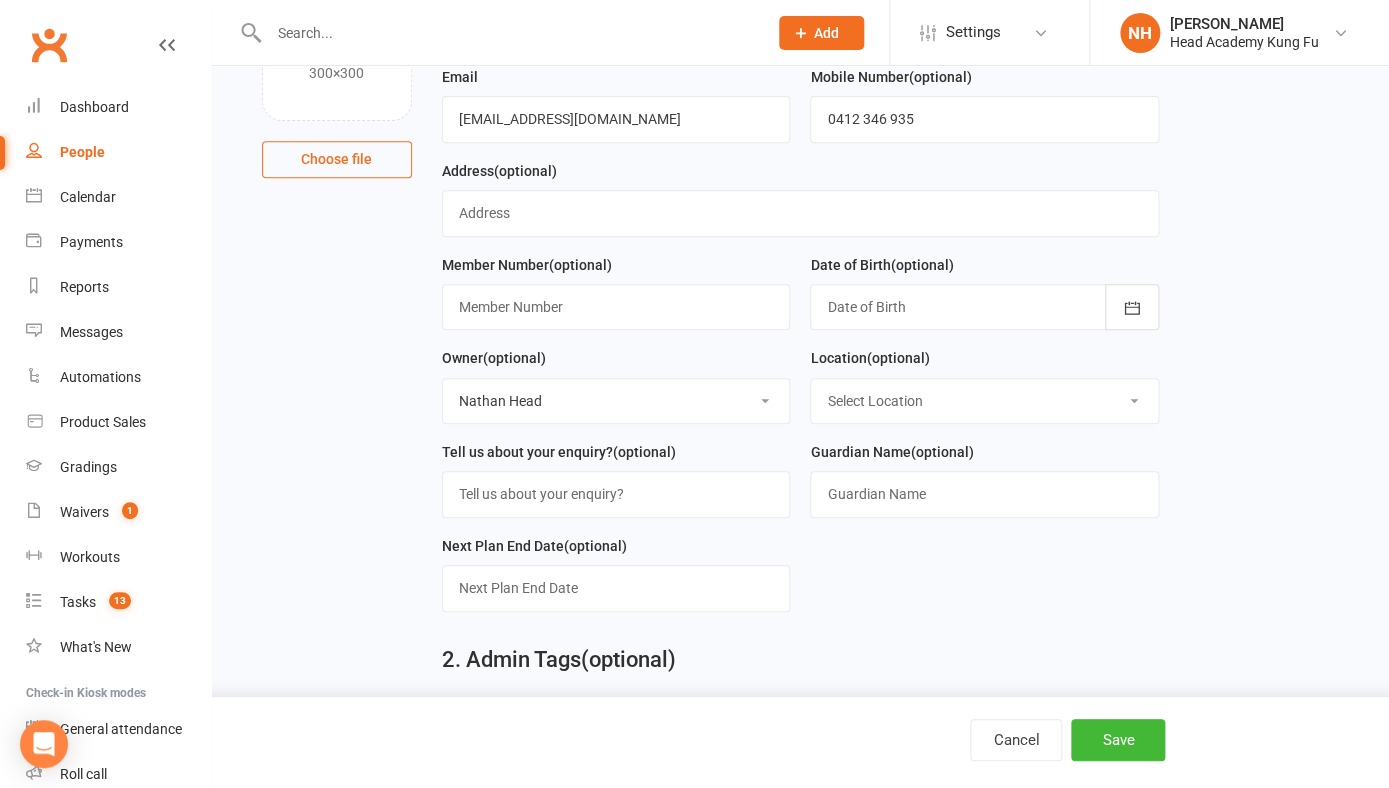 scroll, scrollTop: 231, scrollLeft: 0, axis: vertical 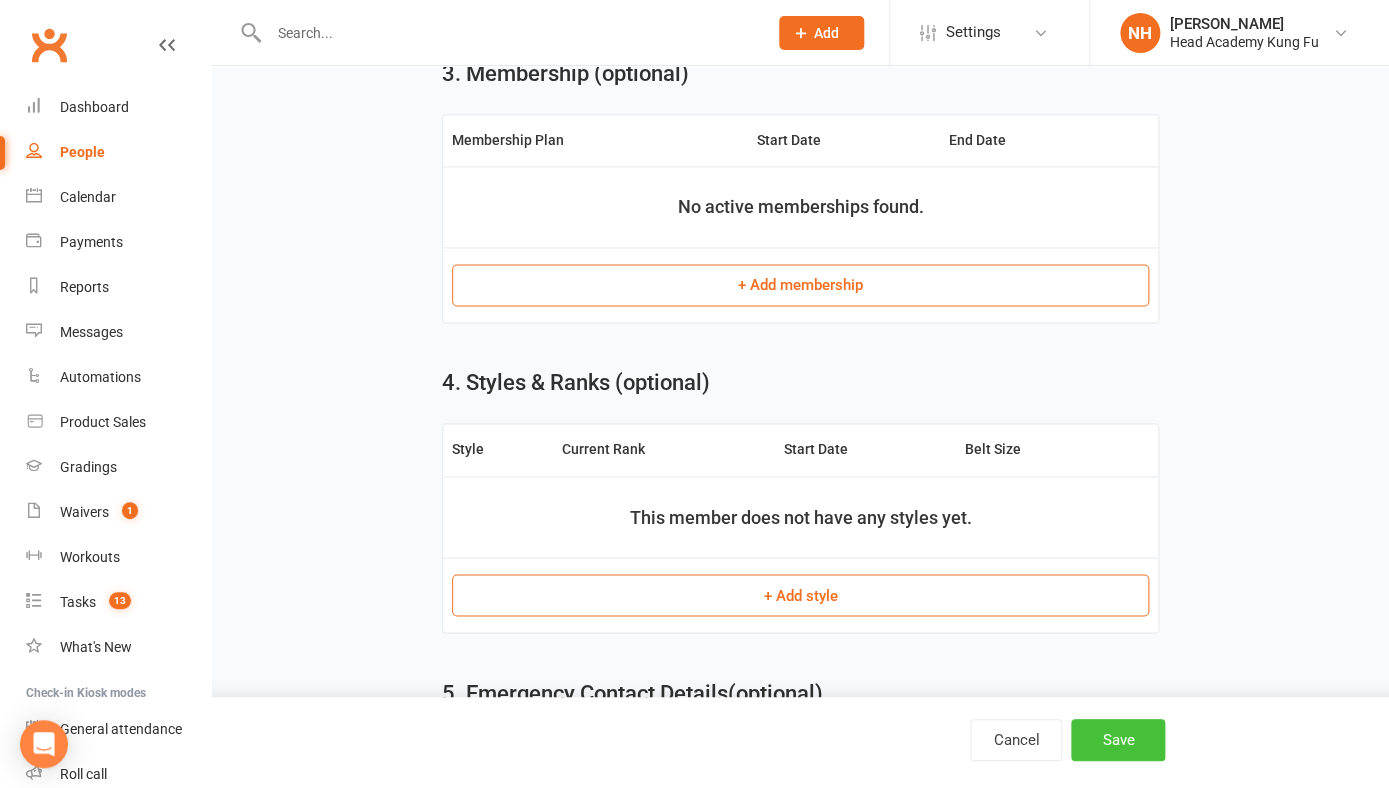 click on "Save" at bounding box center (1118, 740) 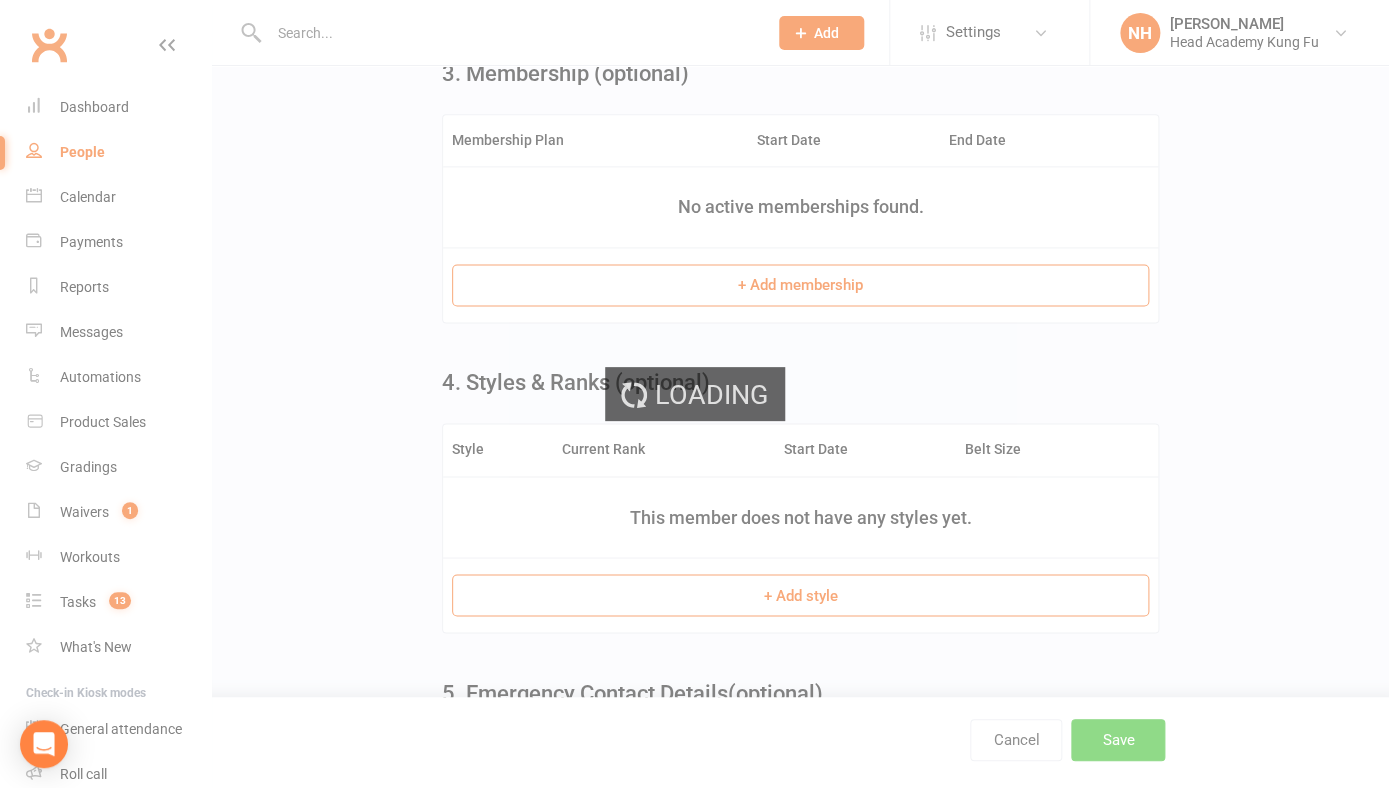 scroll, scrollTop: 0, scrollLeft: 0, axis: both 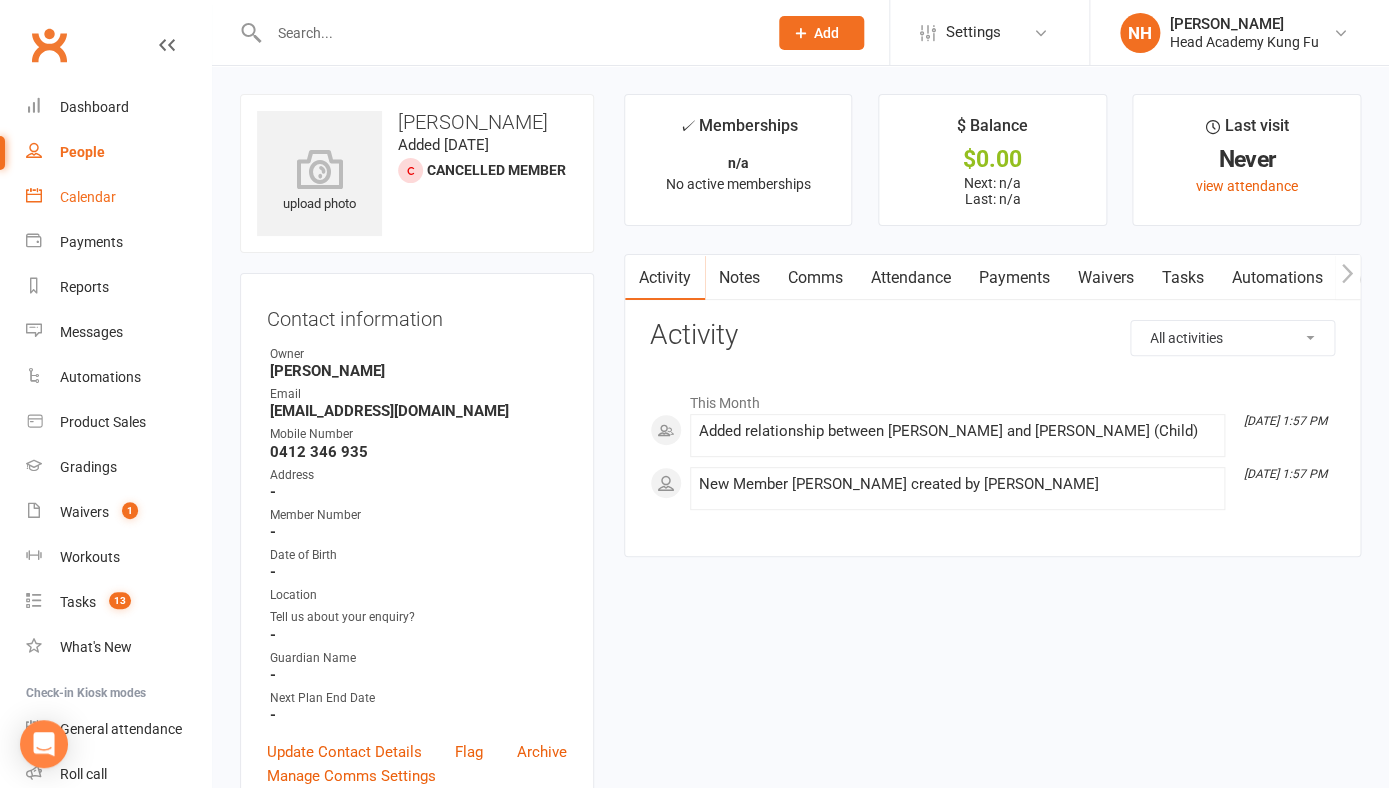 click on "Calendar" at bounding box center [88, 197] 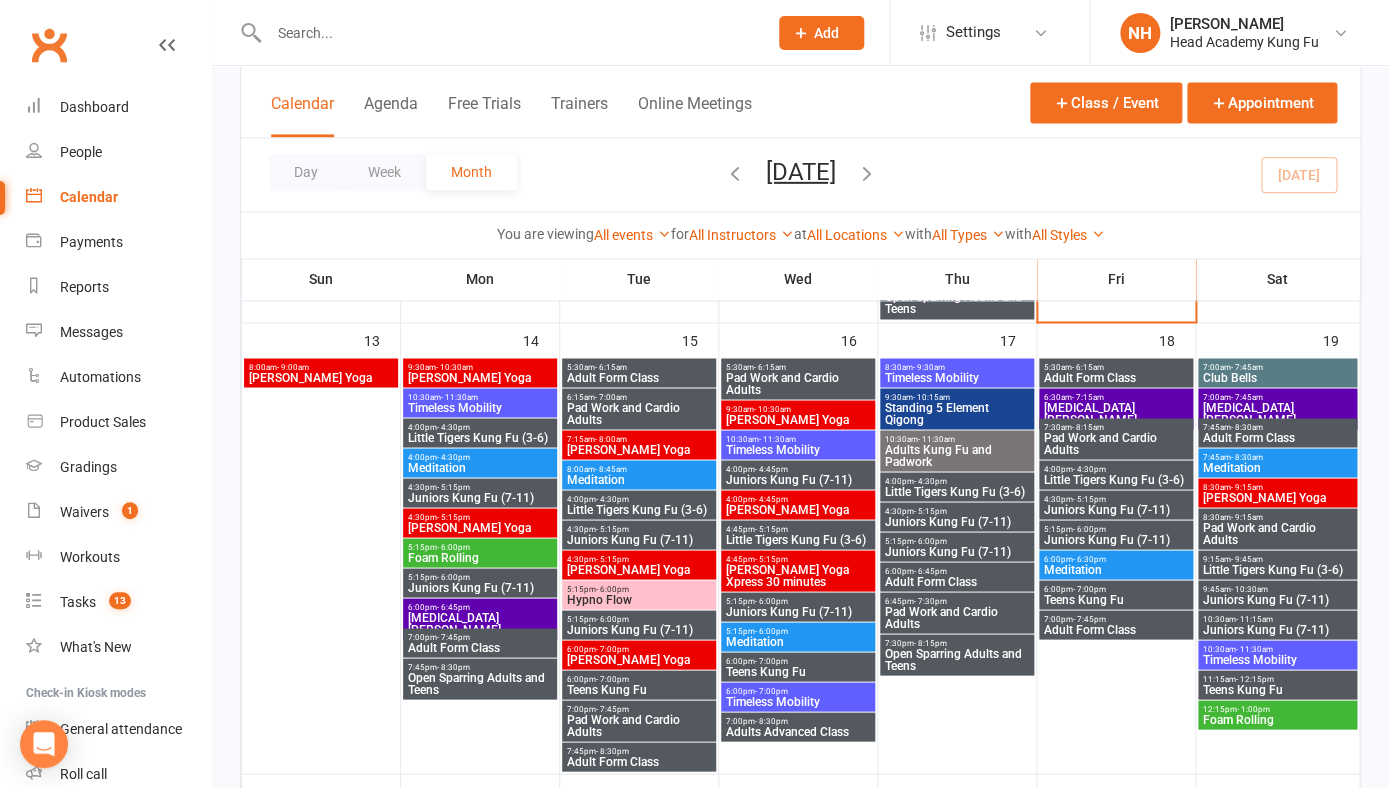 scroll, scrollTop: 1036, scrollLeft: 0, axis: vertical 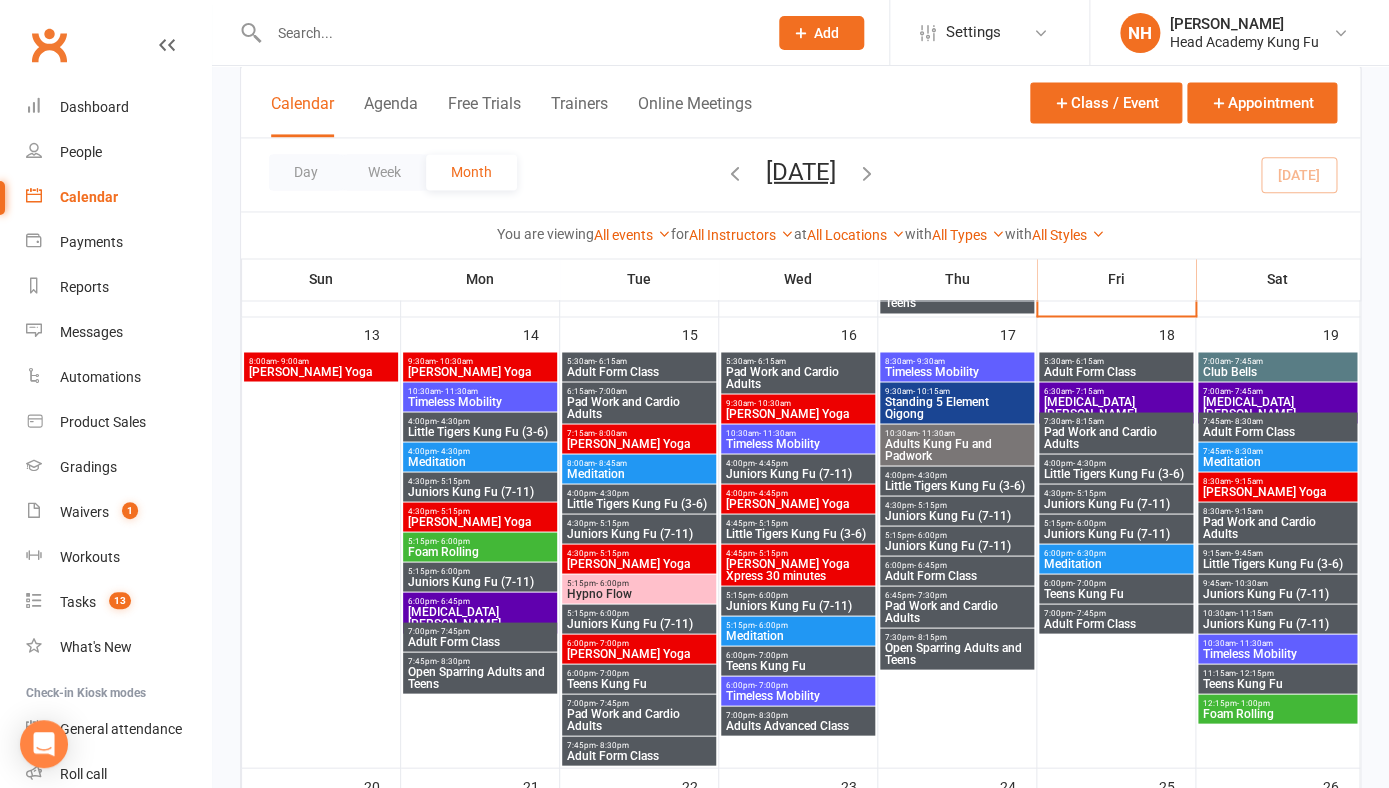 click on "Juniors Kung Fu (7-11)" at bounding box center [798, 605] 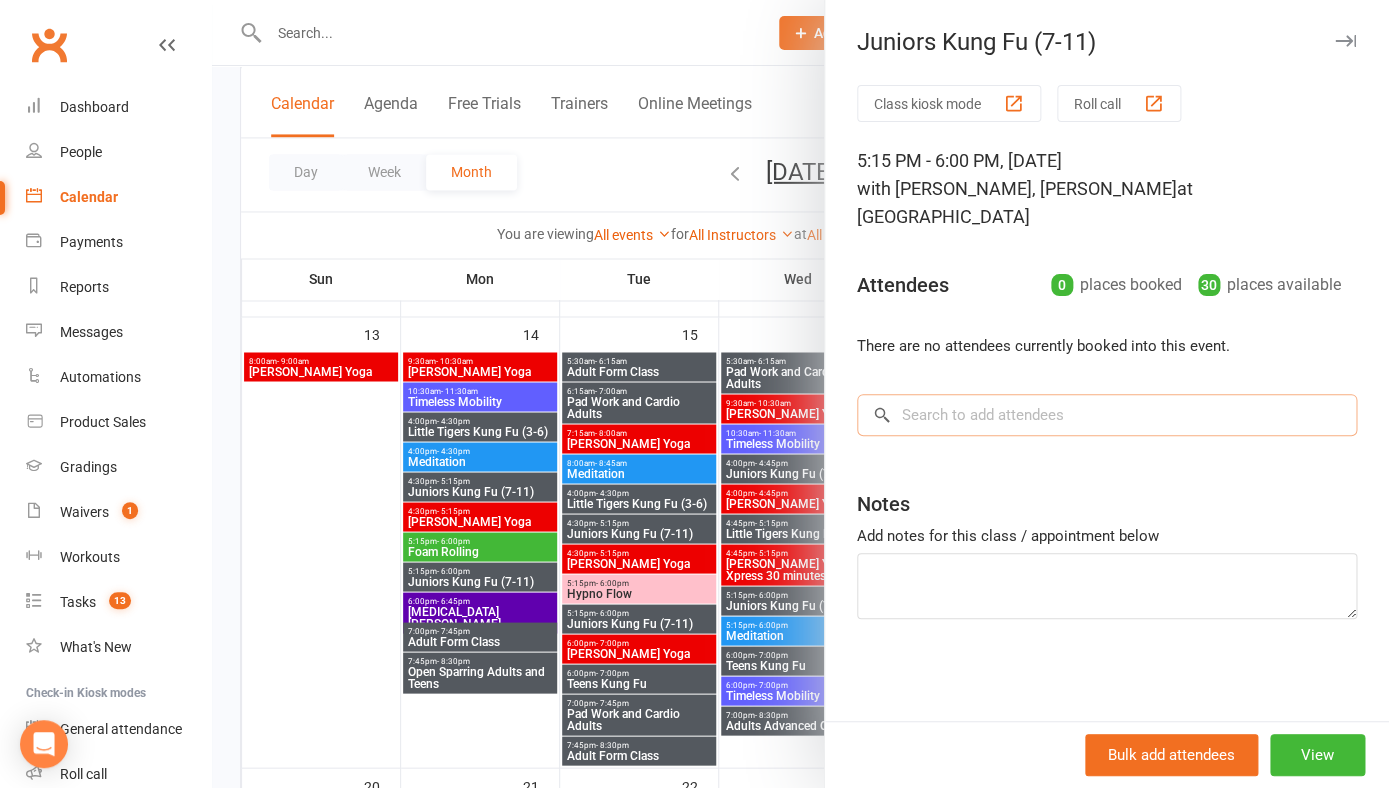 click at bounding box center [1107, 415] 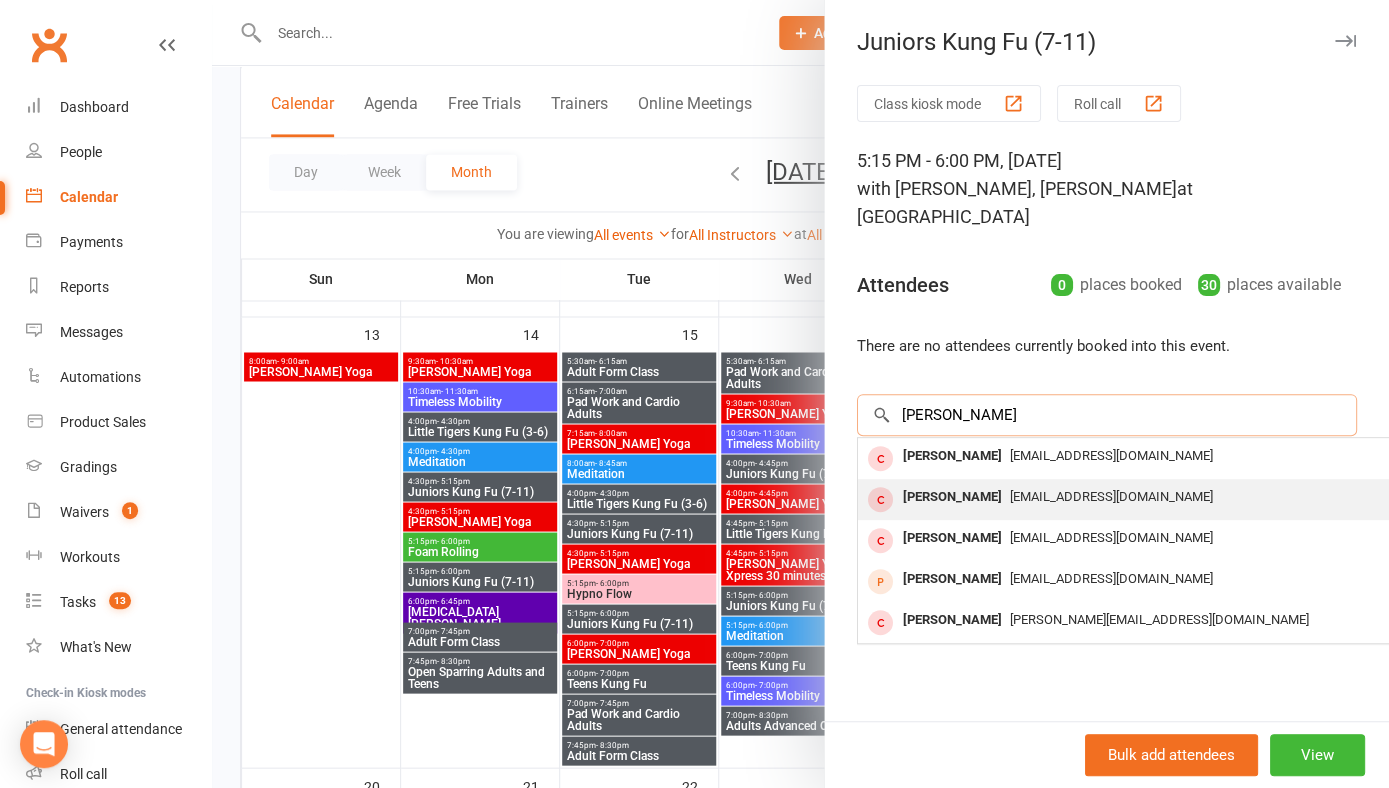 type on "[PERSON_NAME]" 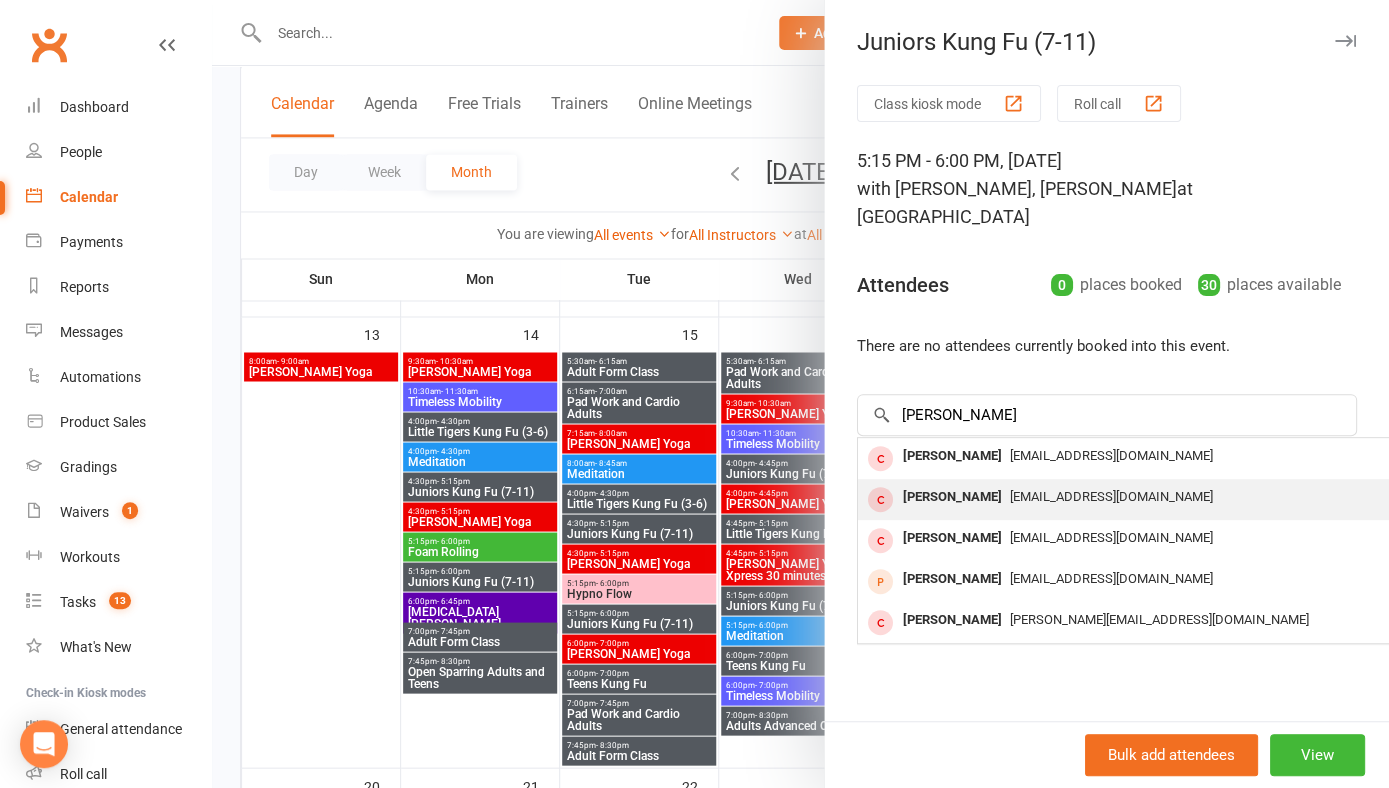 click on "[PERSON_NAME]" at bounding box center (952, 497) 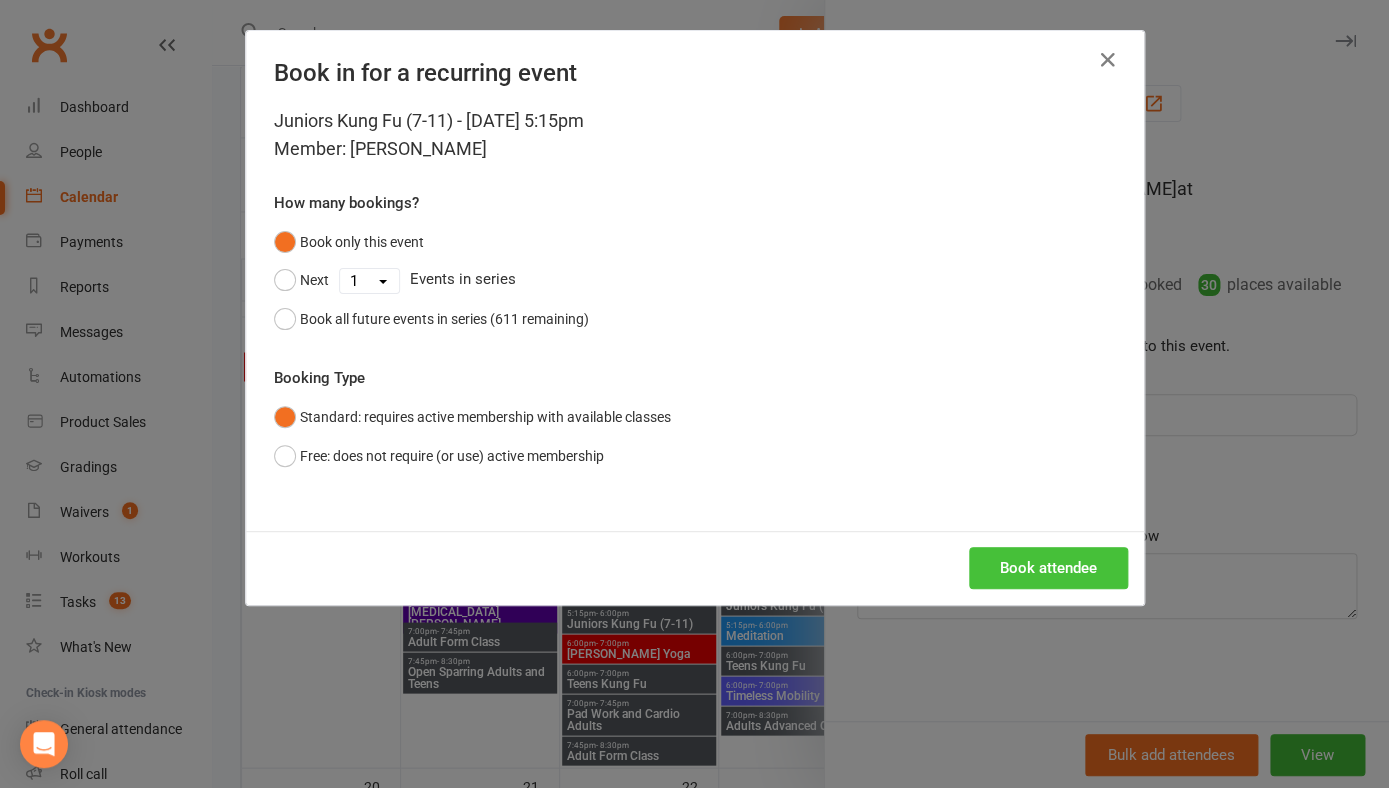 click on "Book attendee" at bounding box center [1048, 568] 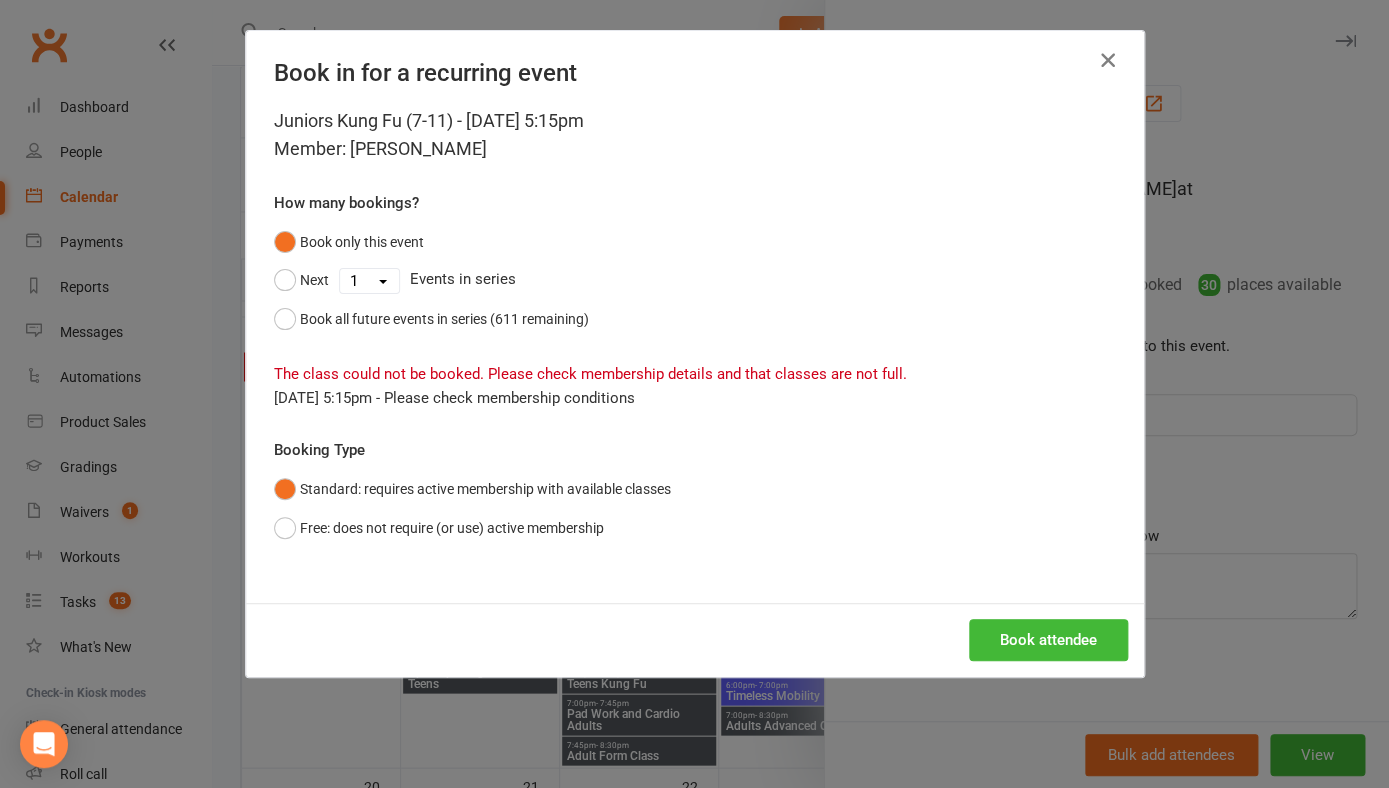 click at bounding box center [1108, 60] 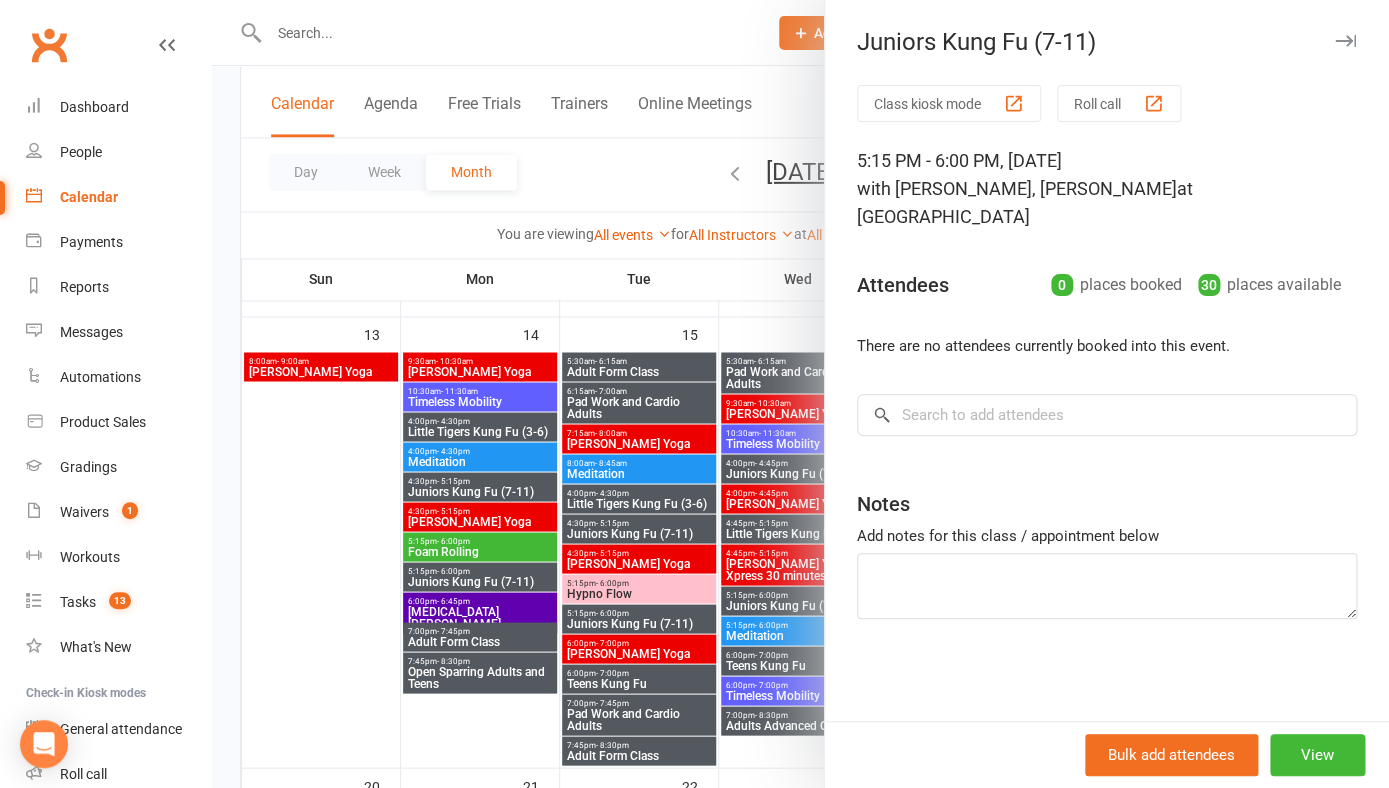 click at bounding box center [800, 394] 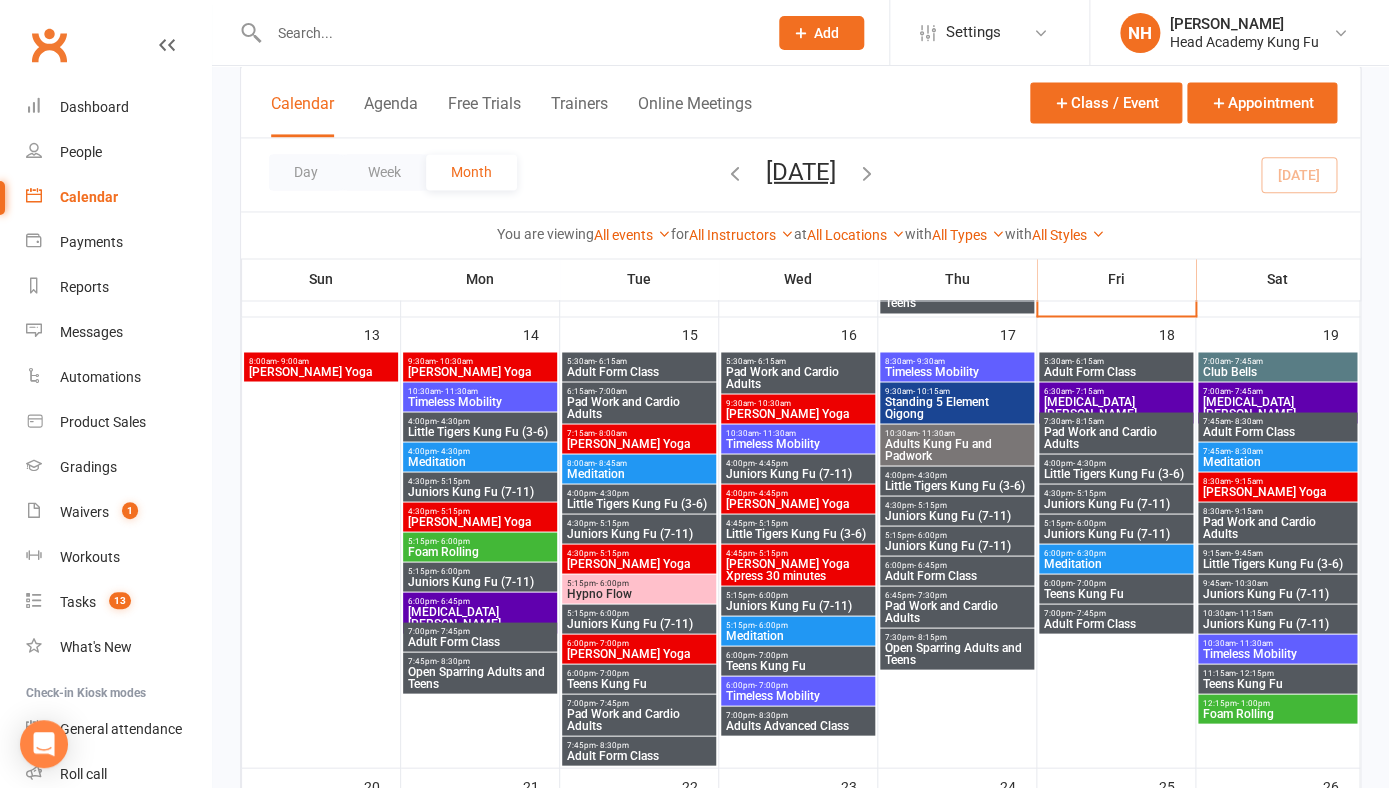 click at bounding box center [508, 33] 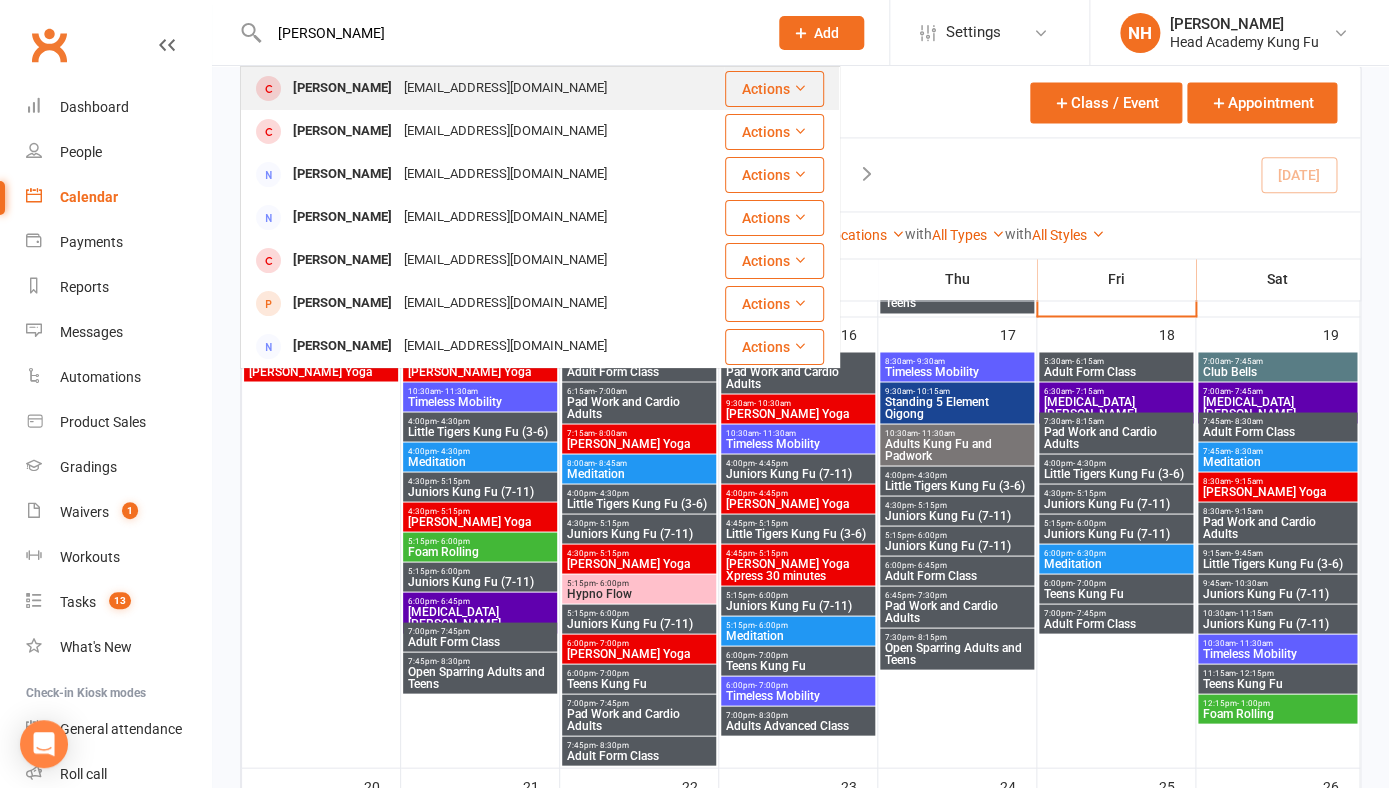 type on "[PERSON_NAME]" 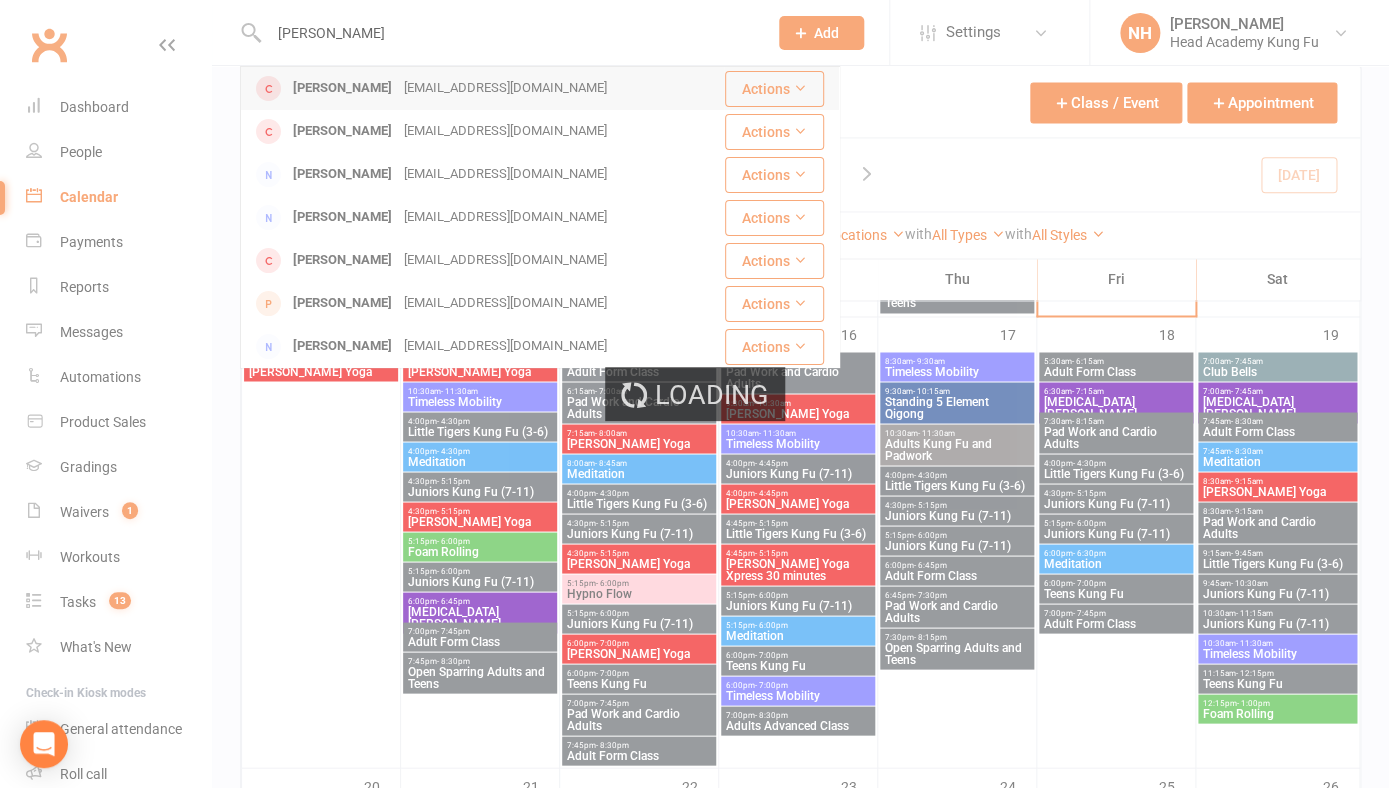 type 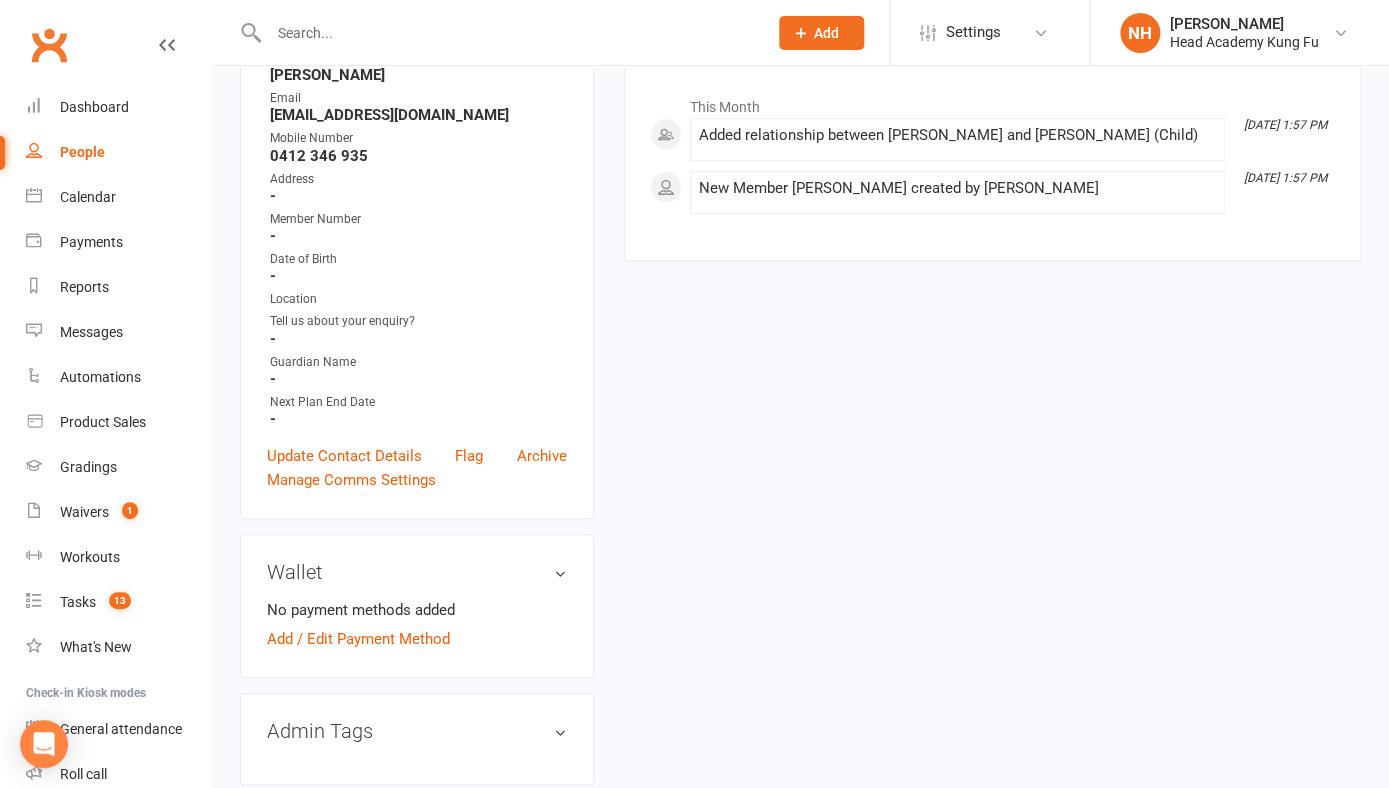 scroll, scrollTop: 302, scrollLeft: 0, axis: vertical 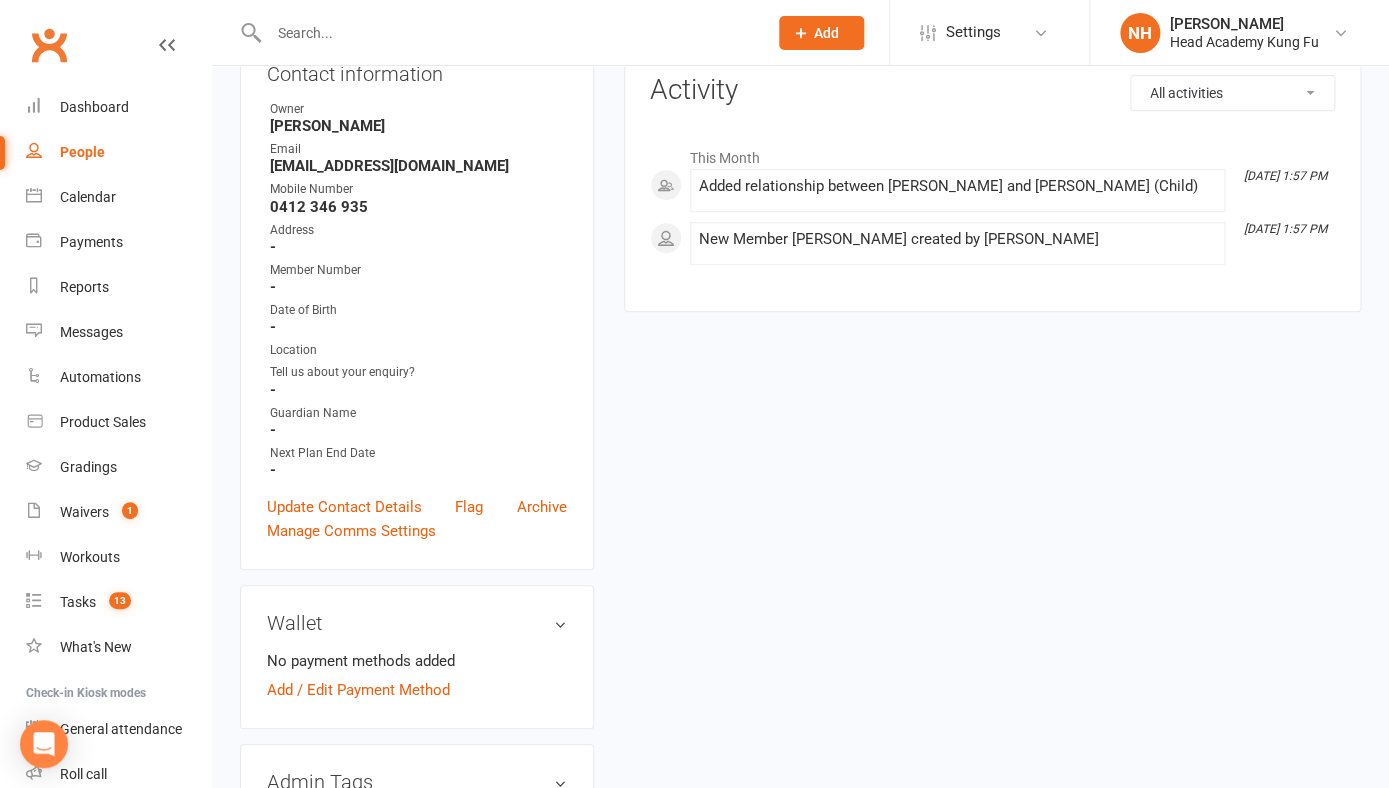 click on "Contact information Owner   [PERSON_NAME] Email  [EMAIL_ADDRESS][DOMAIN_NAME]
Mobile Number  [PHONE_NUMBER]
Address  -
Member Number  -
Date of Birth  -
Location
Tell us about your enquiry?  -
Guardian Name  -
Next Plan End Date  -
Update Contact Details Flag Archive Manage Comms Settings" at bounding box center (417, 299) 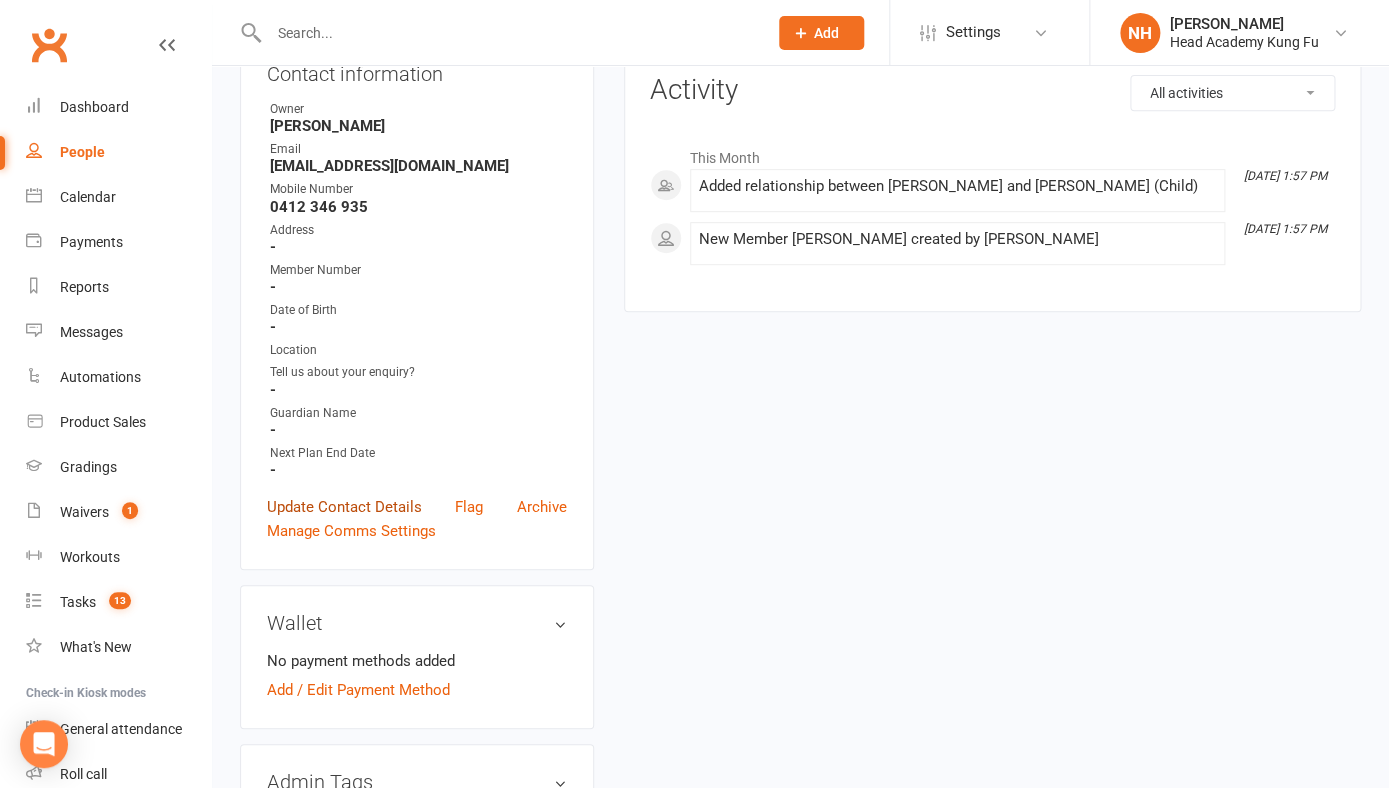 click on "Update Contact Details" at bounding box center (344, 507) 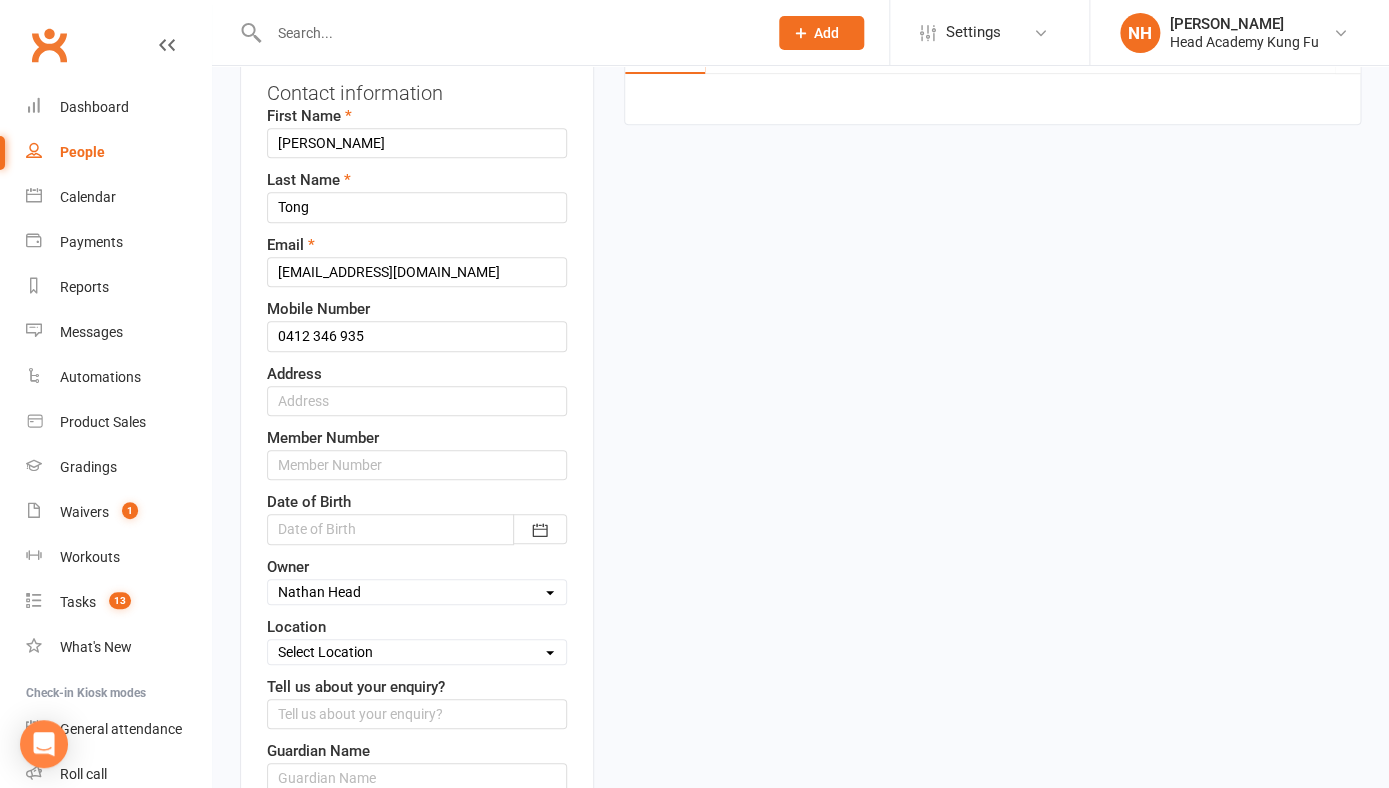 scroll, scrollTop: 0, scrollLeft: 0, axis: both 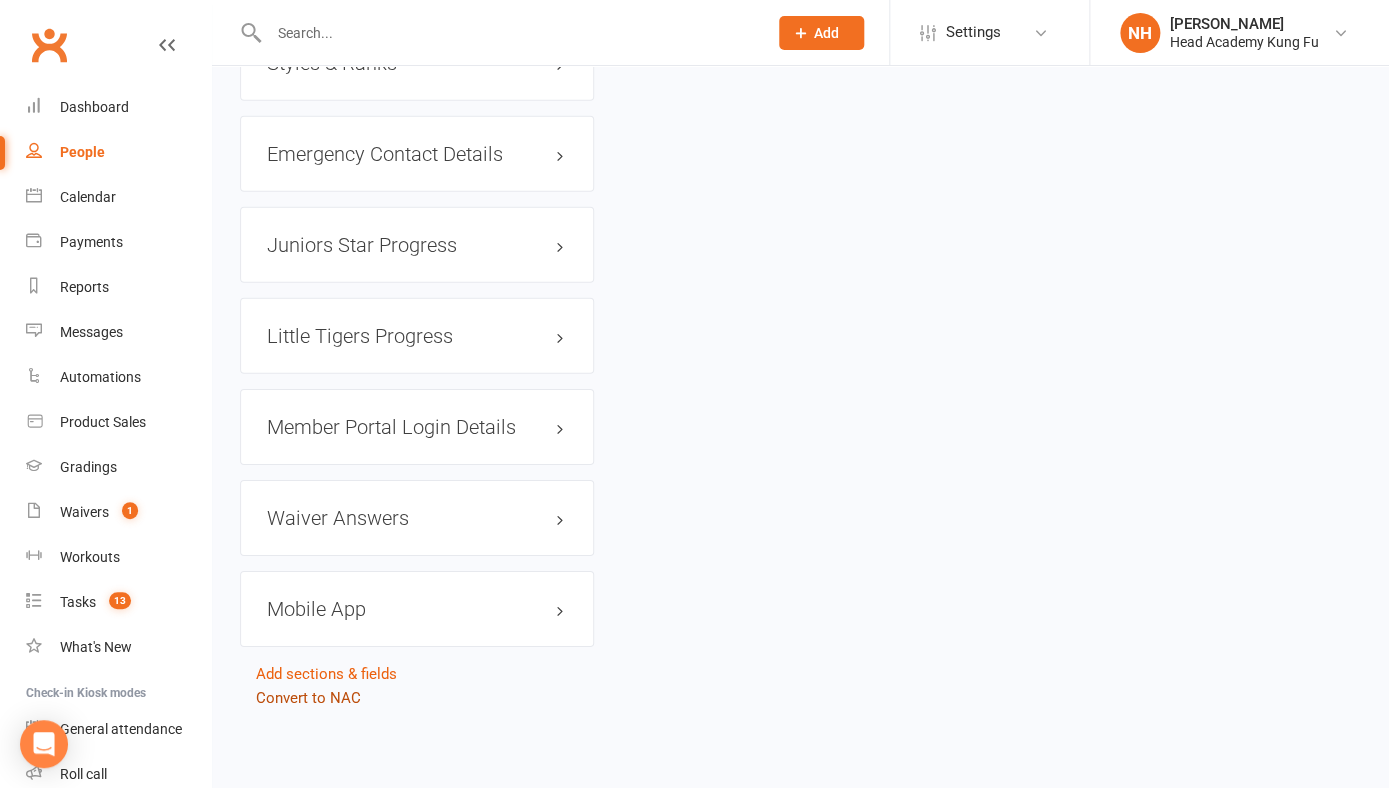 click on "Convert to NAC" at bounding box center [308, 698] 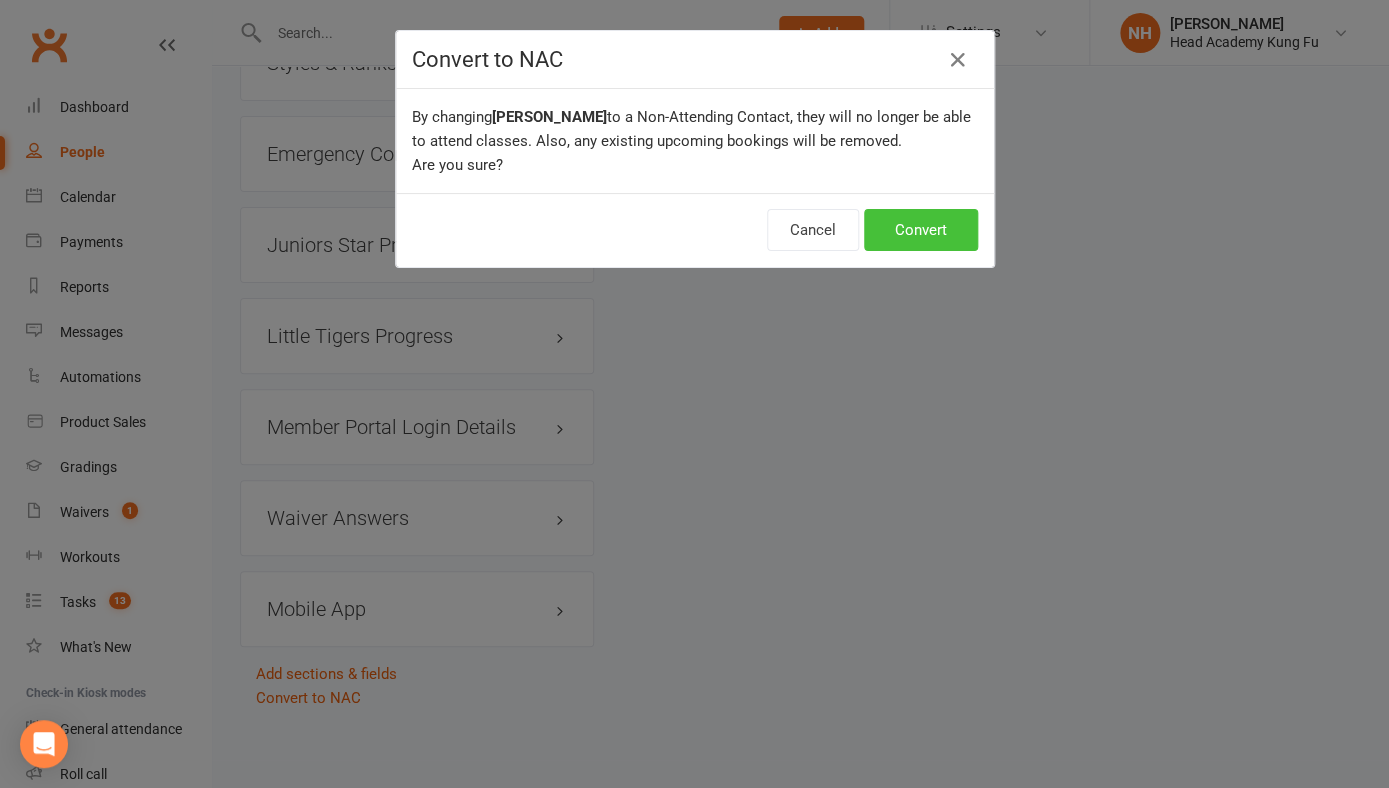 click on "Convert" at bounding box center (921, 230) 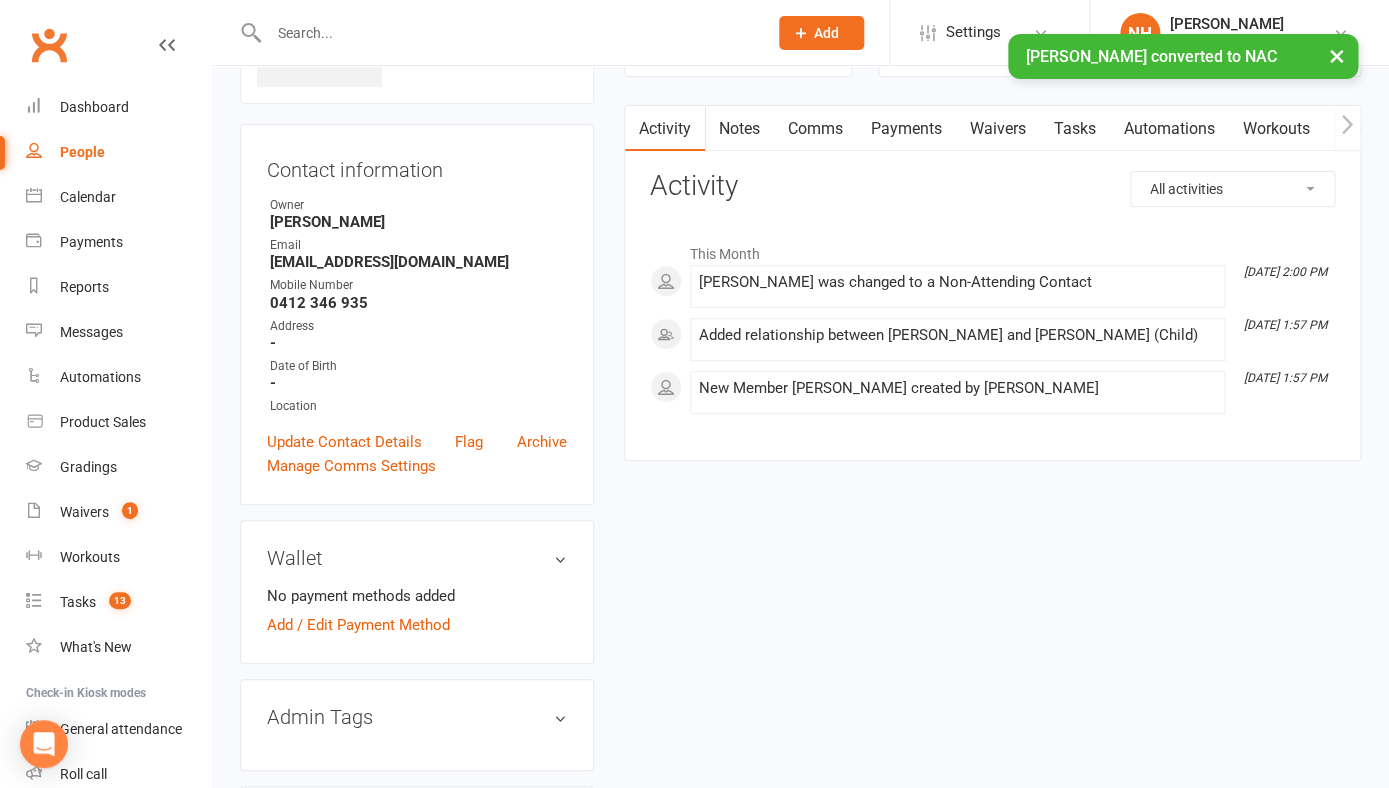 scroll, scrollTop: 144, scrollLeft: 0, axis: vertical 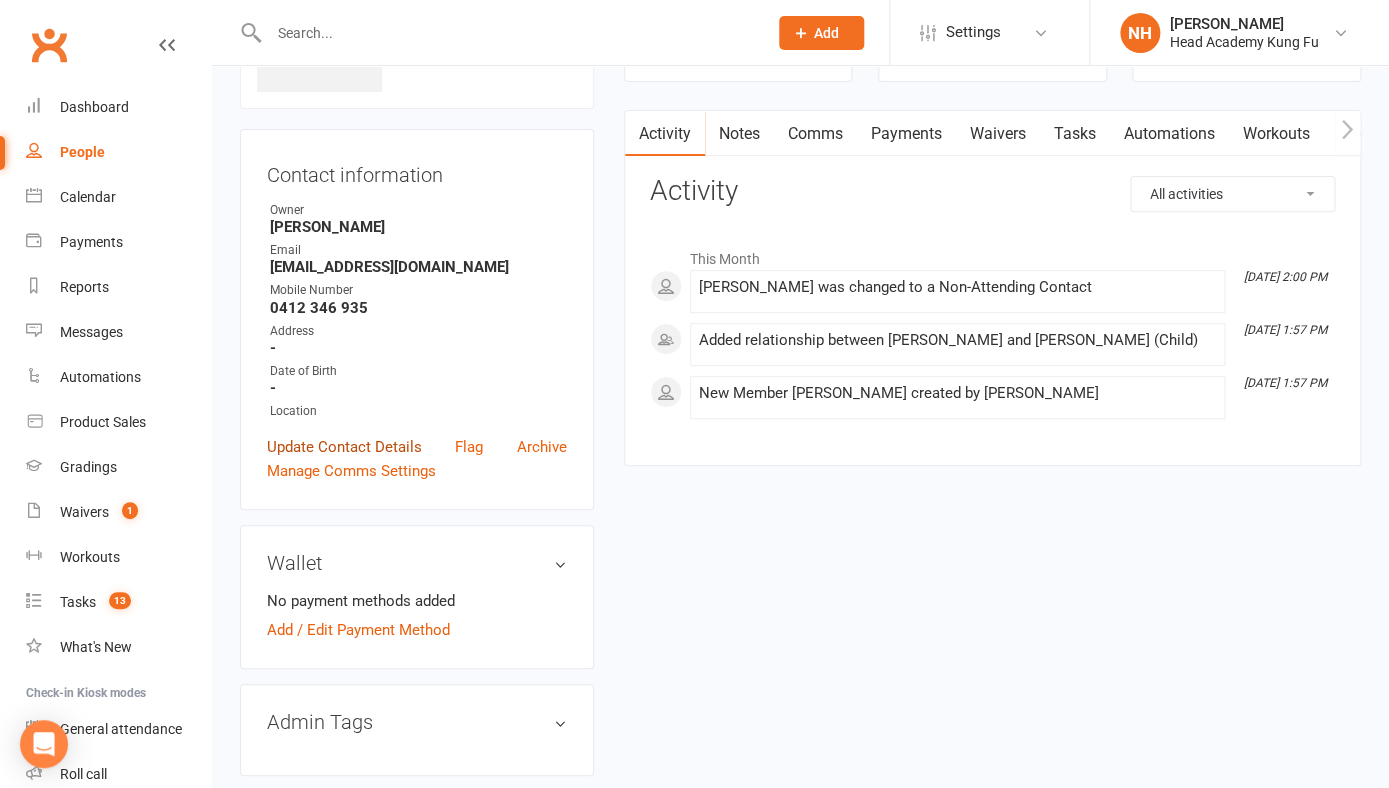 click on "Update Contact Details" at bounding box center [344, 447] 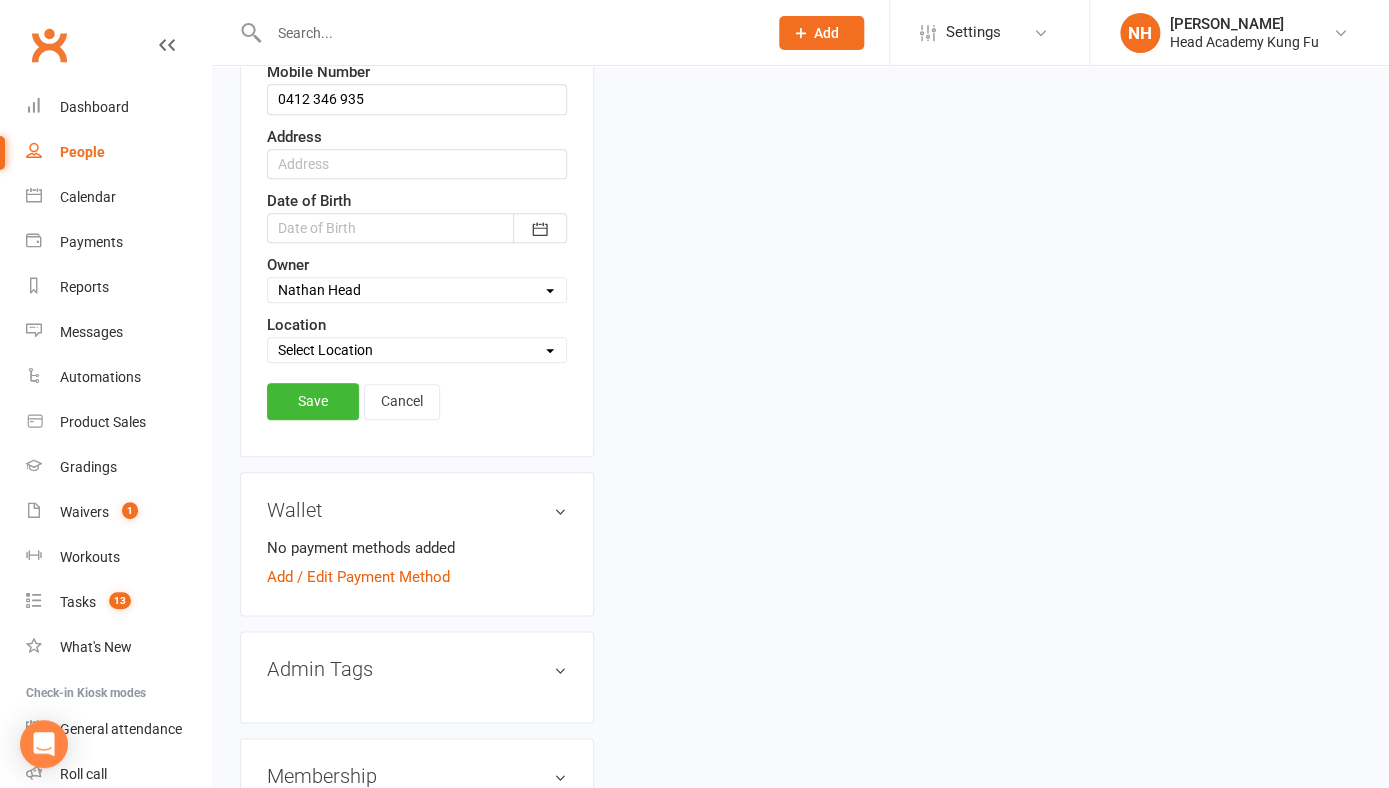 scroll, scrollTop: 460, scrollLeft: 0, axis: vertical 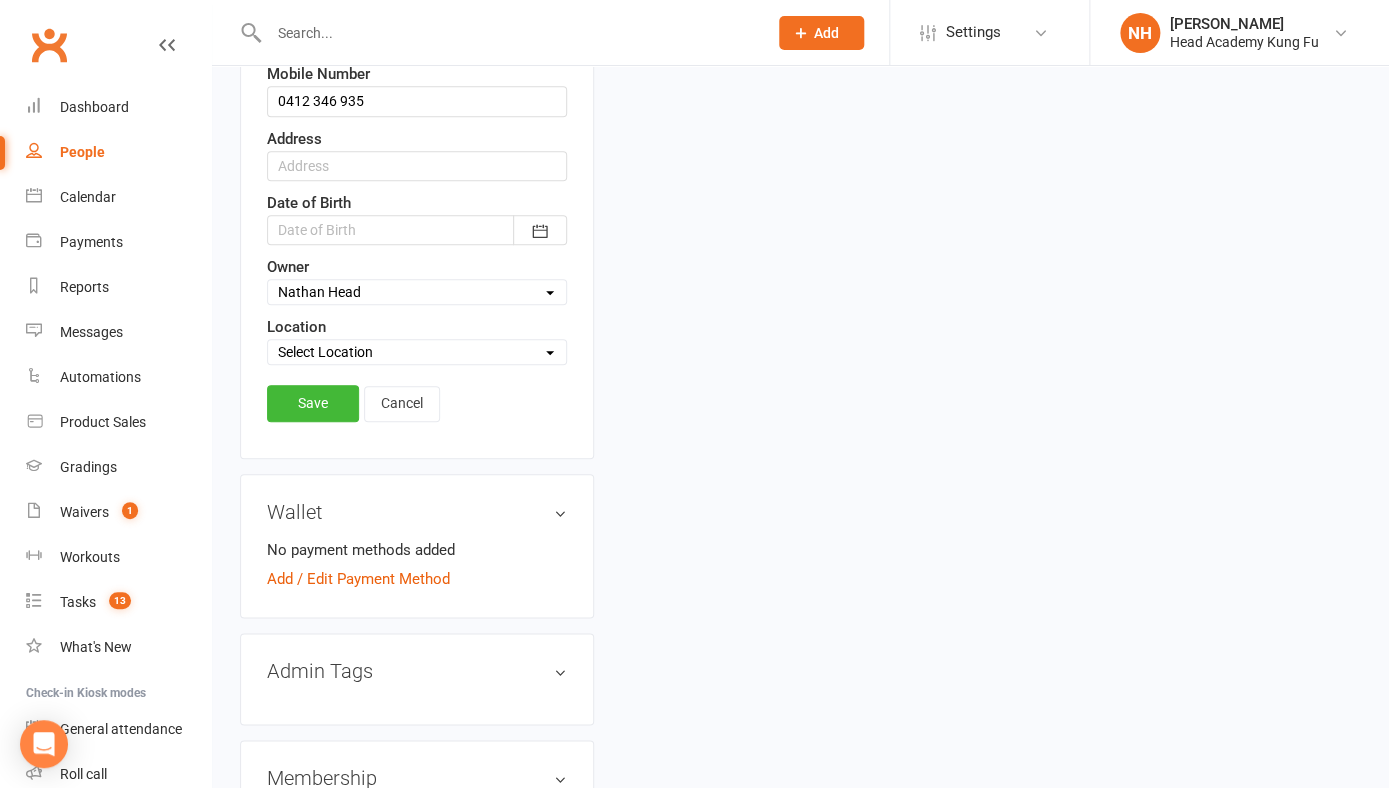 select on "0" 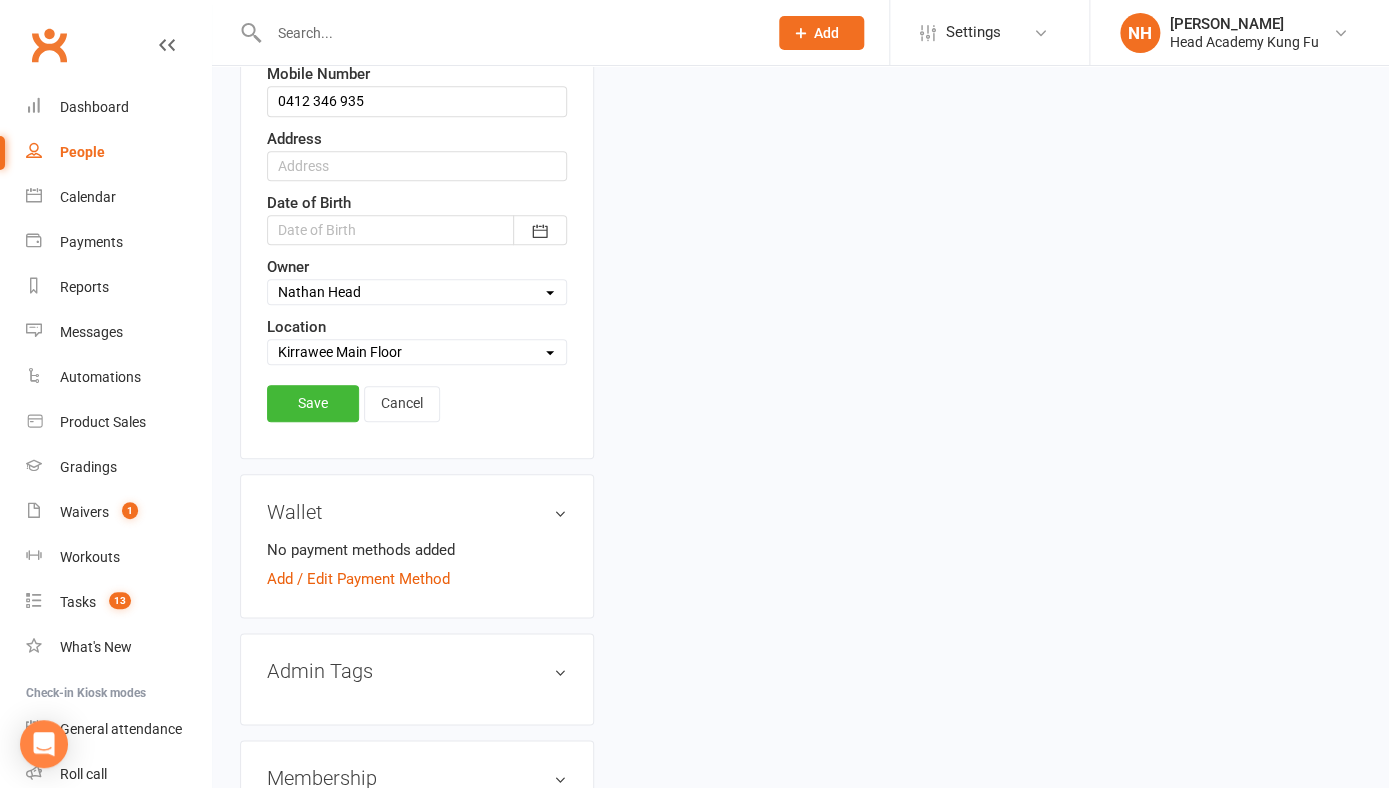 click on "Kirrawee Main Floor" at bounding box center (0, 0) 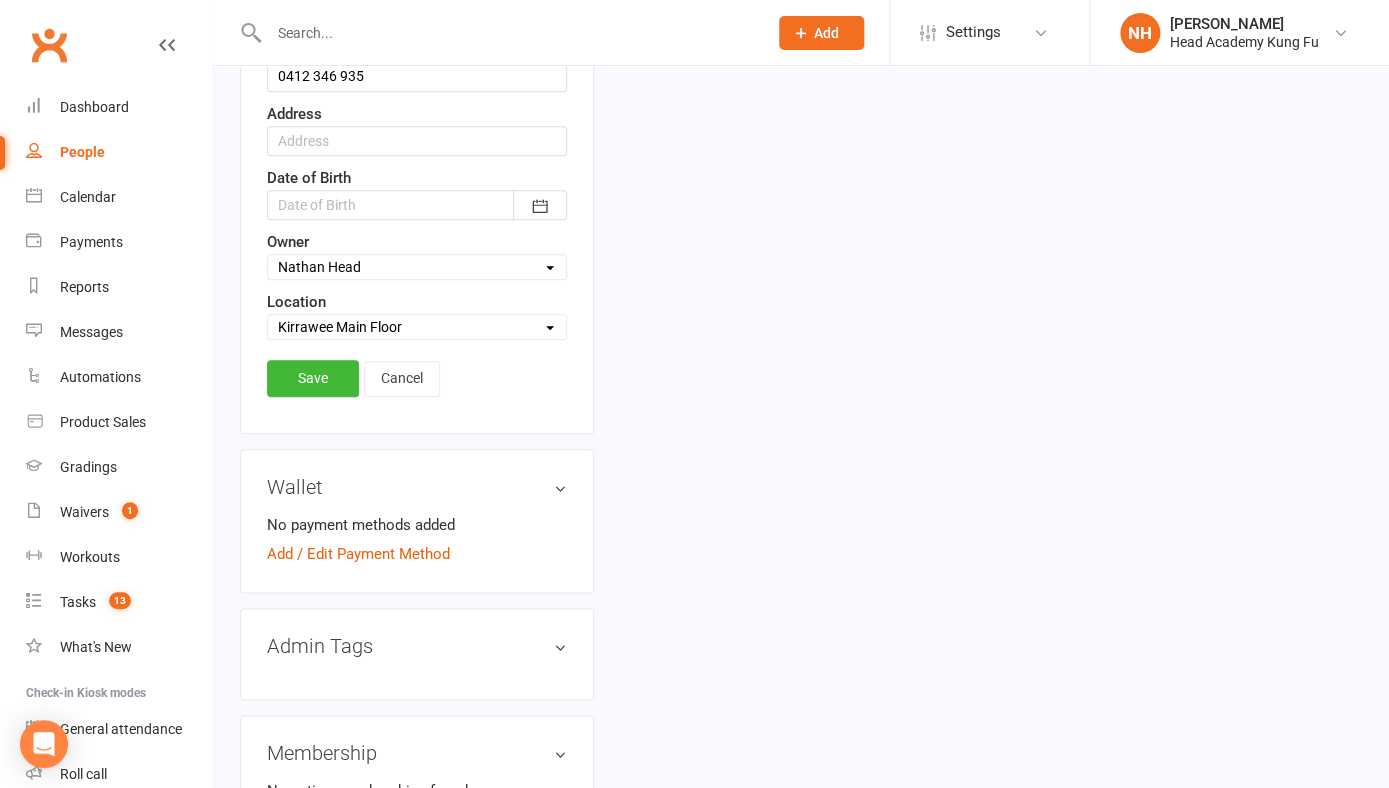scroll, scrollTop: 614, scrollLeft: 0, axis: vertical 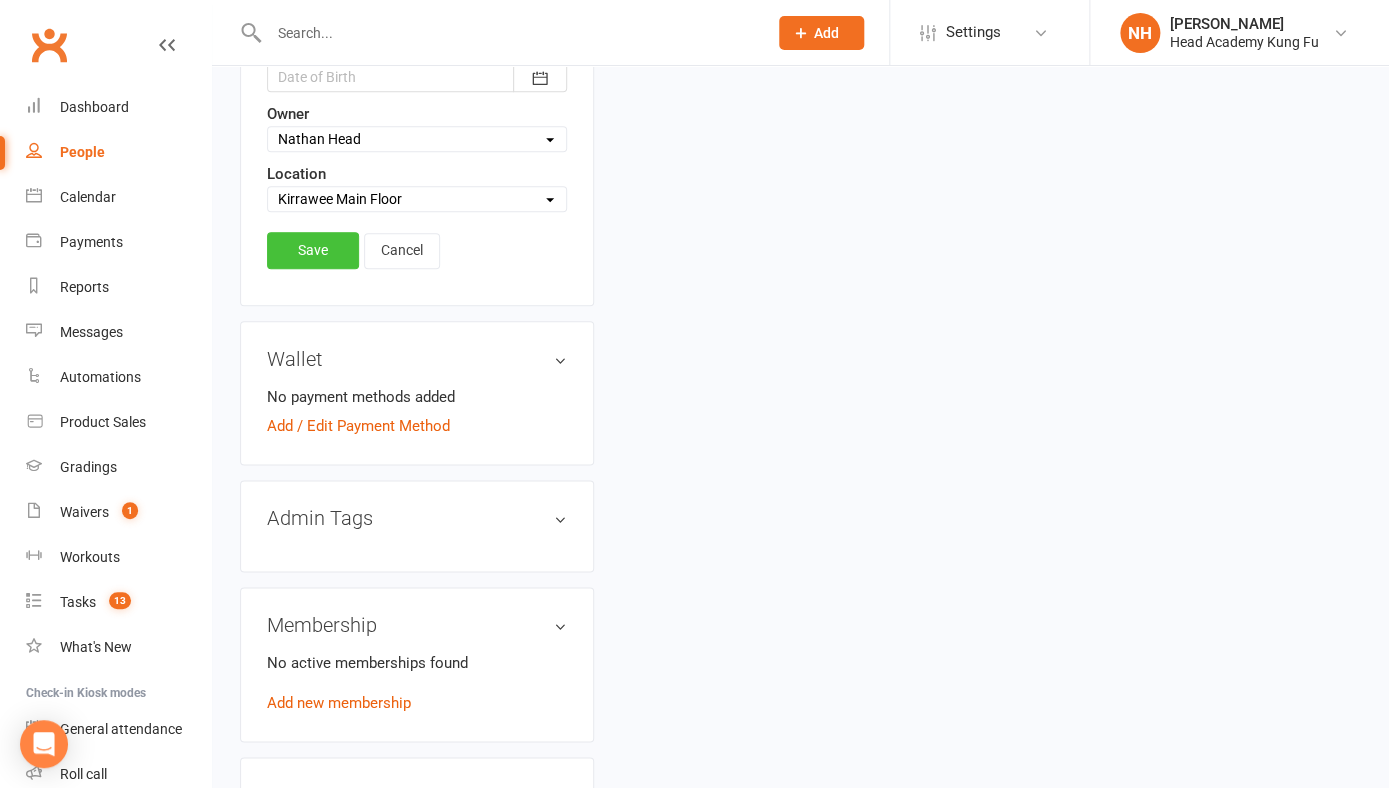 click on "Save" at bounding box center (313, 250) 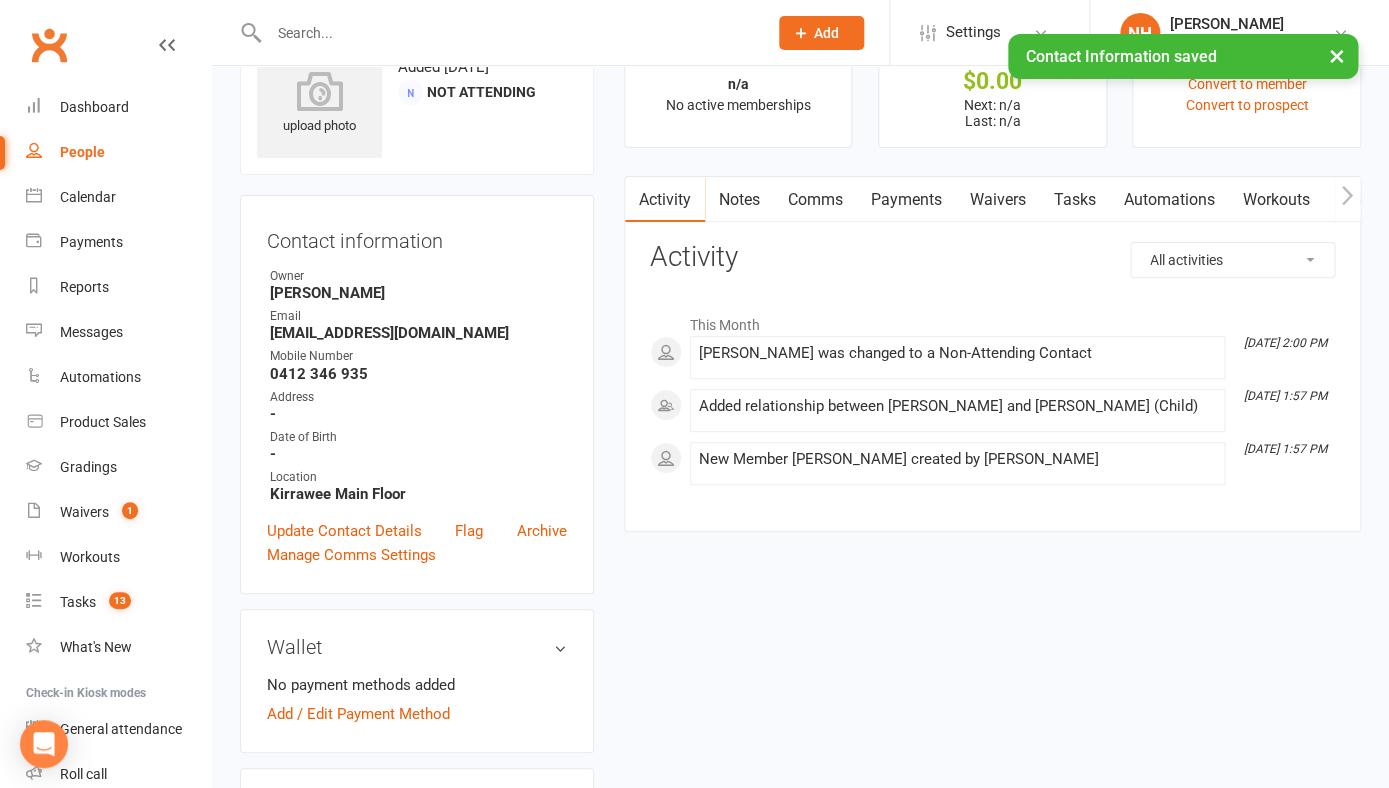scroll, scrollTop: 0, scrollLeft: 0, axis: both 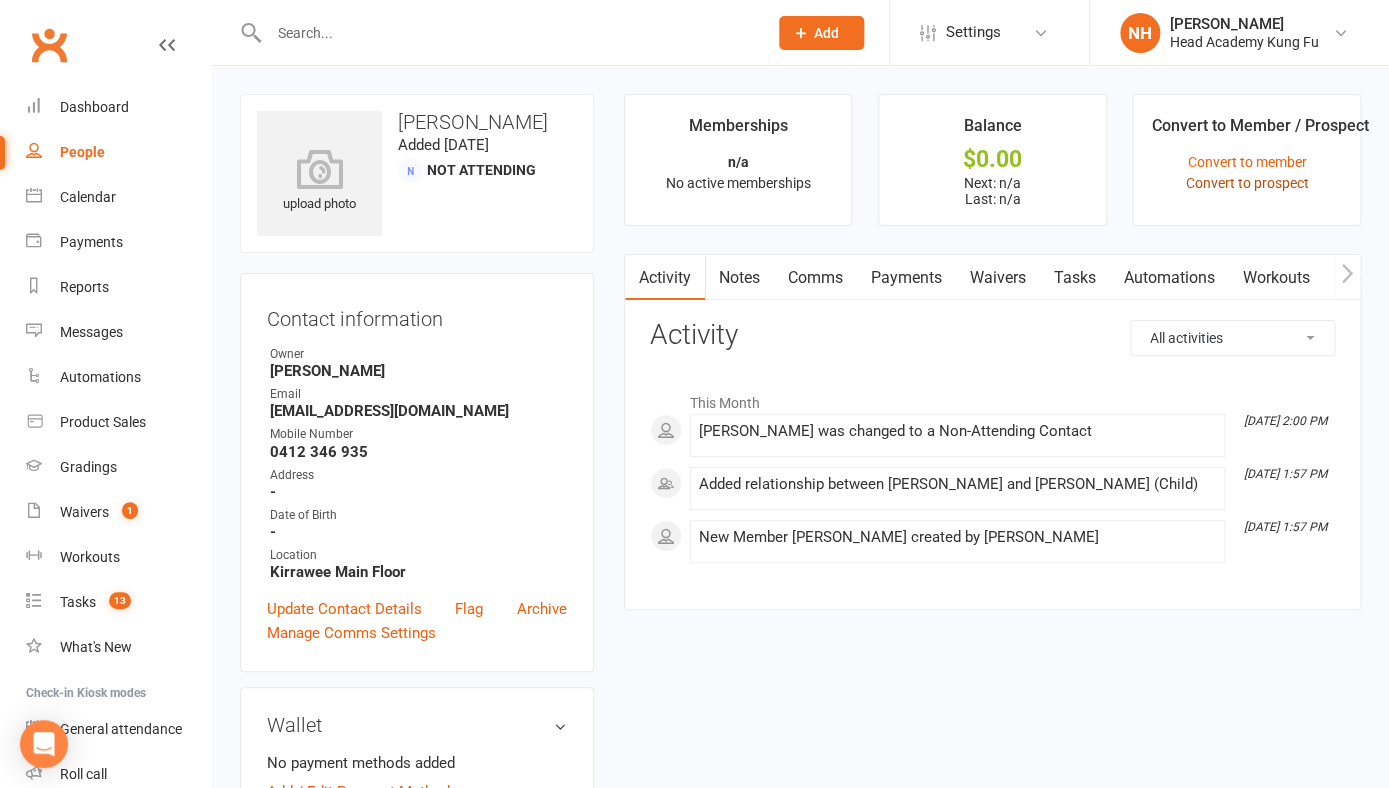 click on "Convert to prospect" at bounding box center [1246, 183] 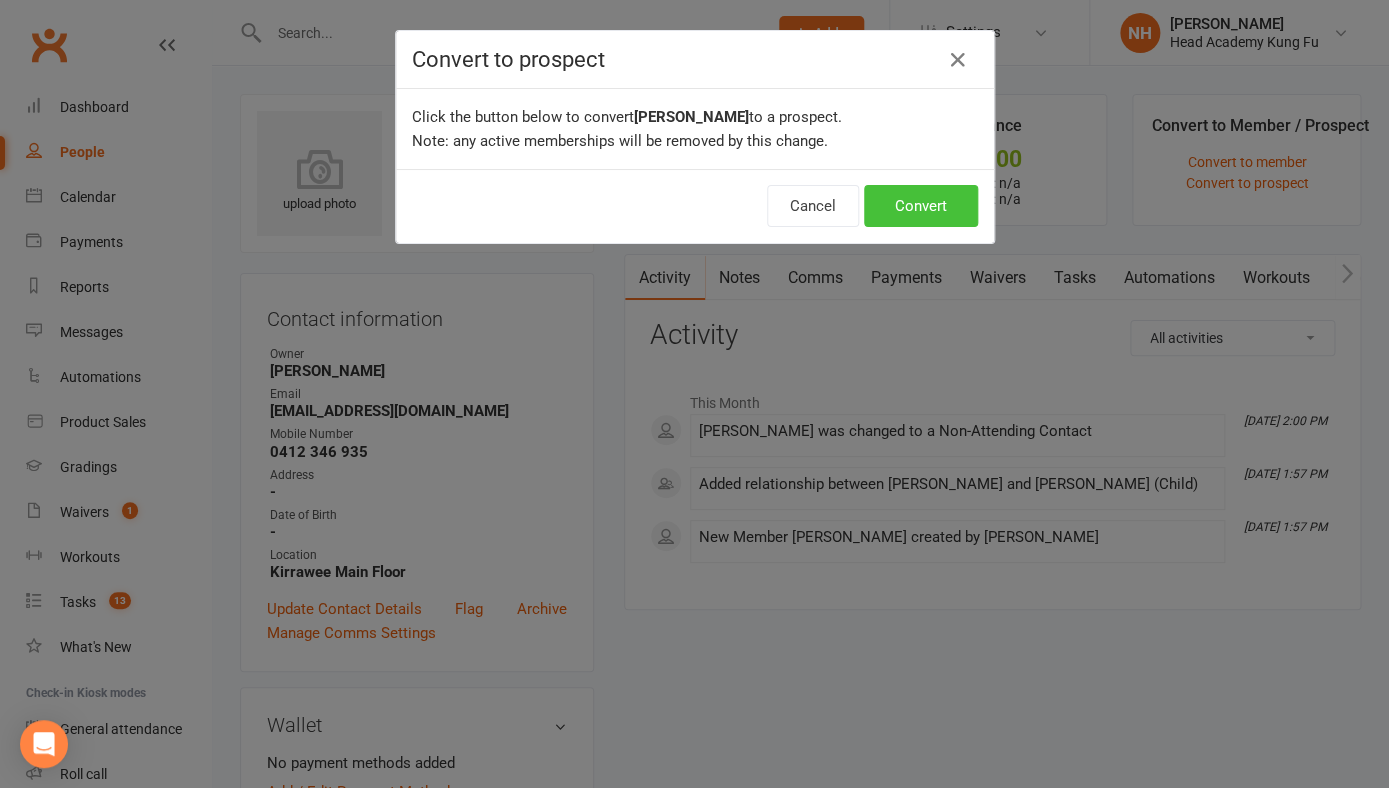 click on "Convert" at bounding box center (921, 206) 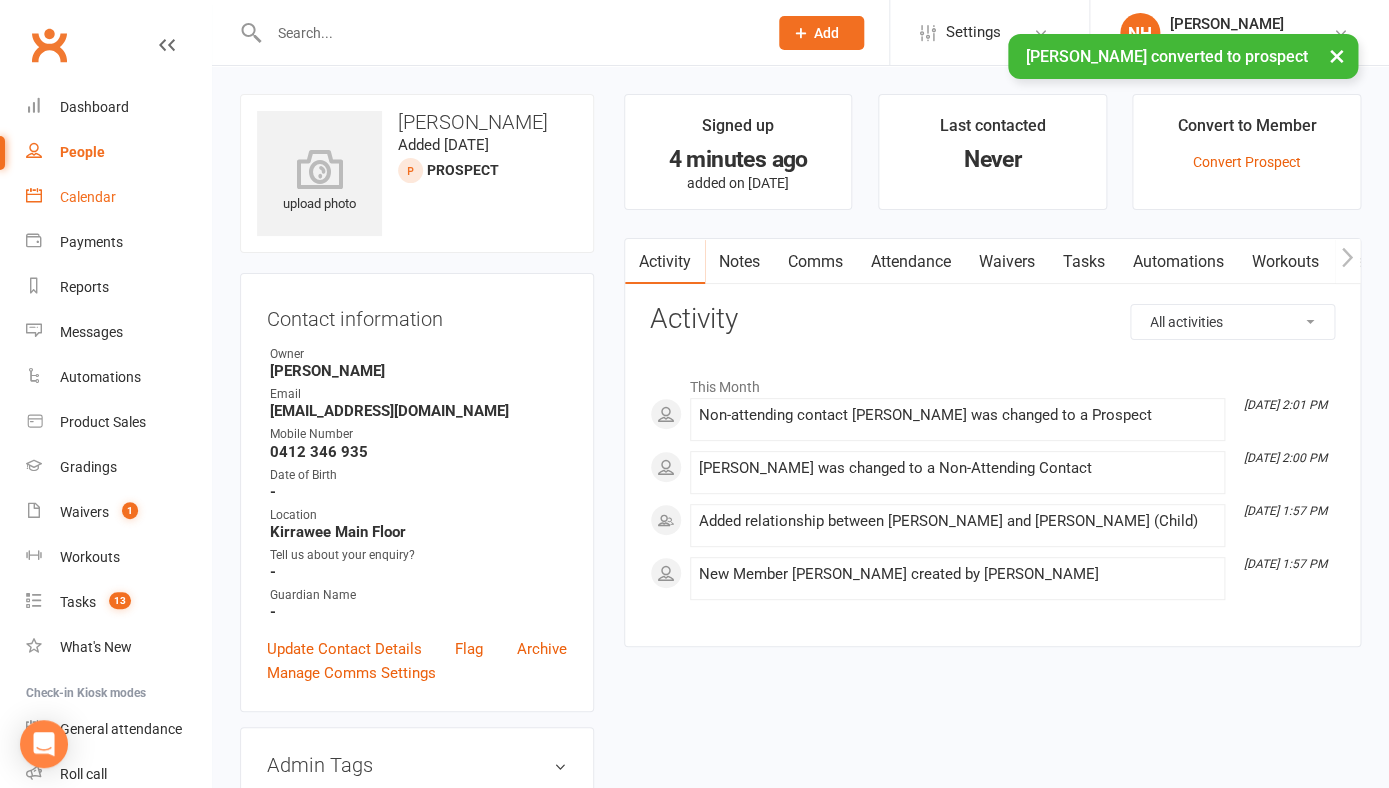 click on "Calendar" at bounding box center [88, 197] 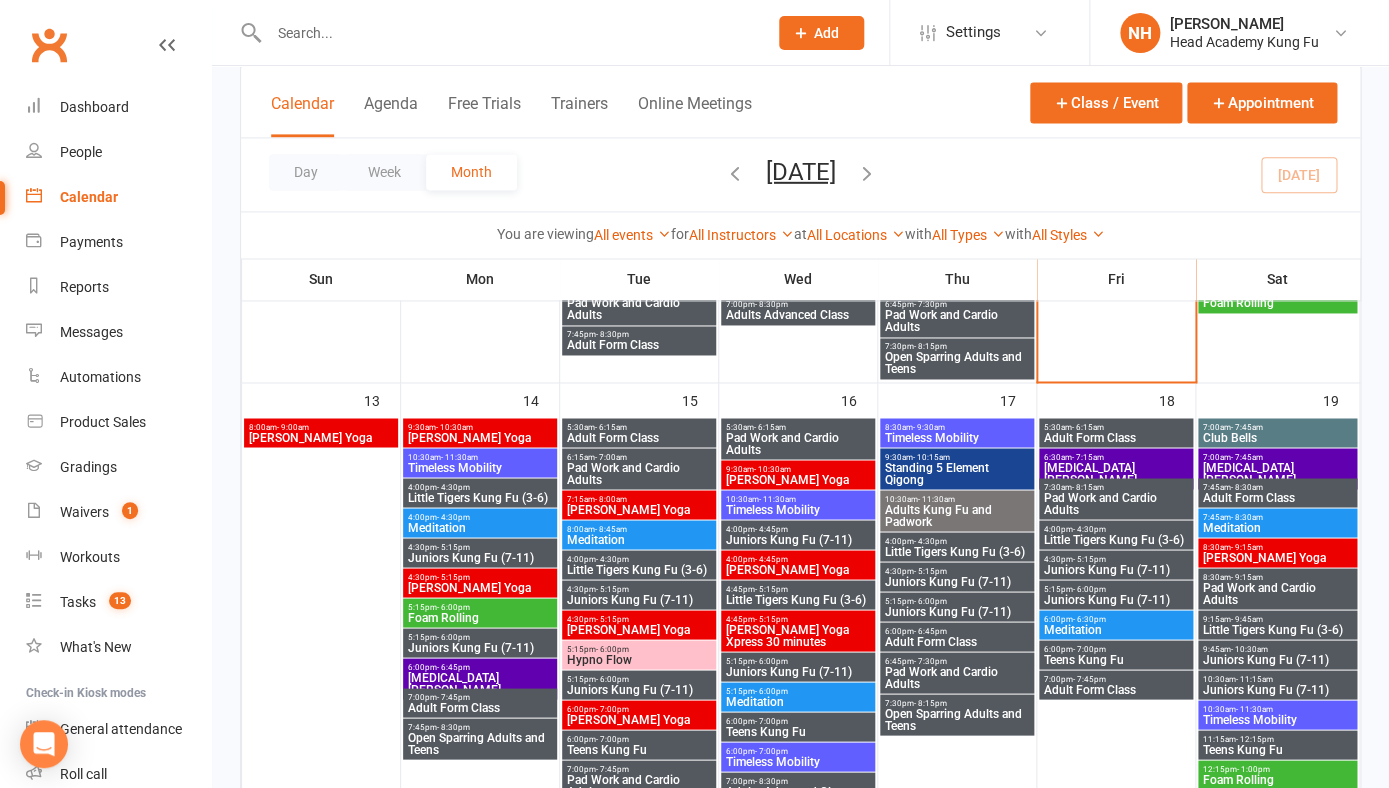 scroll, scrollTop: 972, scrollLeft: 0, axis: vertical 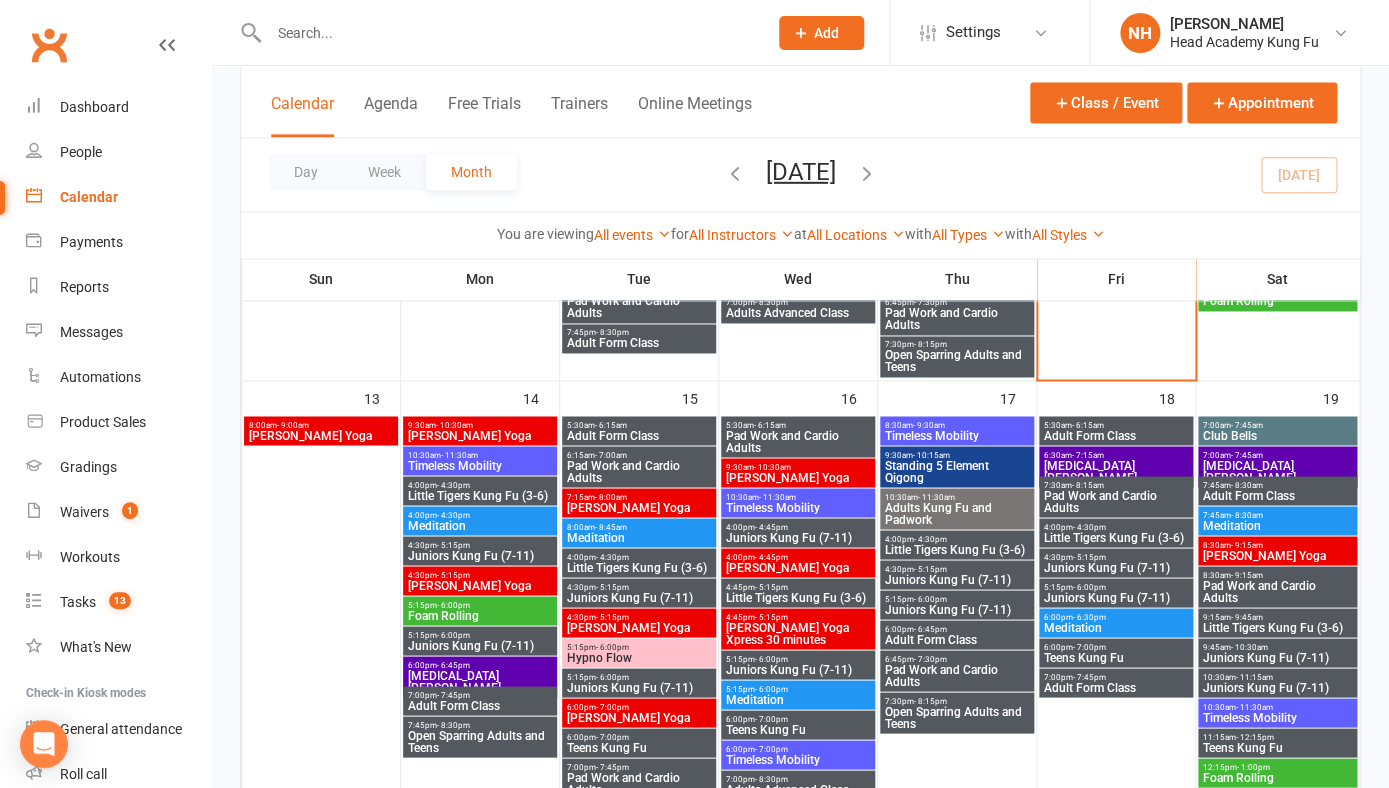 click on "Juniors Kung Fu (7-11)" at bounding box center (798, 669) 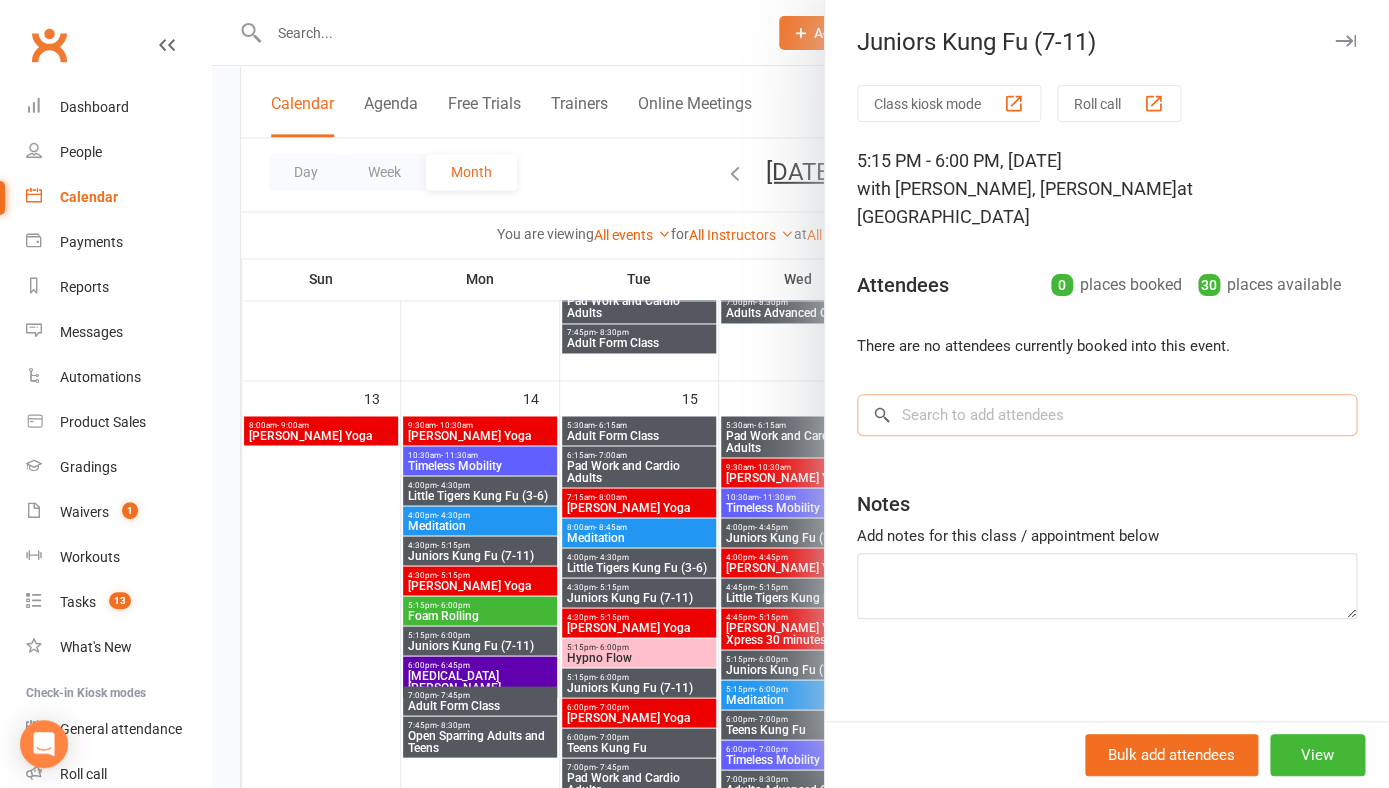 click at bounding box center [1107, 415] 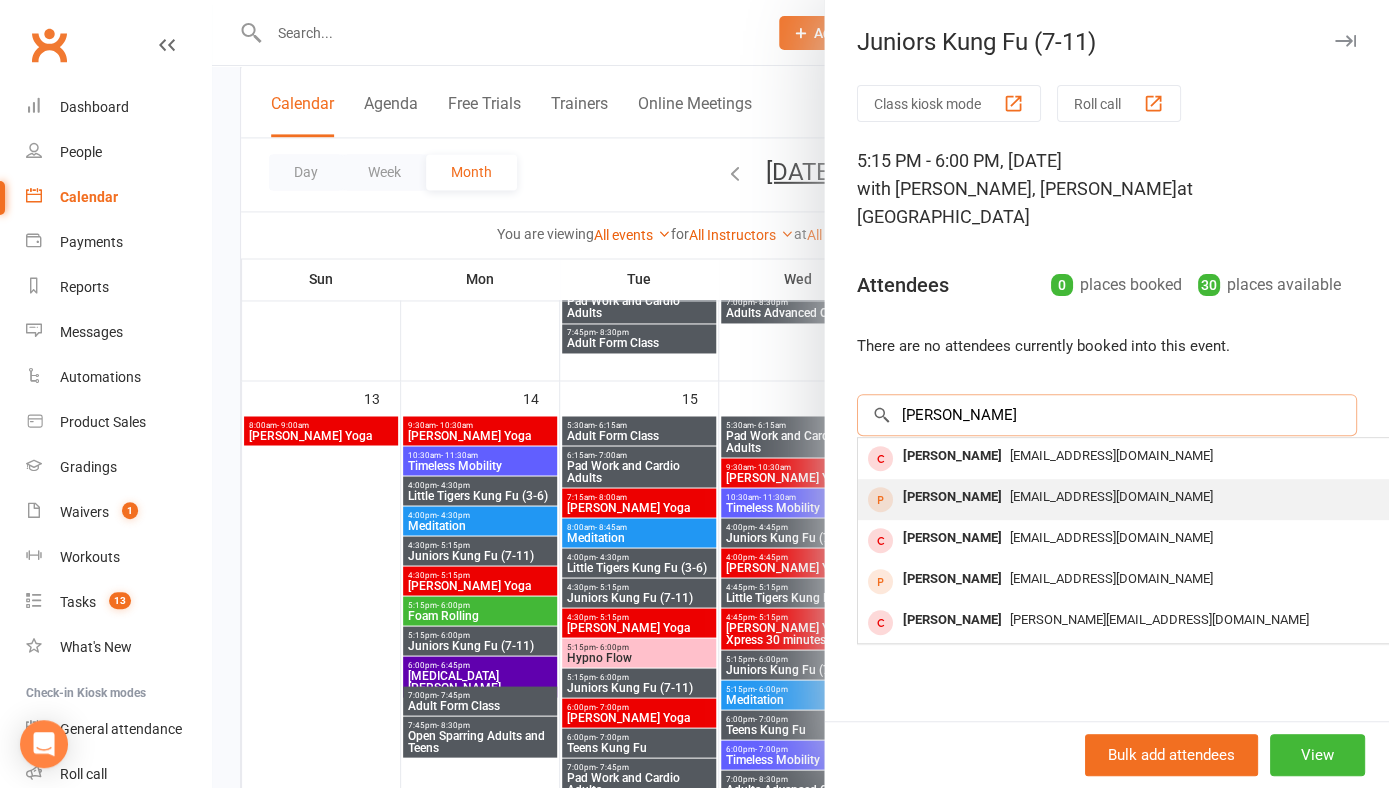 type on "[PERSON_NAME]" 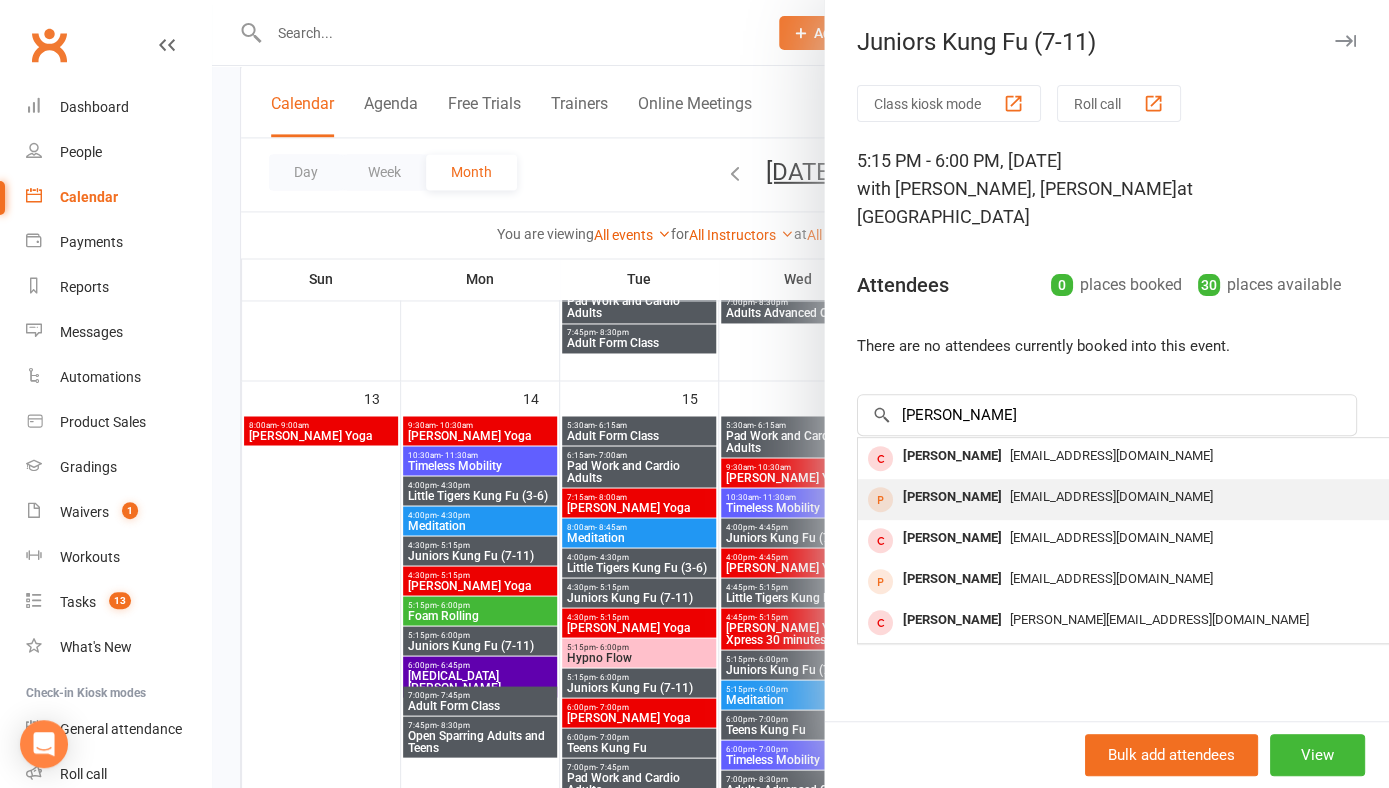 click on "[EMAIL_ADDRESS][DOMAIN_NAME]" at bounding box center [1157, 497] 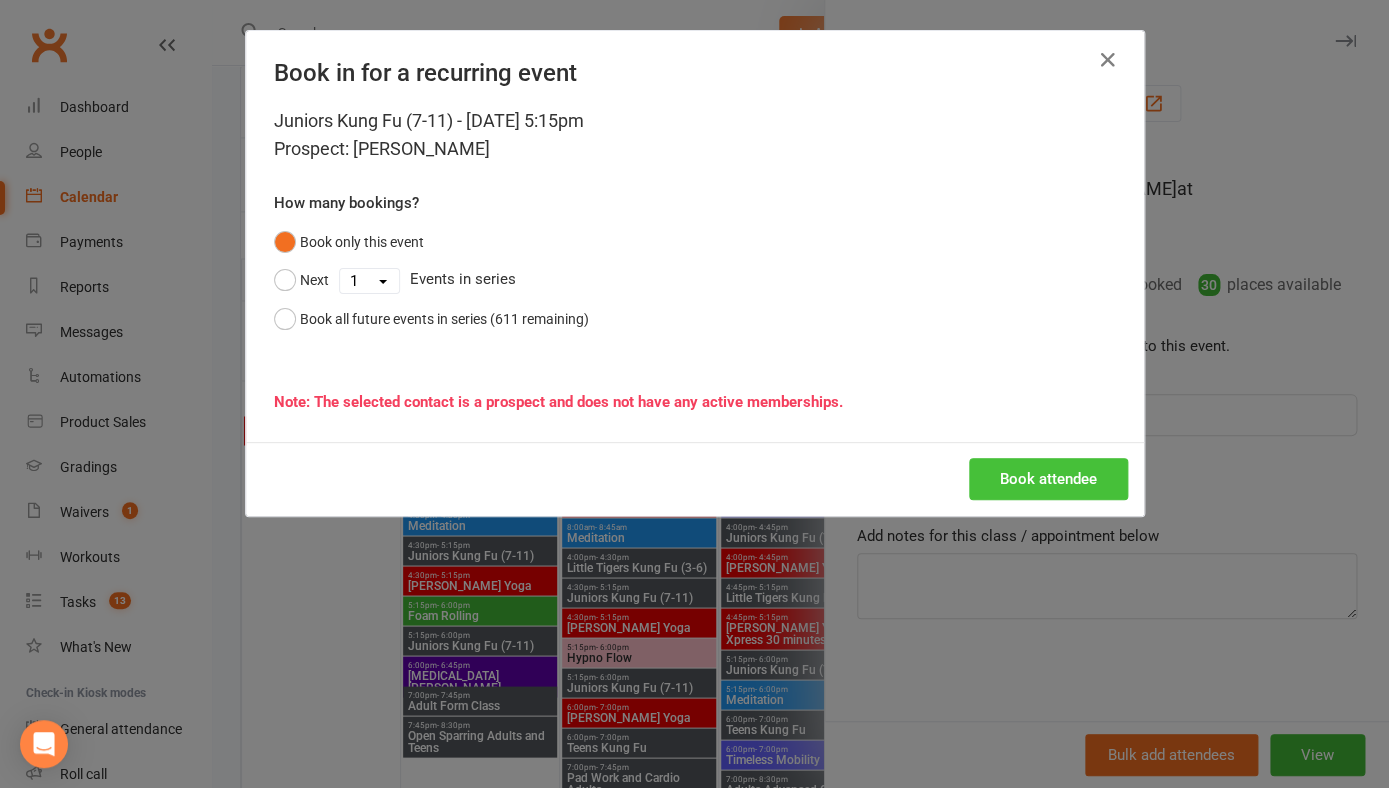 click on "Book attendee" at bounding box center [1048, 479] 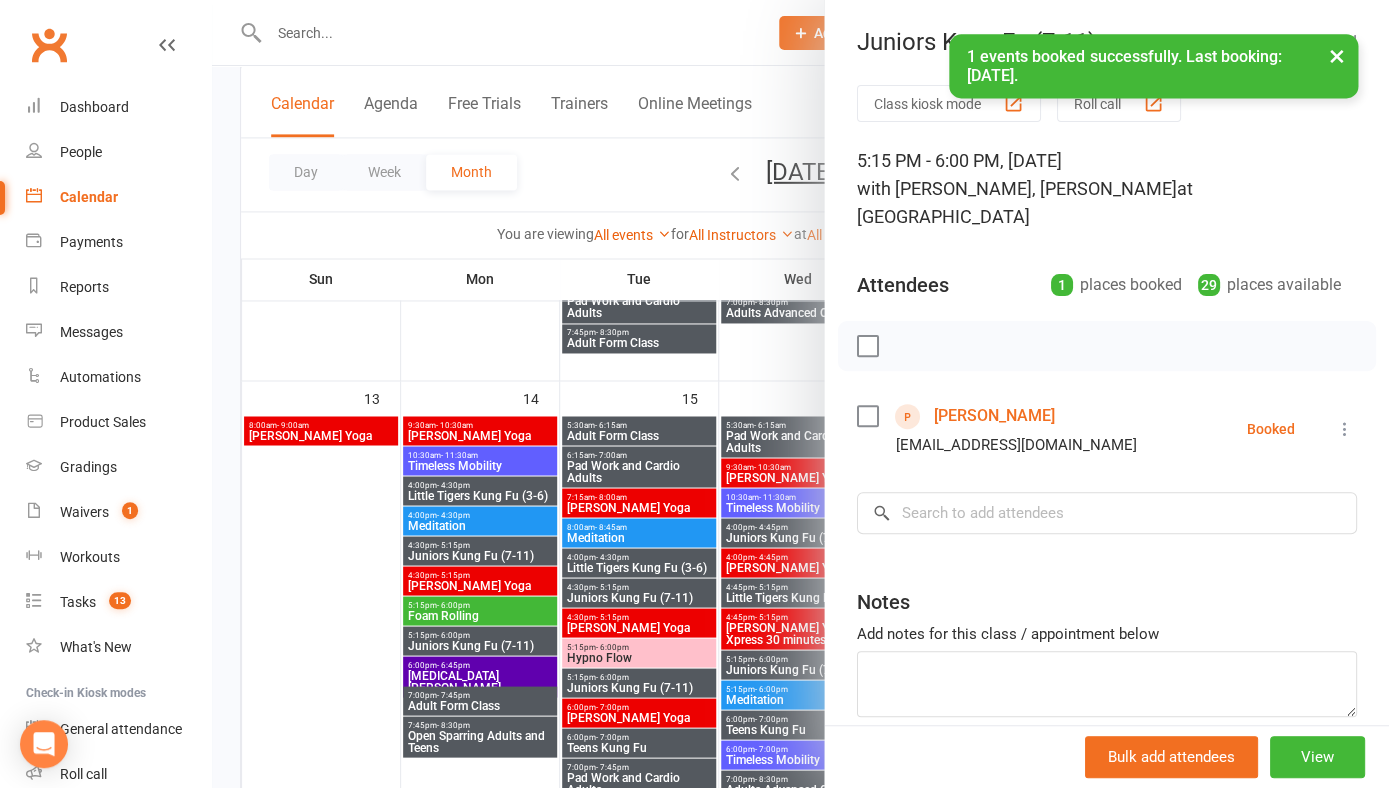 click on "×" at bounding box center [1337, 55] 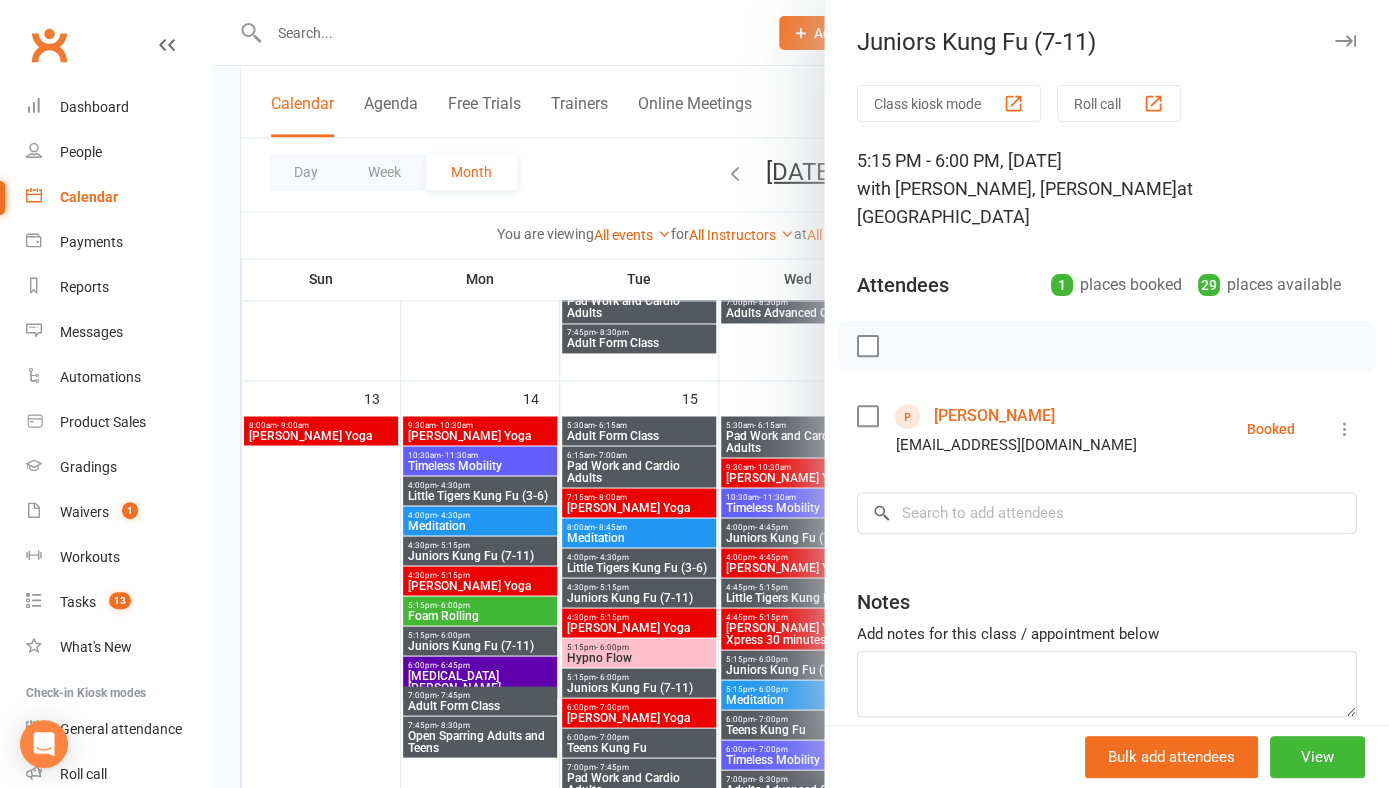 click at bounding box center [1345, 41] 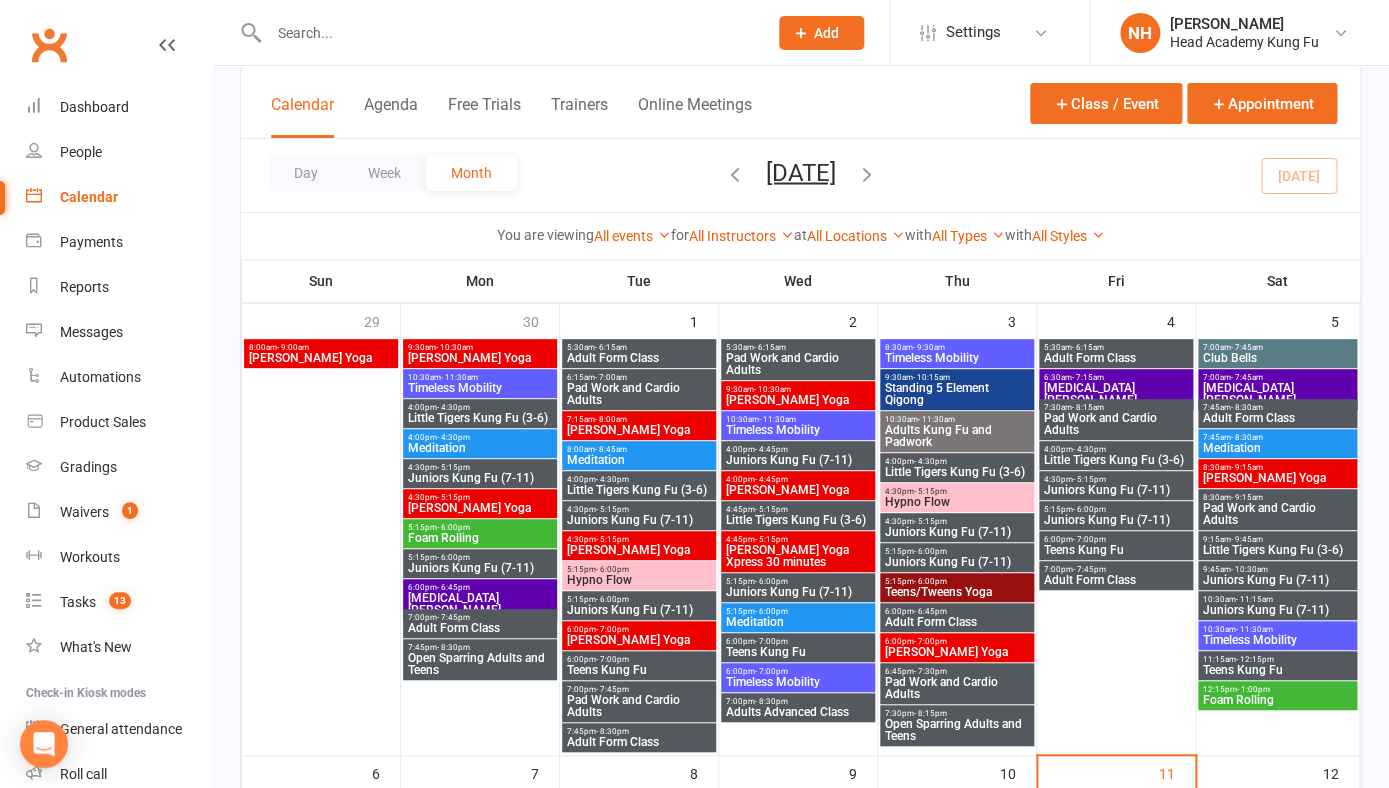 scroll, scrollTop: 0, scrollLeft: 0, axis: both 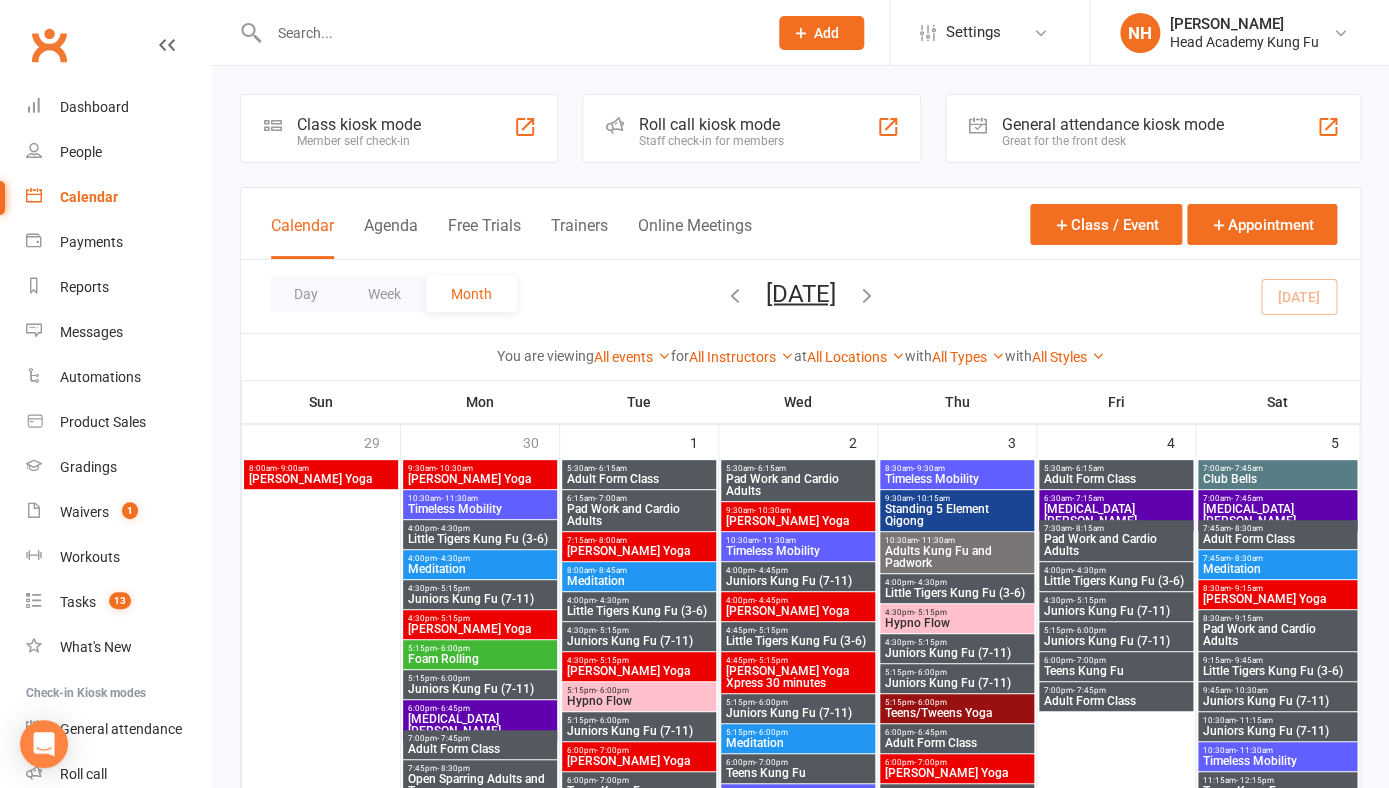 click on "Add" 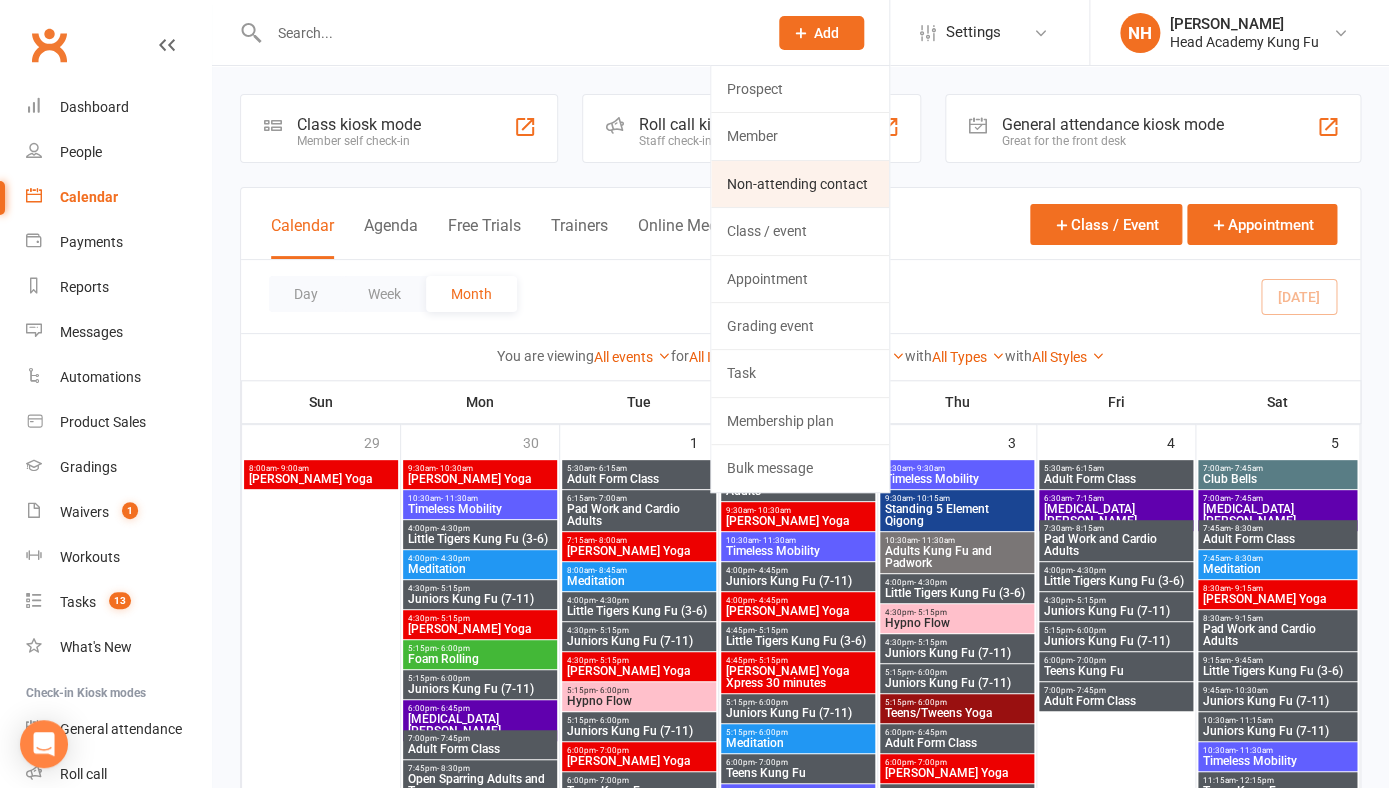 click on "Non-attending contact" 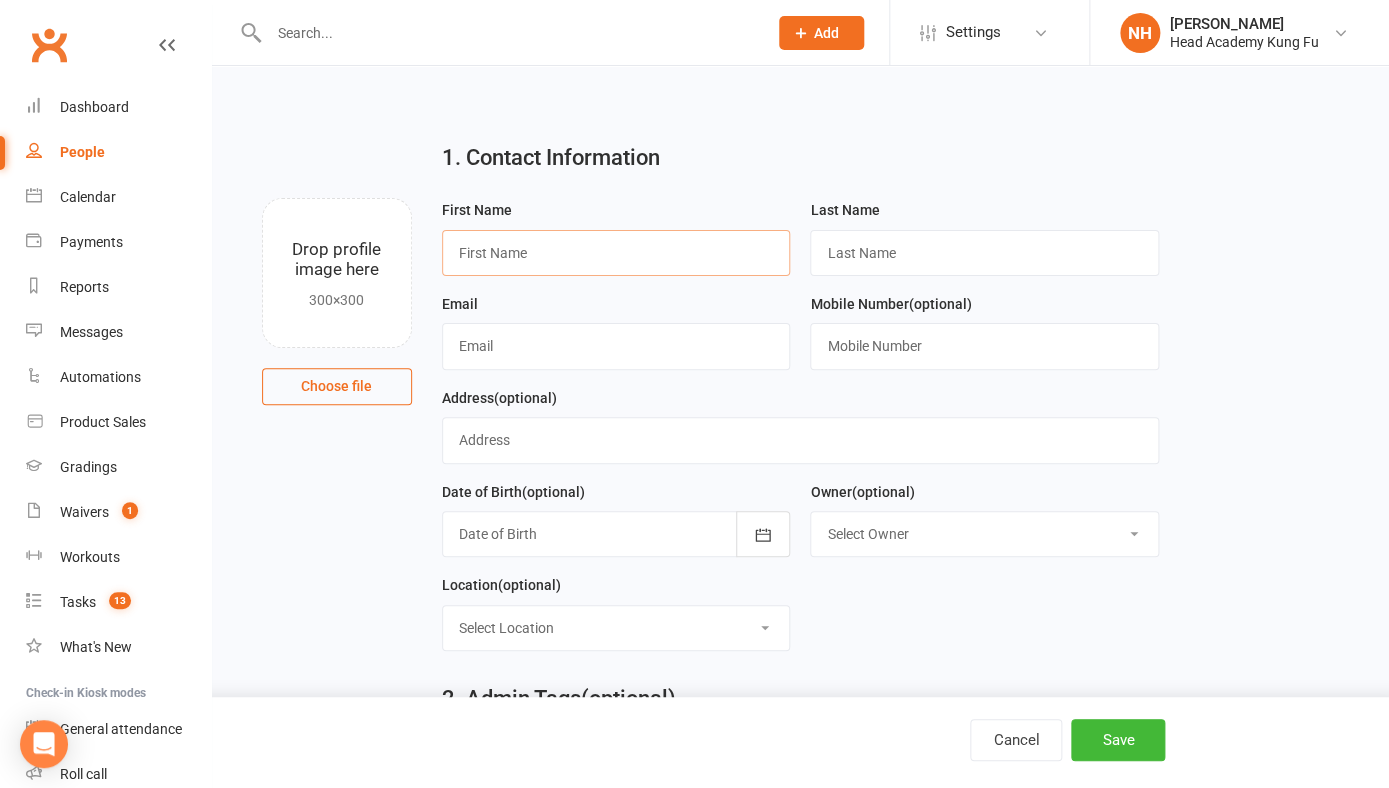 click at bounding box center (616, 253) 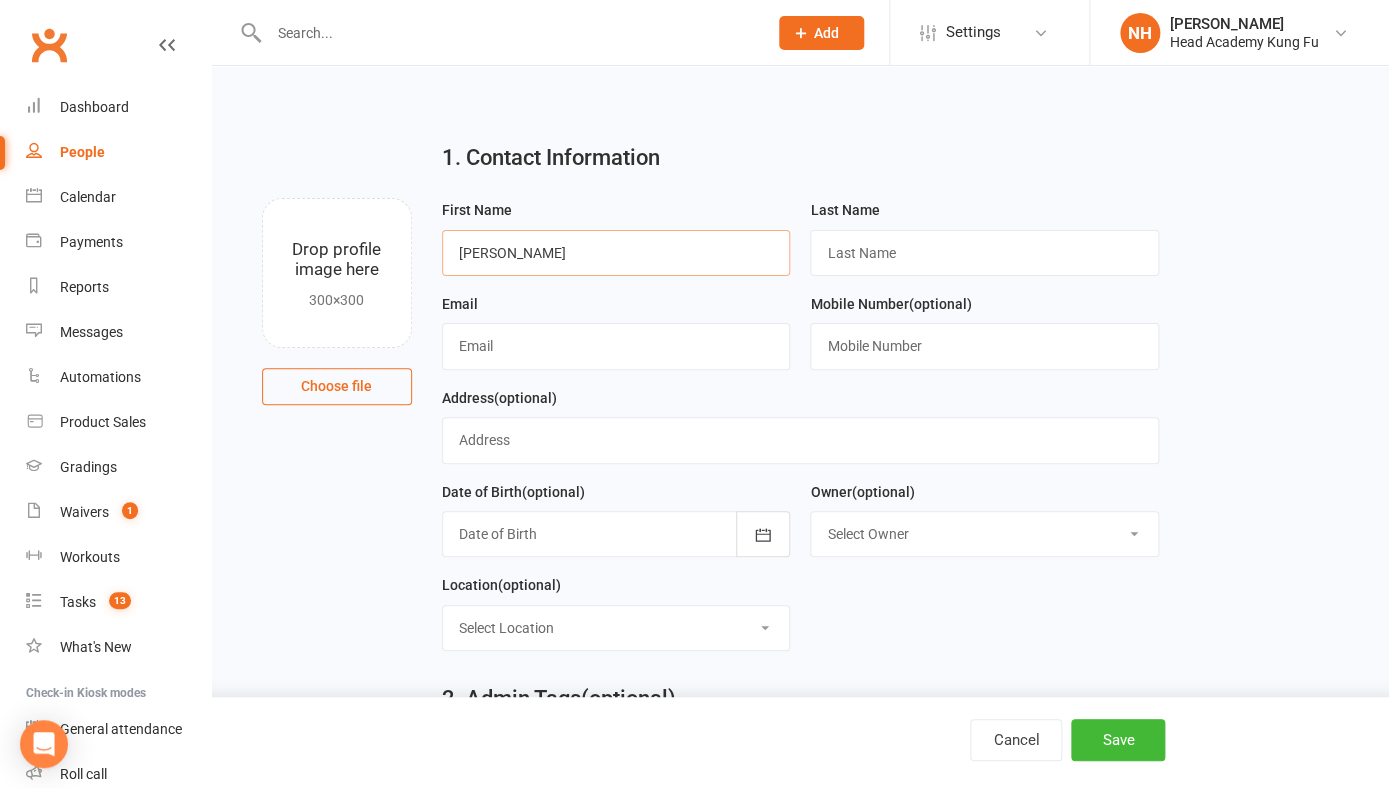 type on "[PERSON_NAME]" 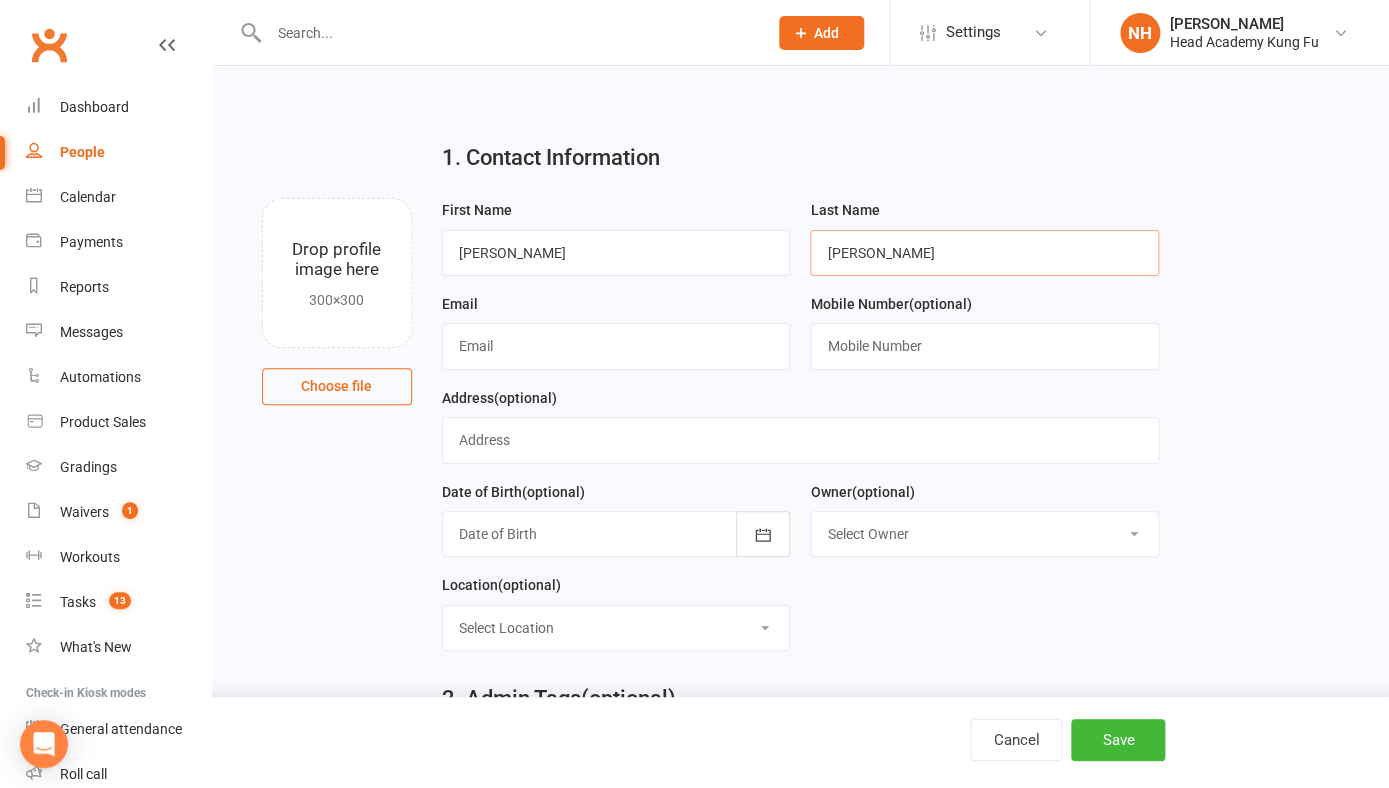 type on "[PERSON_NAME]" 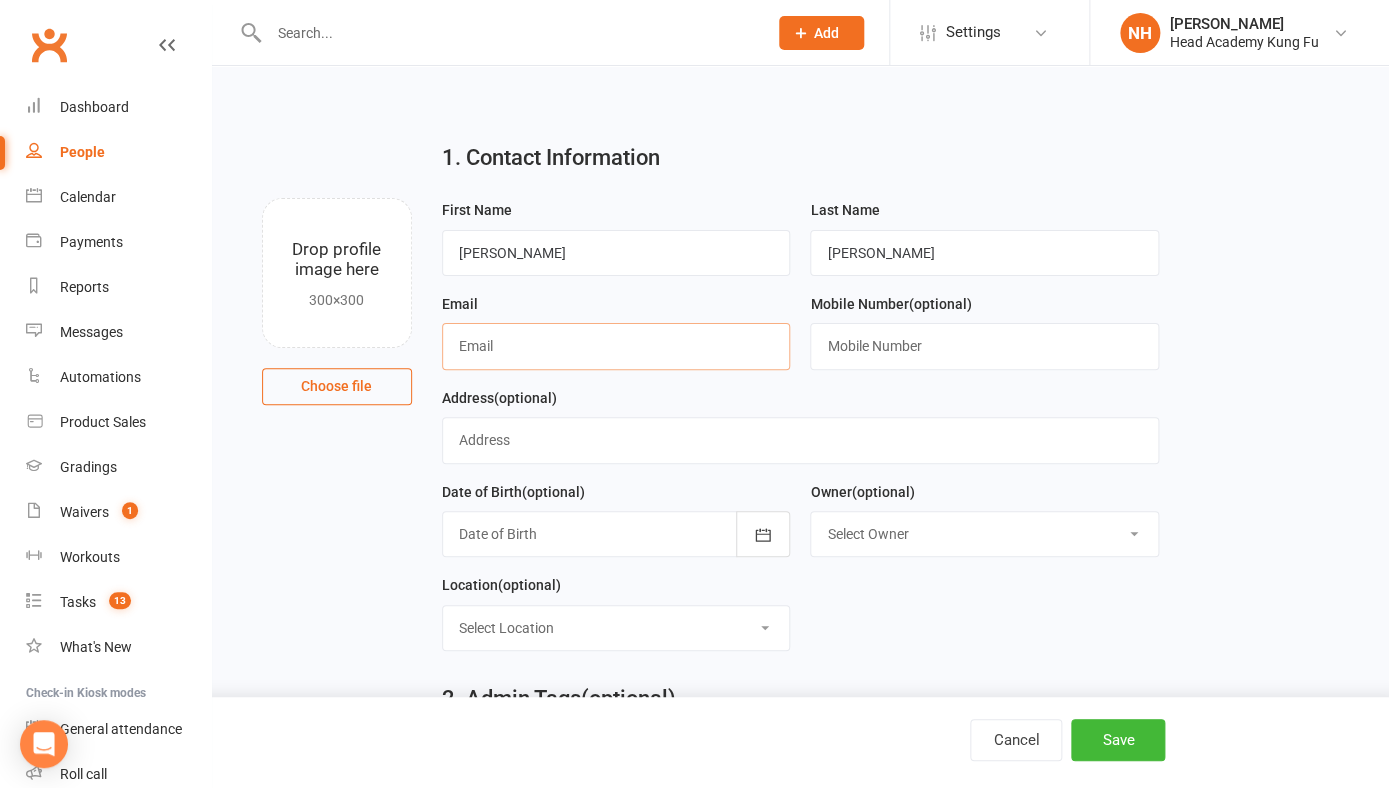 click at bounding box center (616, 346) 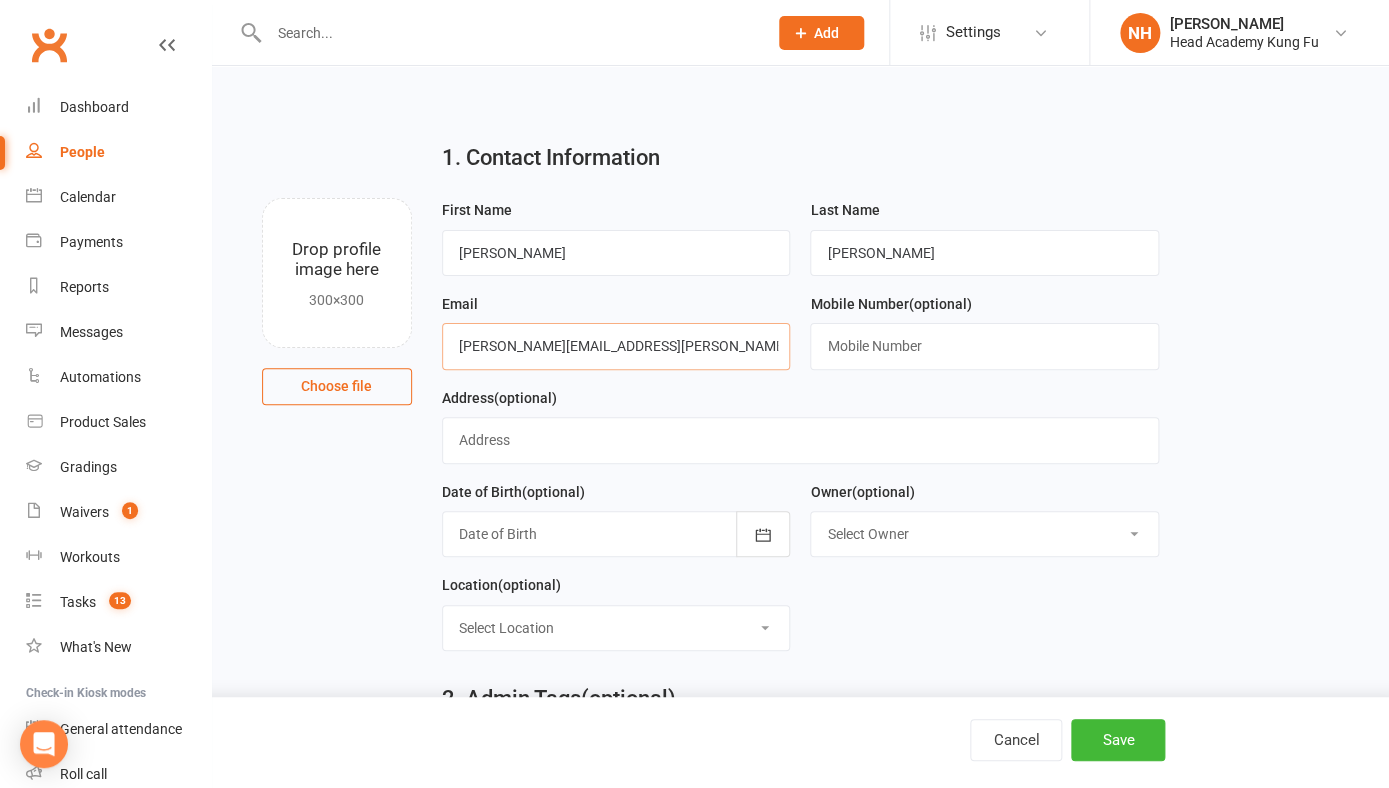 type on "[PERSON_NAME][EMAIL_ADDRESS][PERSON_NAME][DOMAIN_NAME]" 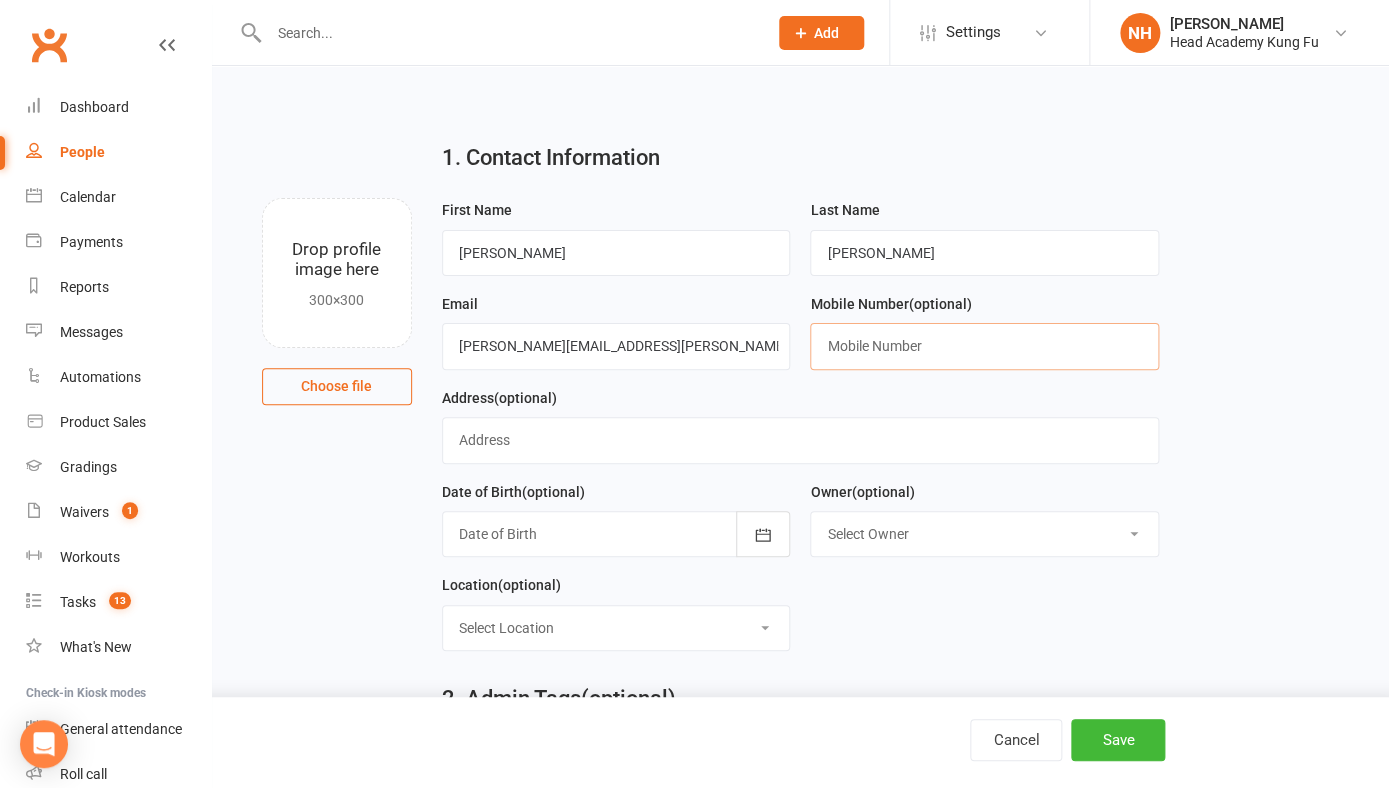 click at bounding box center (984, 346) 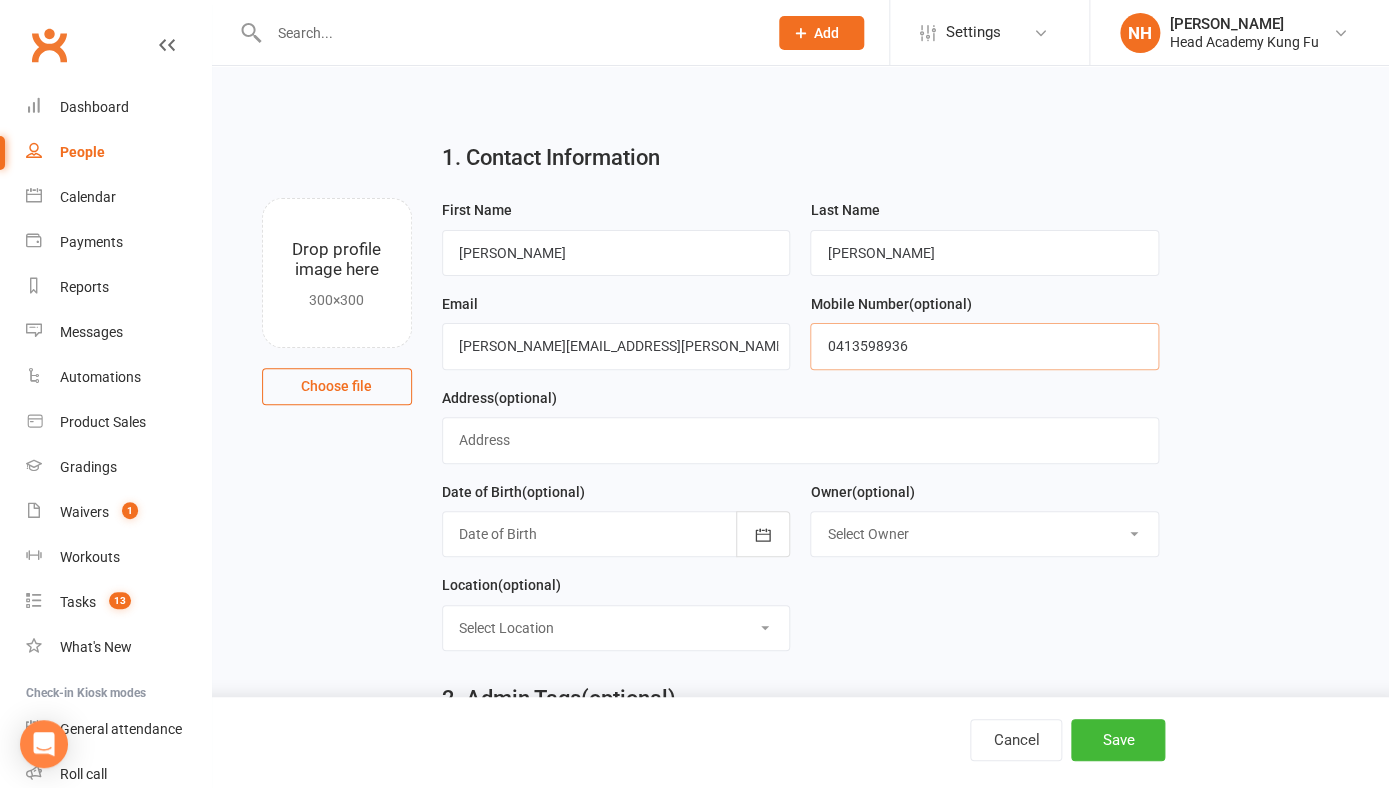 type on "0413598936" 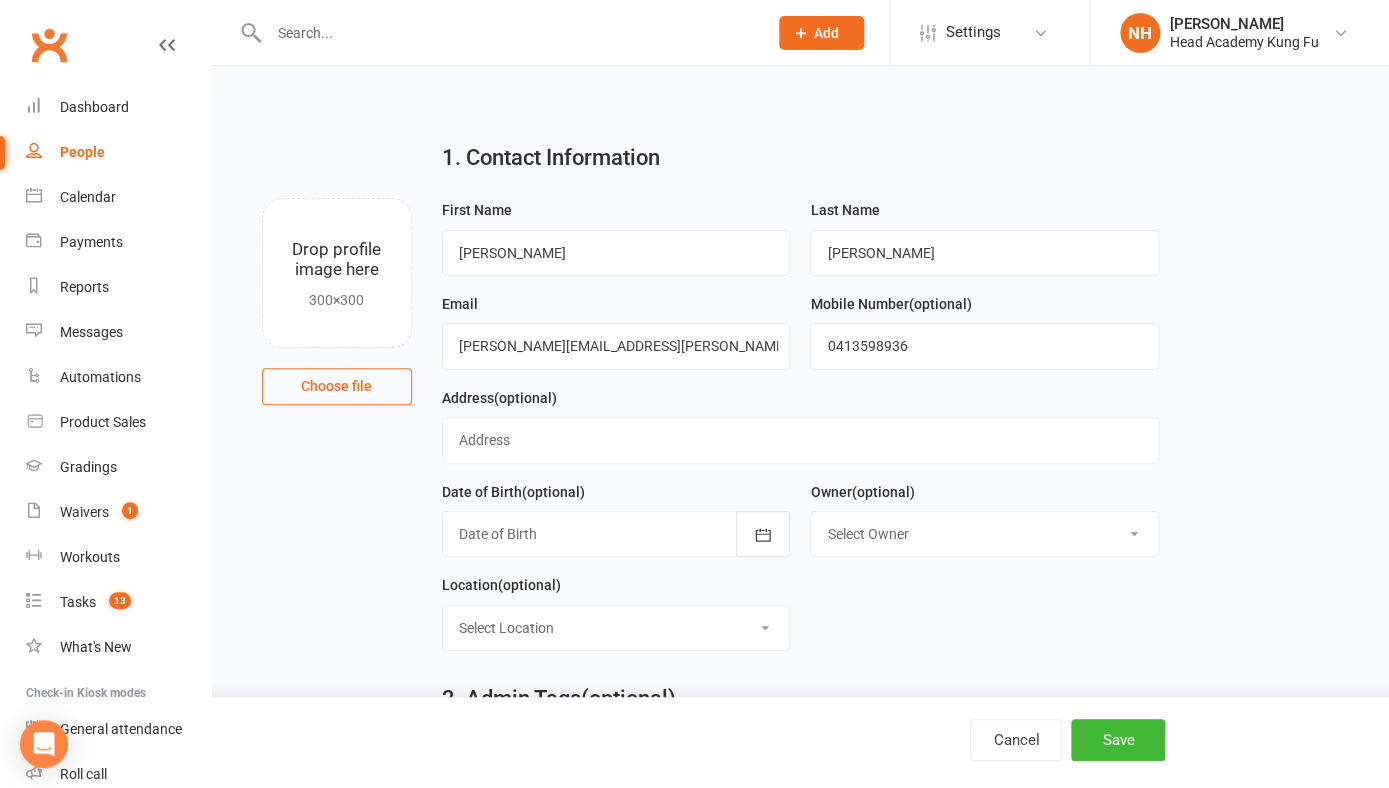 select on "0" 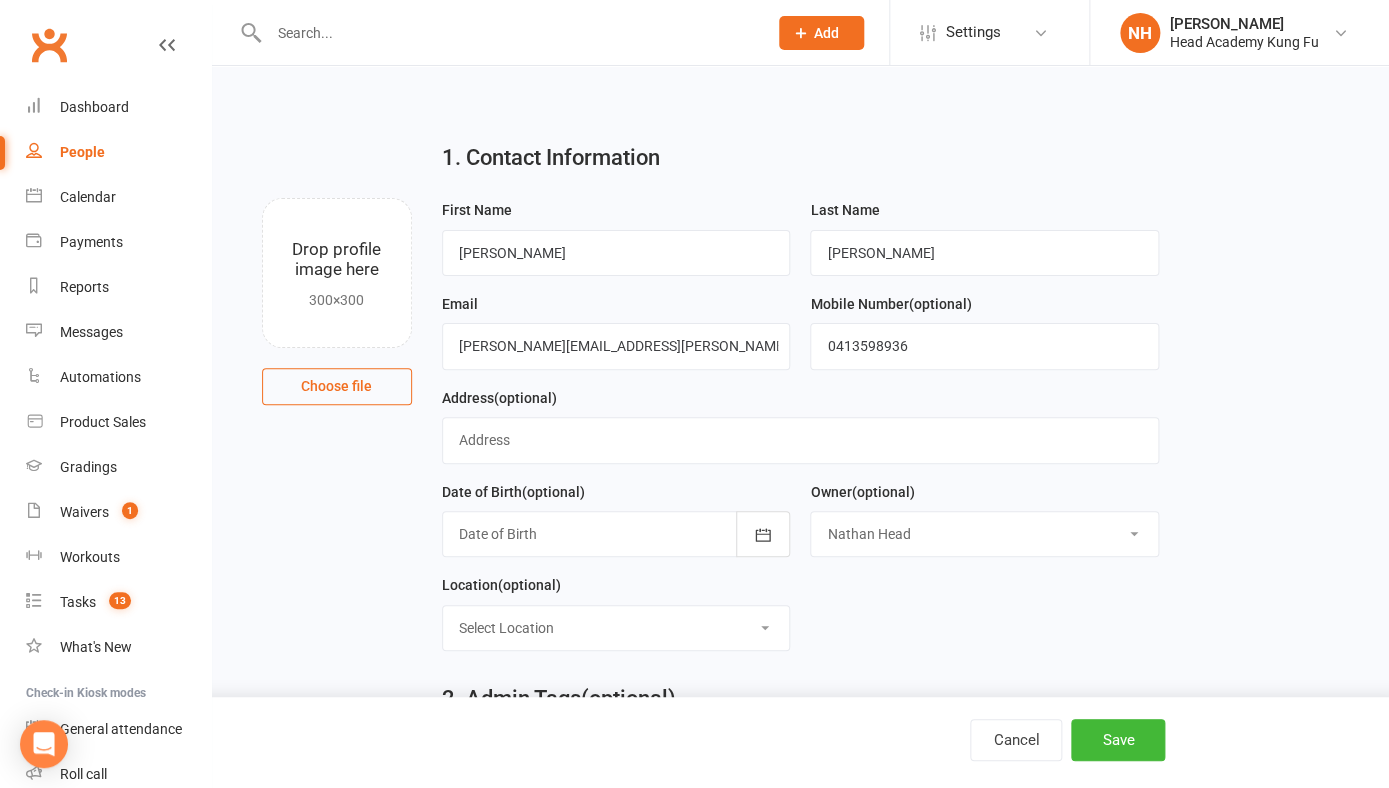 click on "[PERSON_NAME]" at bounding box center (0, 0) 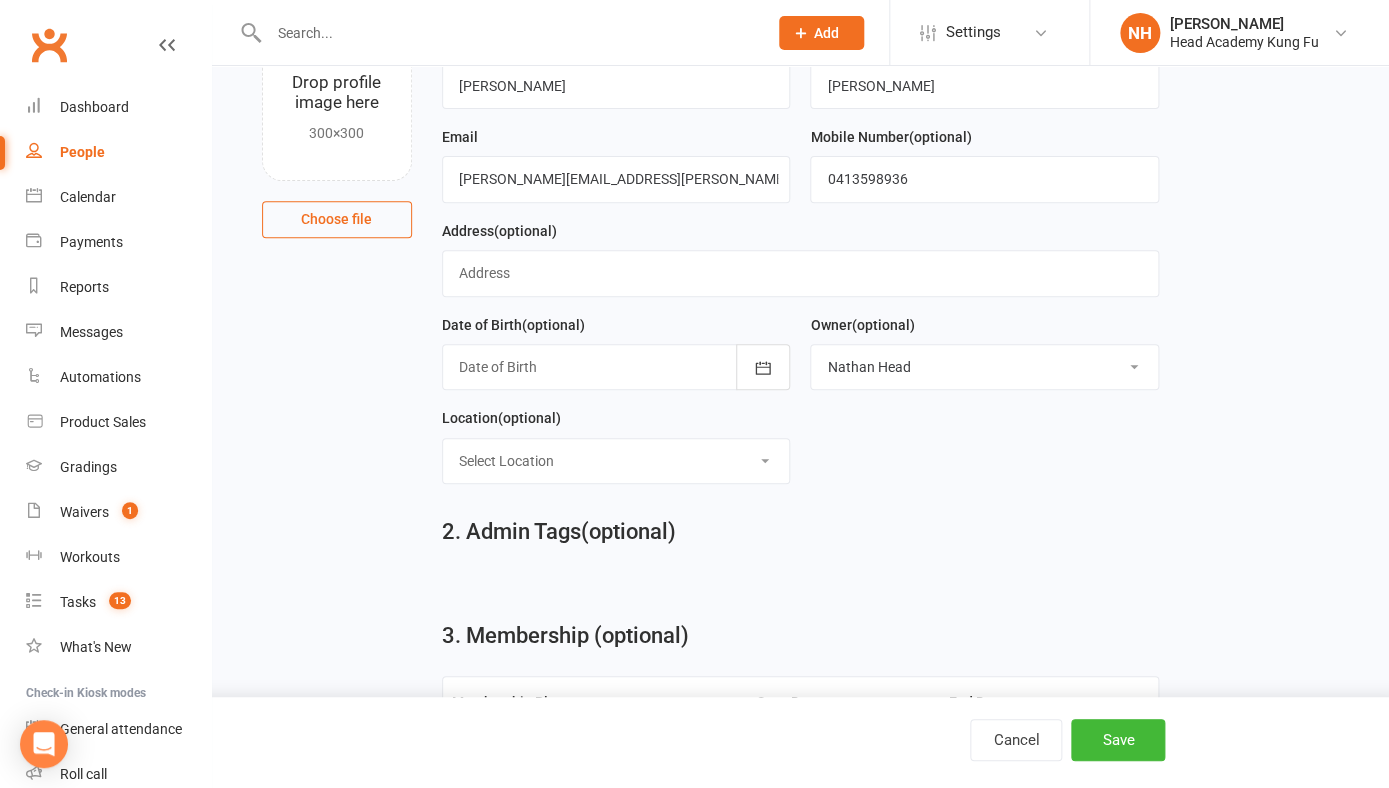 scroll, scrollTop: 193, scrollLeft: 0, axis: vertical 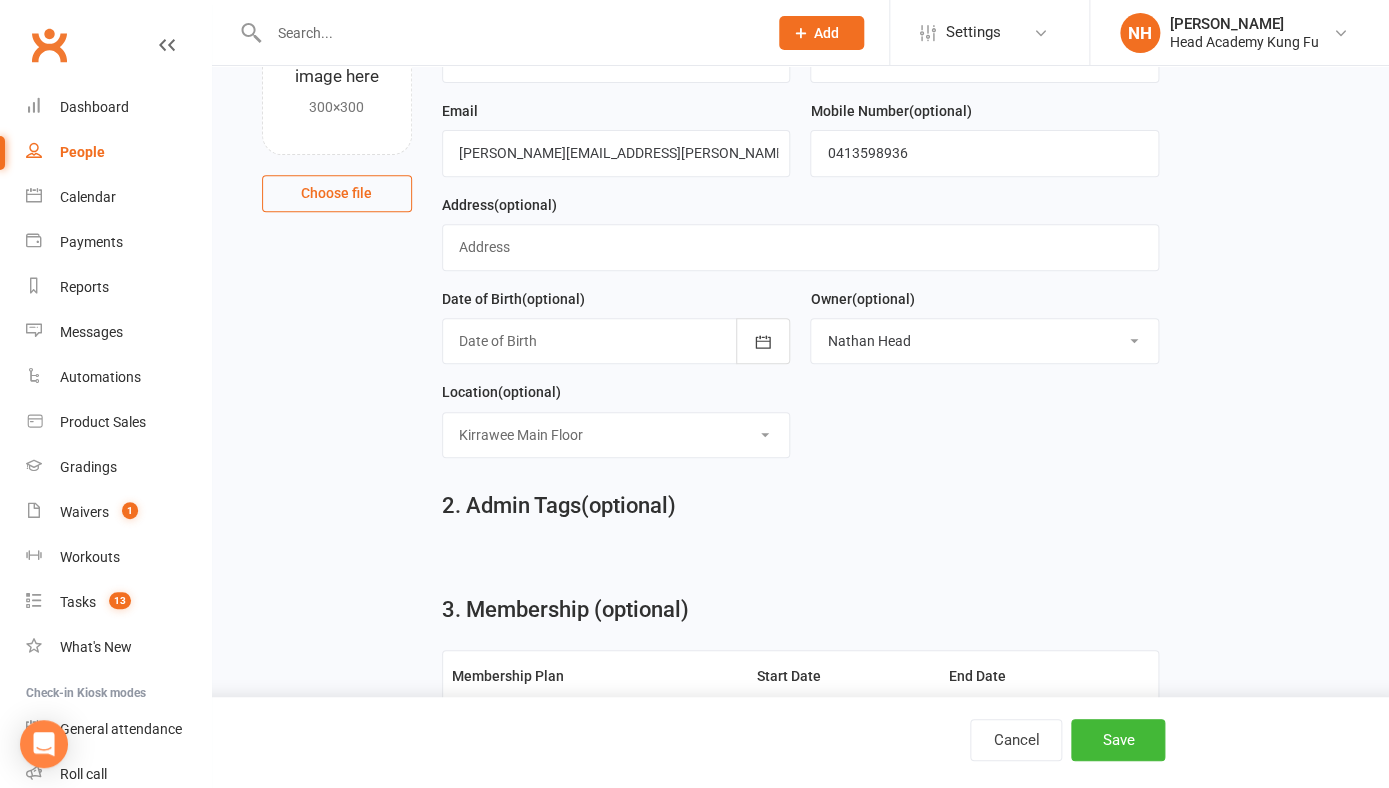 click on "Kirrawee Main Floor" at bounding box center (0, 0) 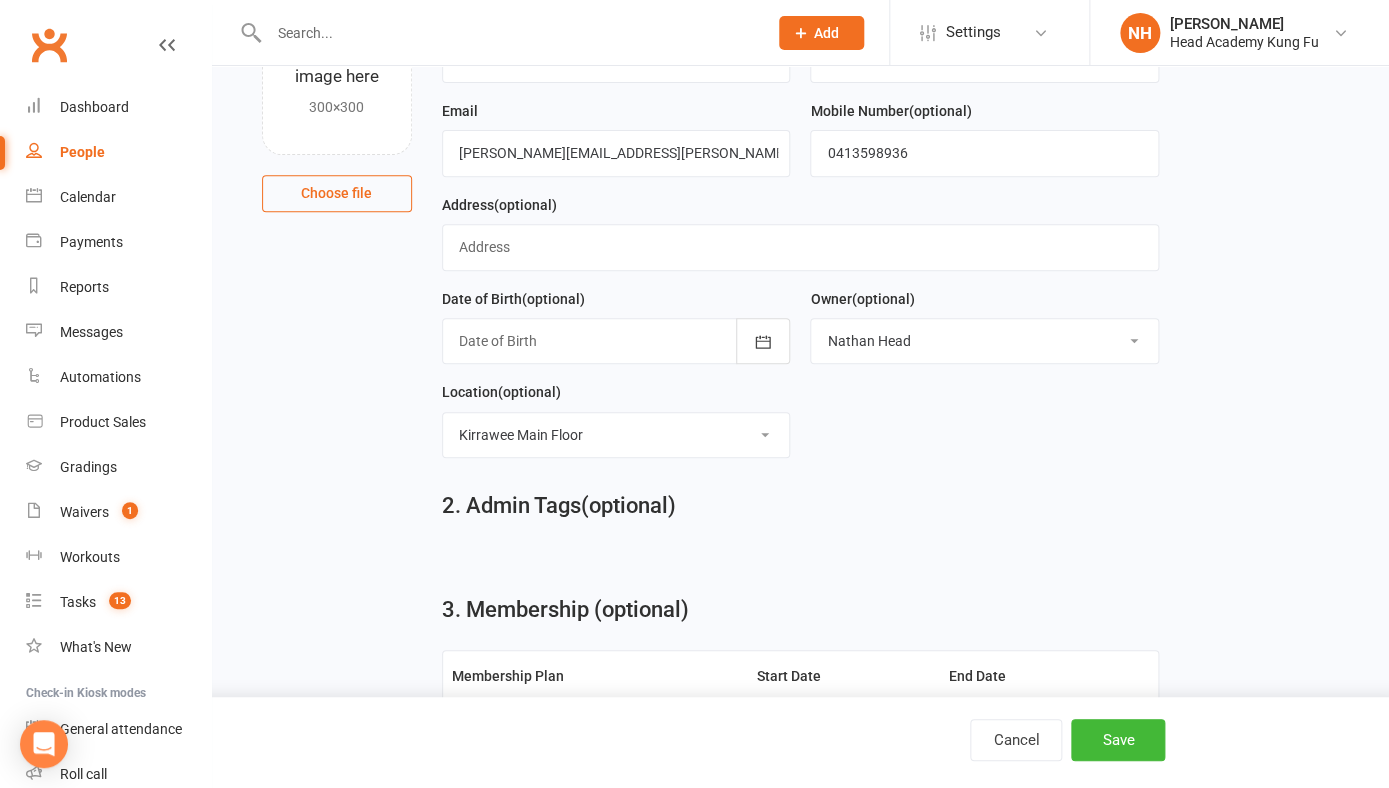 select on "1" 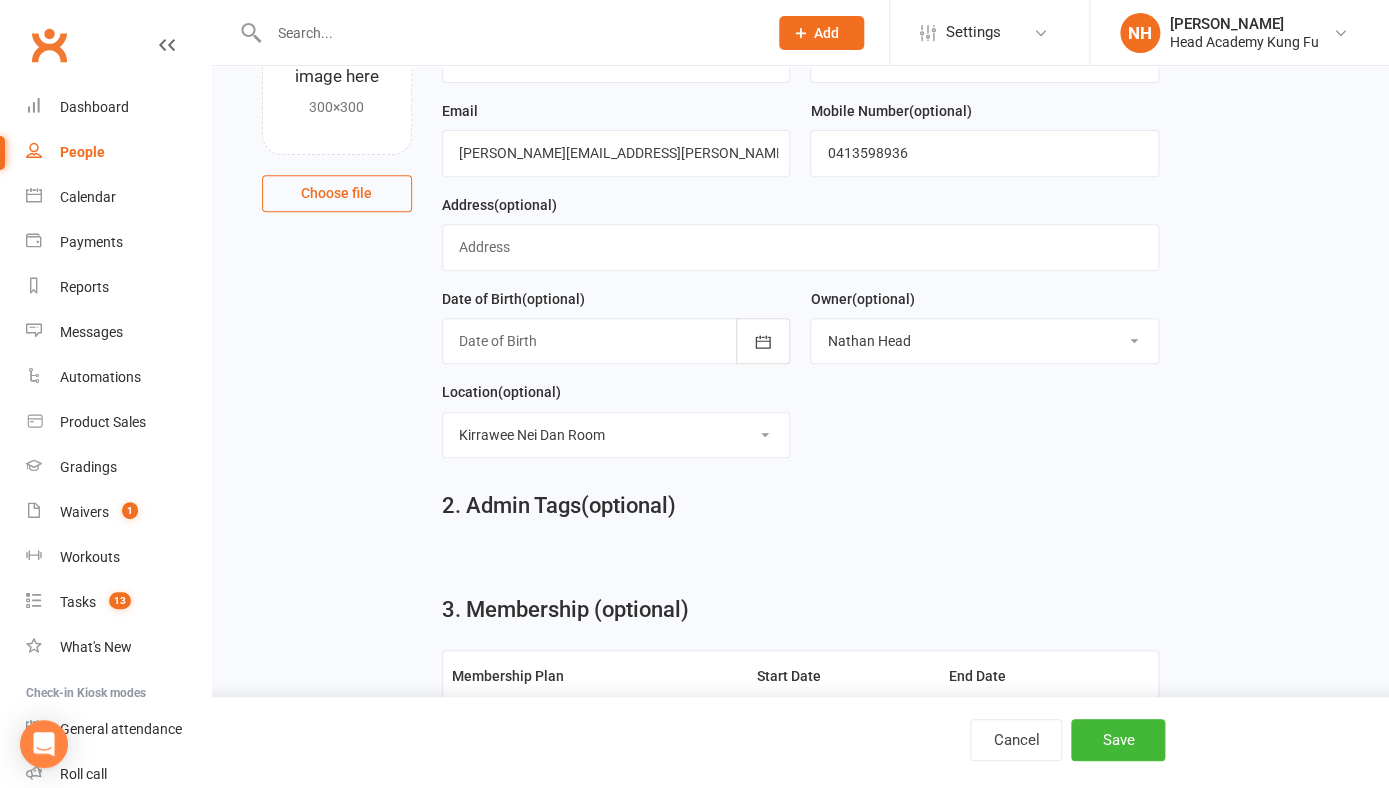 click on "Kirrawee [PERSON_NAME] Room" at bounding box center [0, 0] 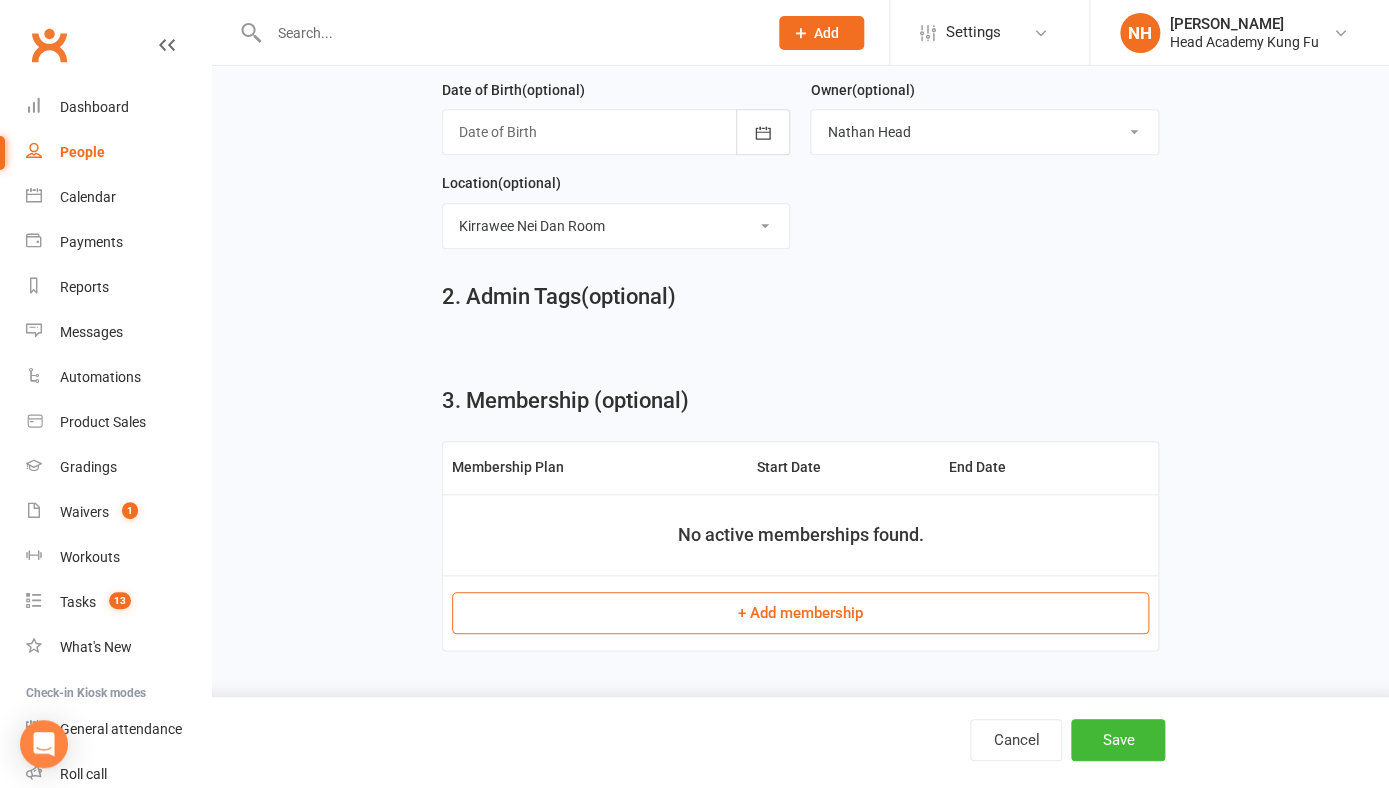scroll, scrollTop: 403, scrollLeft: 0, axis: vertical 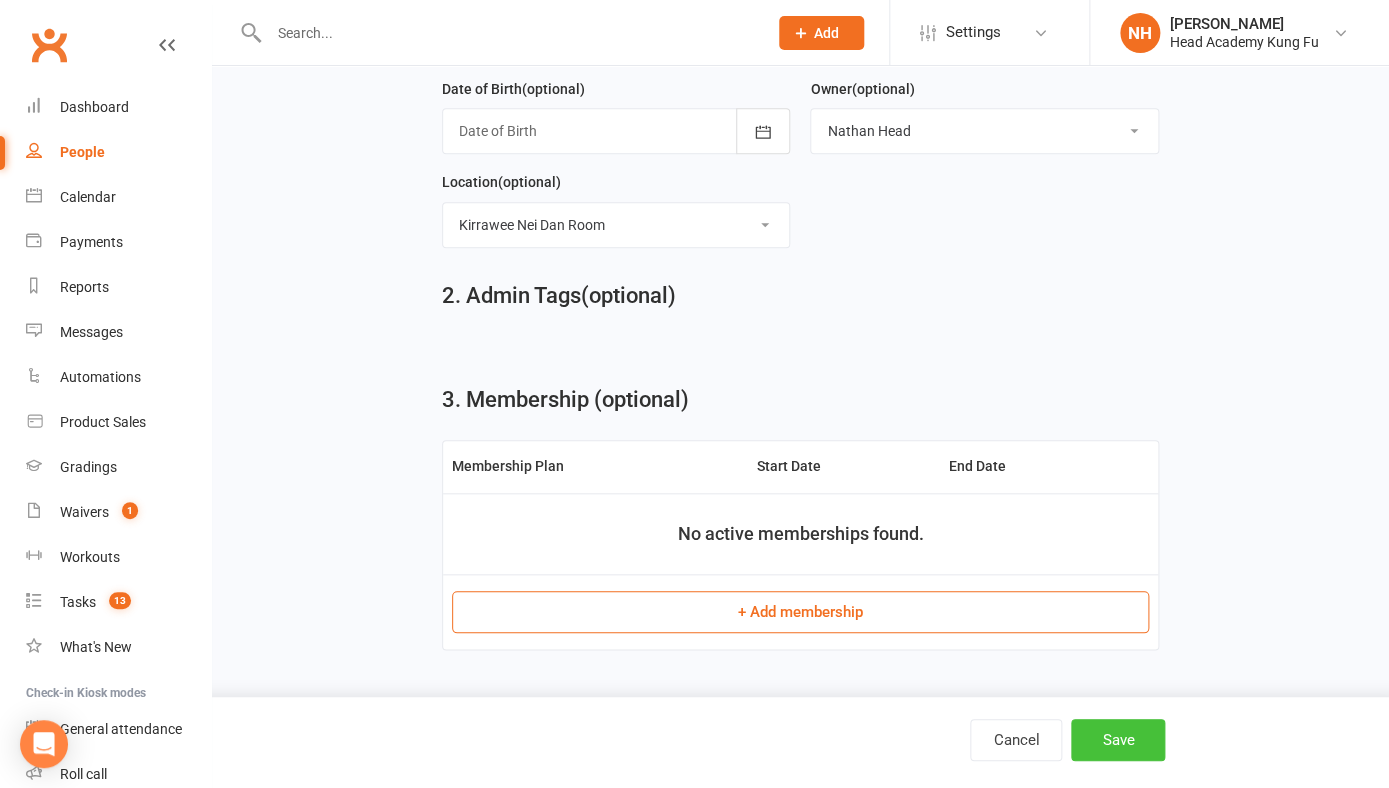 click on "Save" at bounding box center (1118, 740) 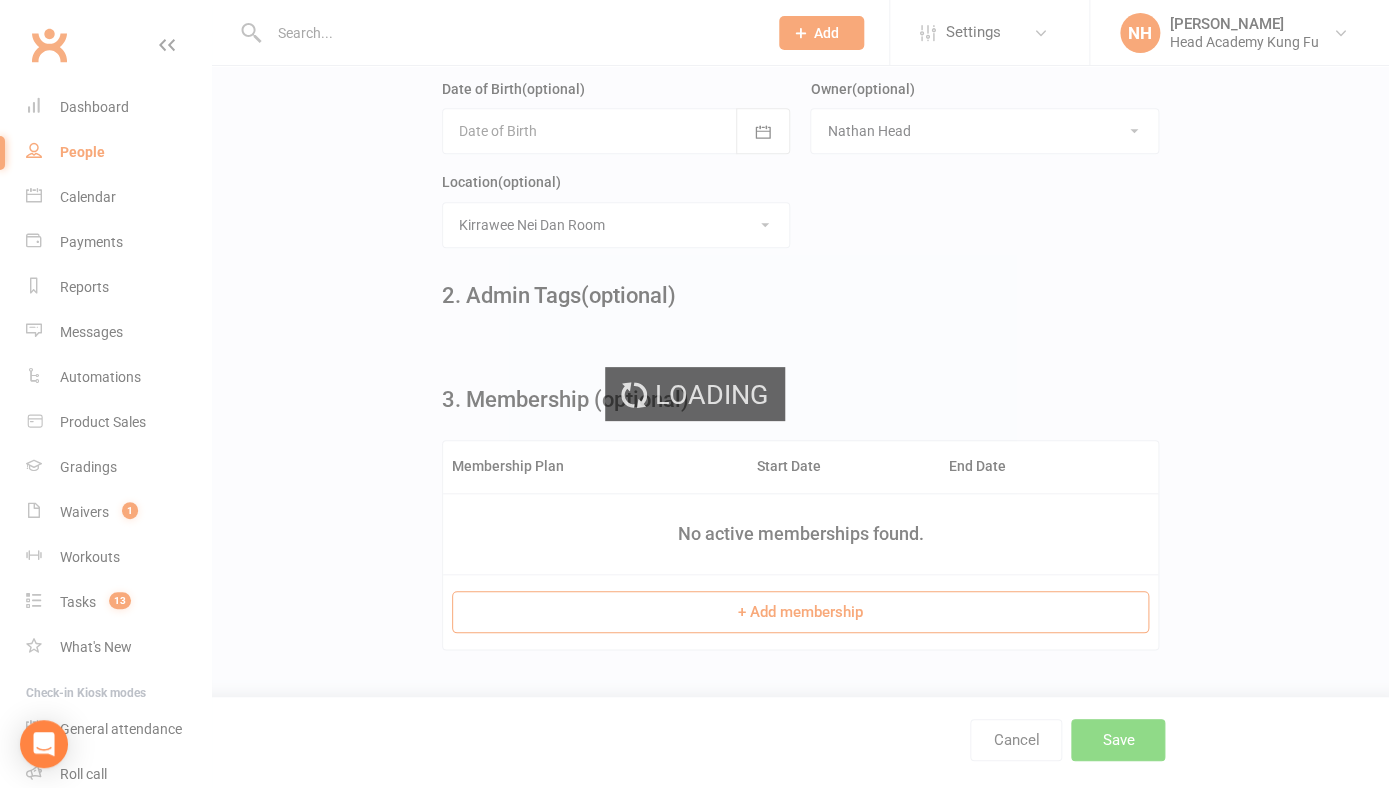 scroll, scrollTop: 0, scrollLeft: 0, axis: both 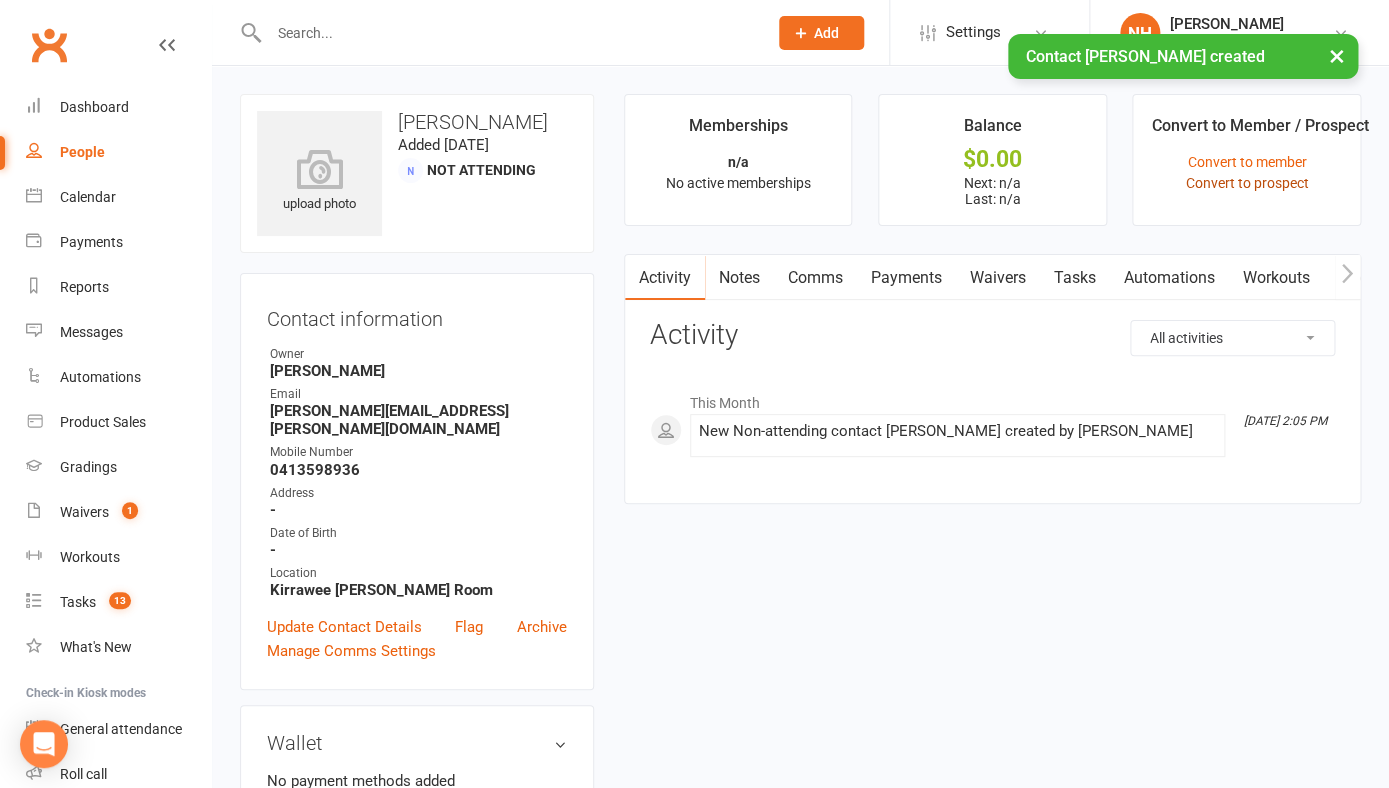 click on "Convert to prospect" at bounding box center (1246, 183) 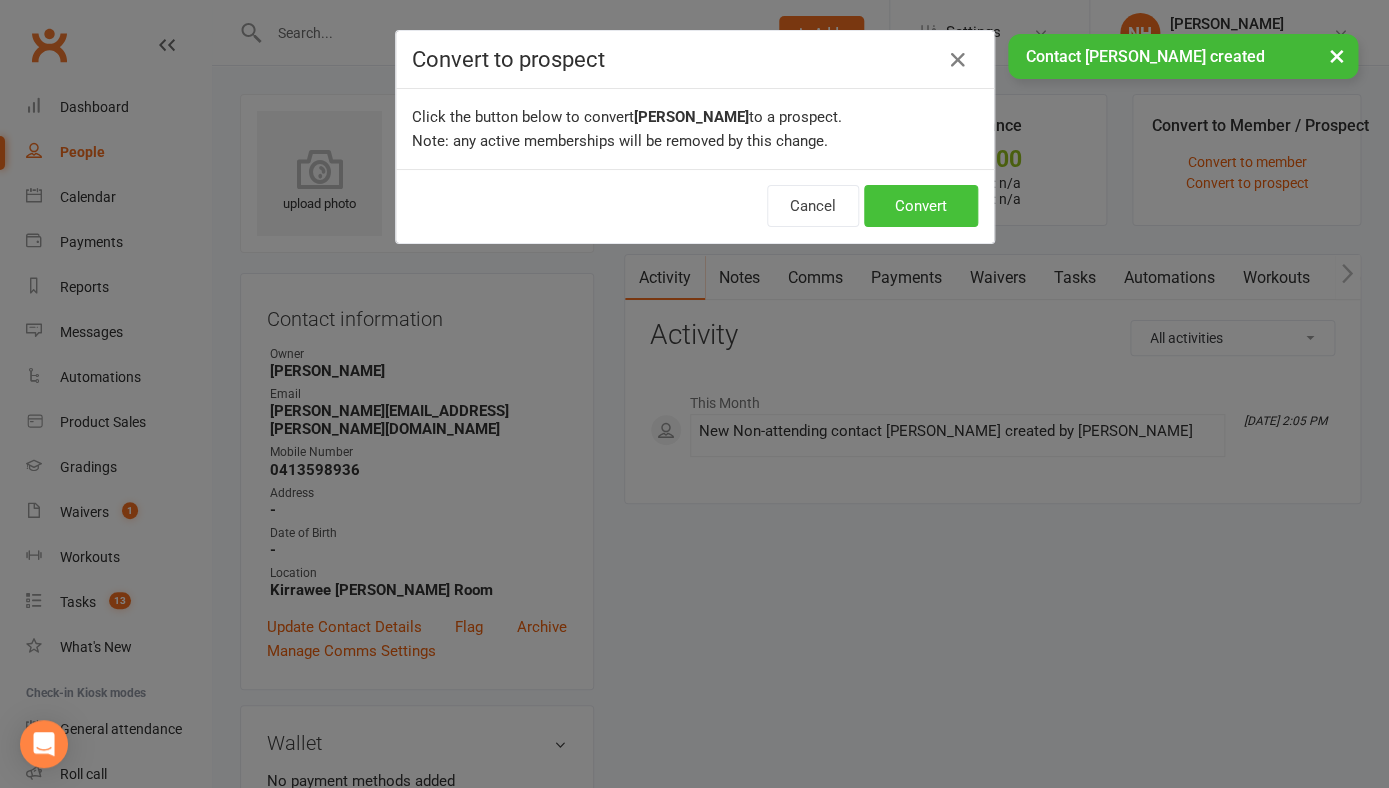 click on "Convert" at bounding box center (921, 206) 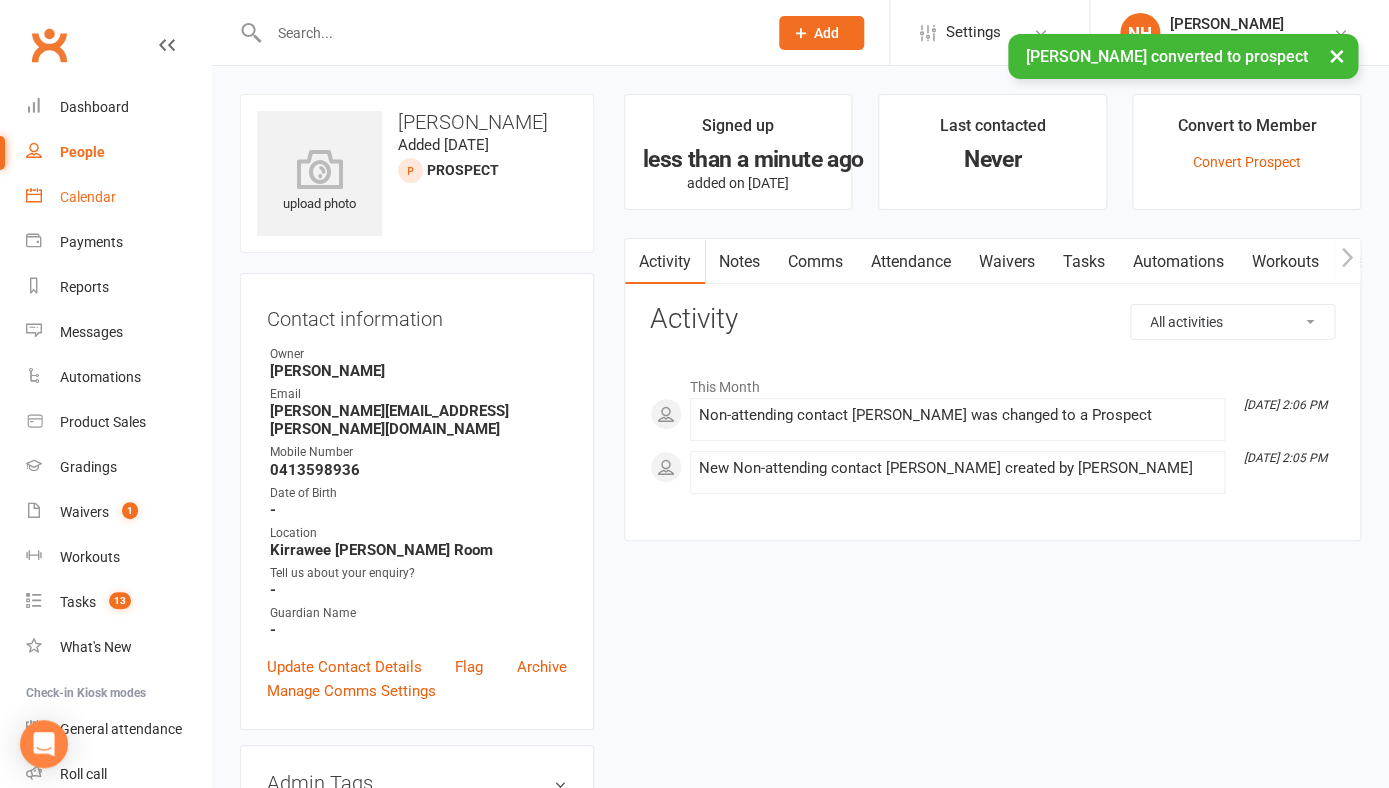 click on "Calendar" at bounding box center [88, 197] 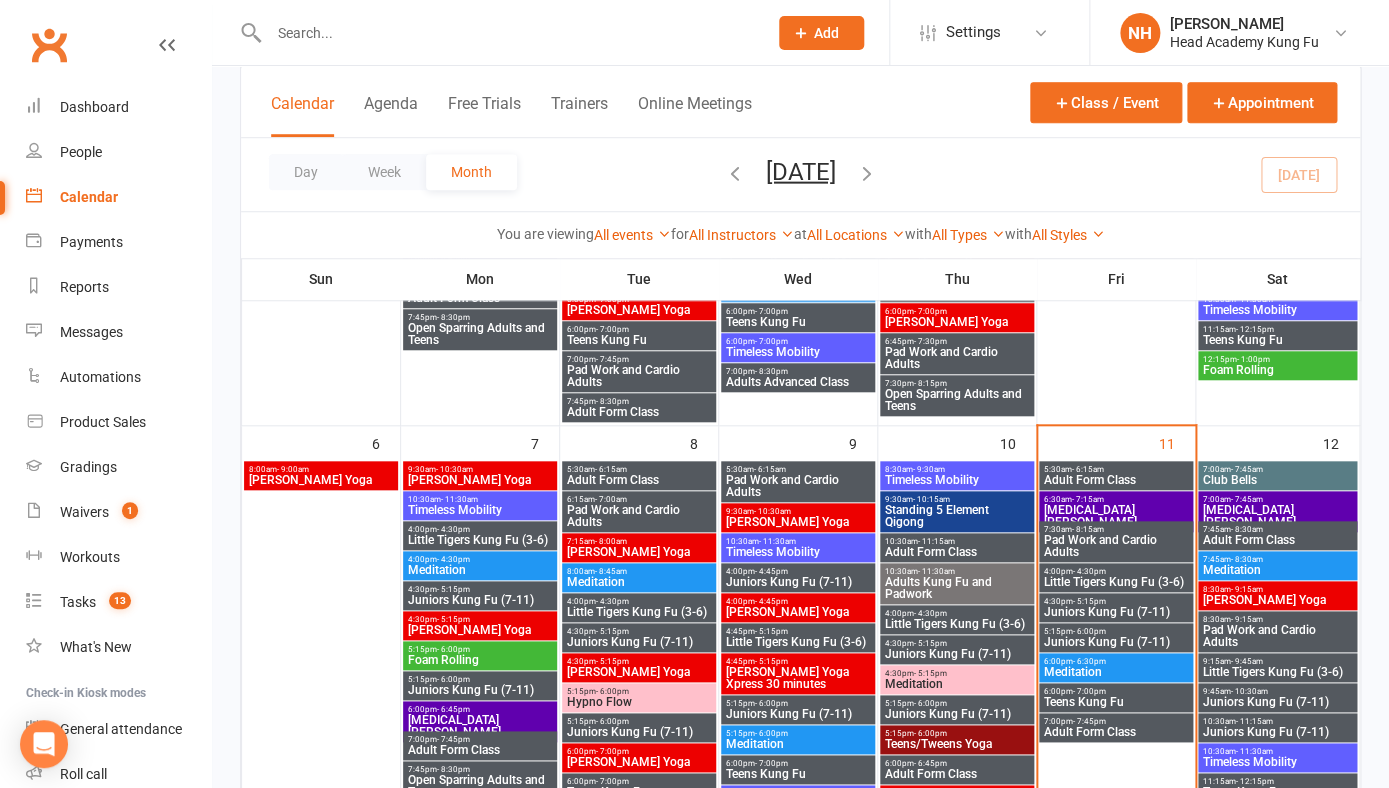 scroll, scrollTop: 458, scrollLeft: 0, axis: vertical 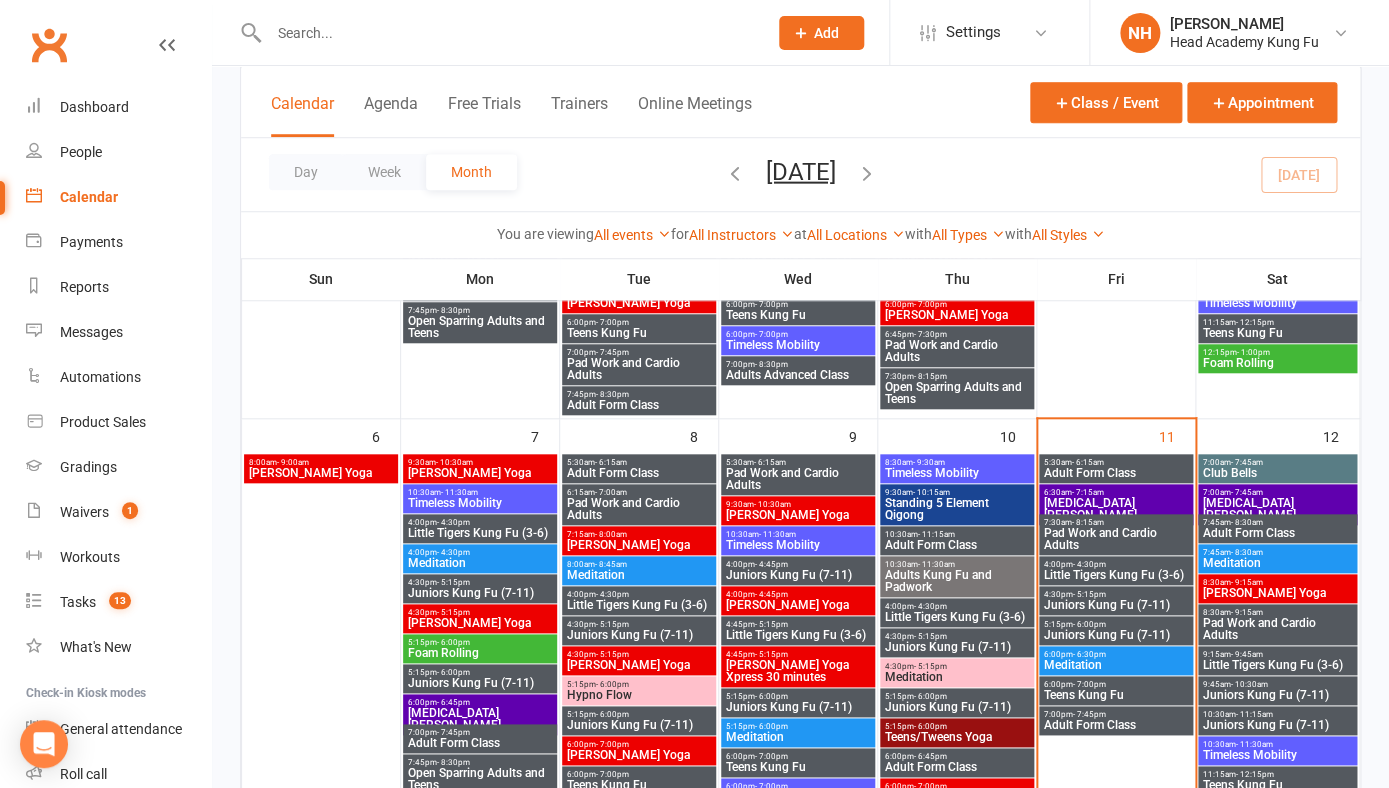 click on "Meditation" at bounding box center (1116, 665) 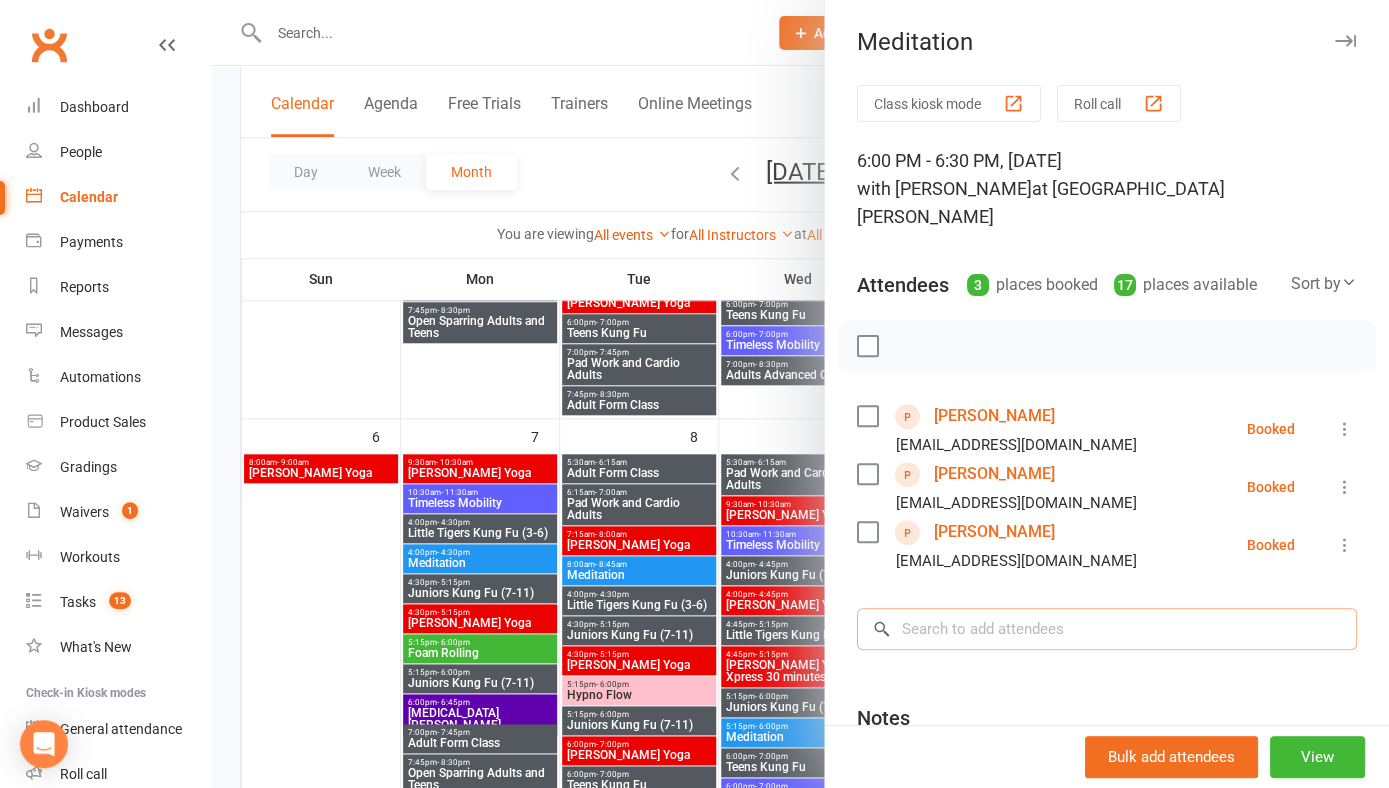 click at bounding box center (1107, 629) 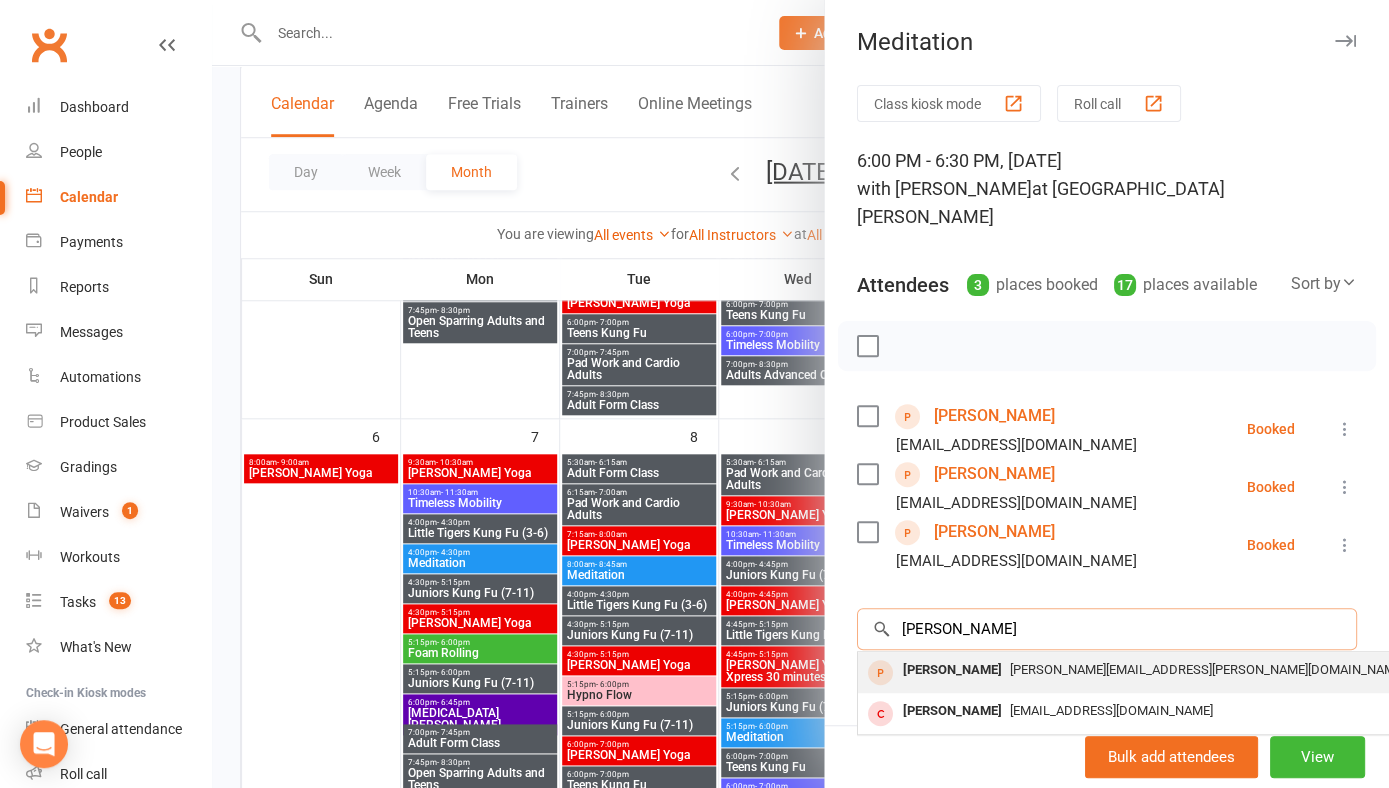 type on "[PERSON_NAME]" 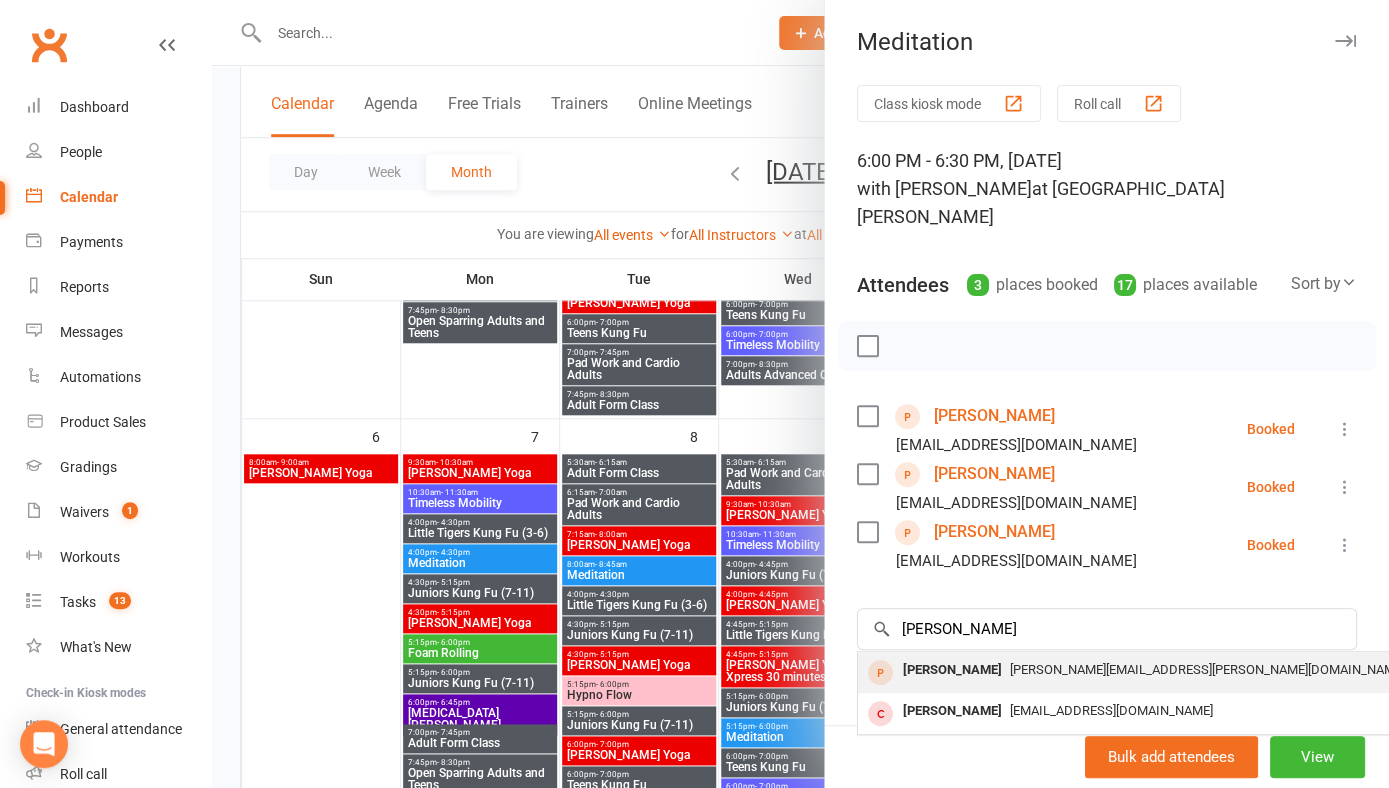 click on "[PERSON_NAME][EMAIL_ADDRESS][PERSON_NAME][DOMAIN_NAME]" at bounding box center (1207, 669) 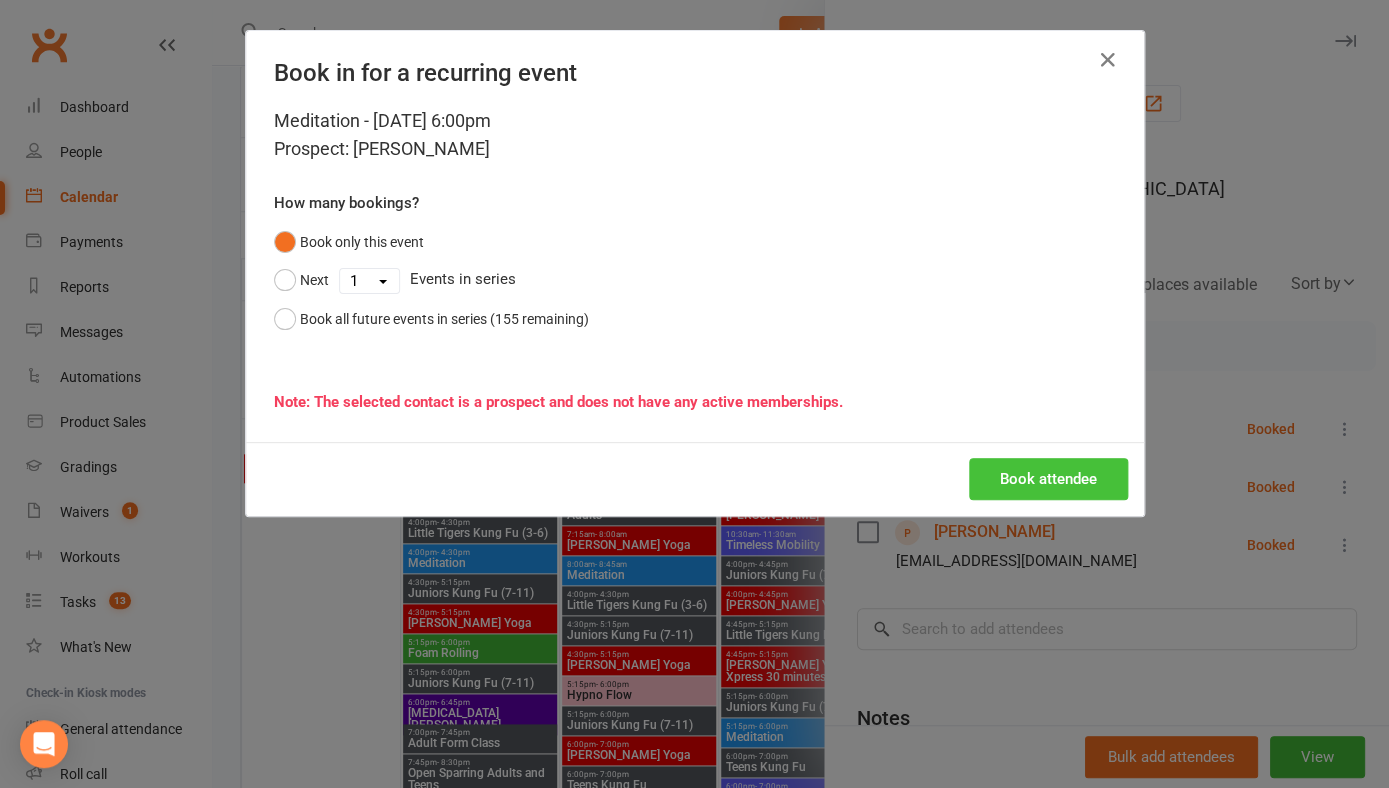 click on "Book attendee" at bounding box center (1048, 479) 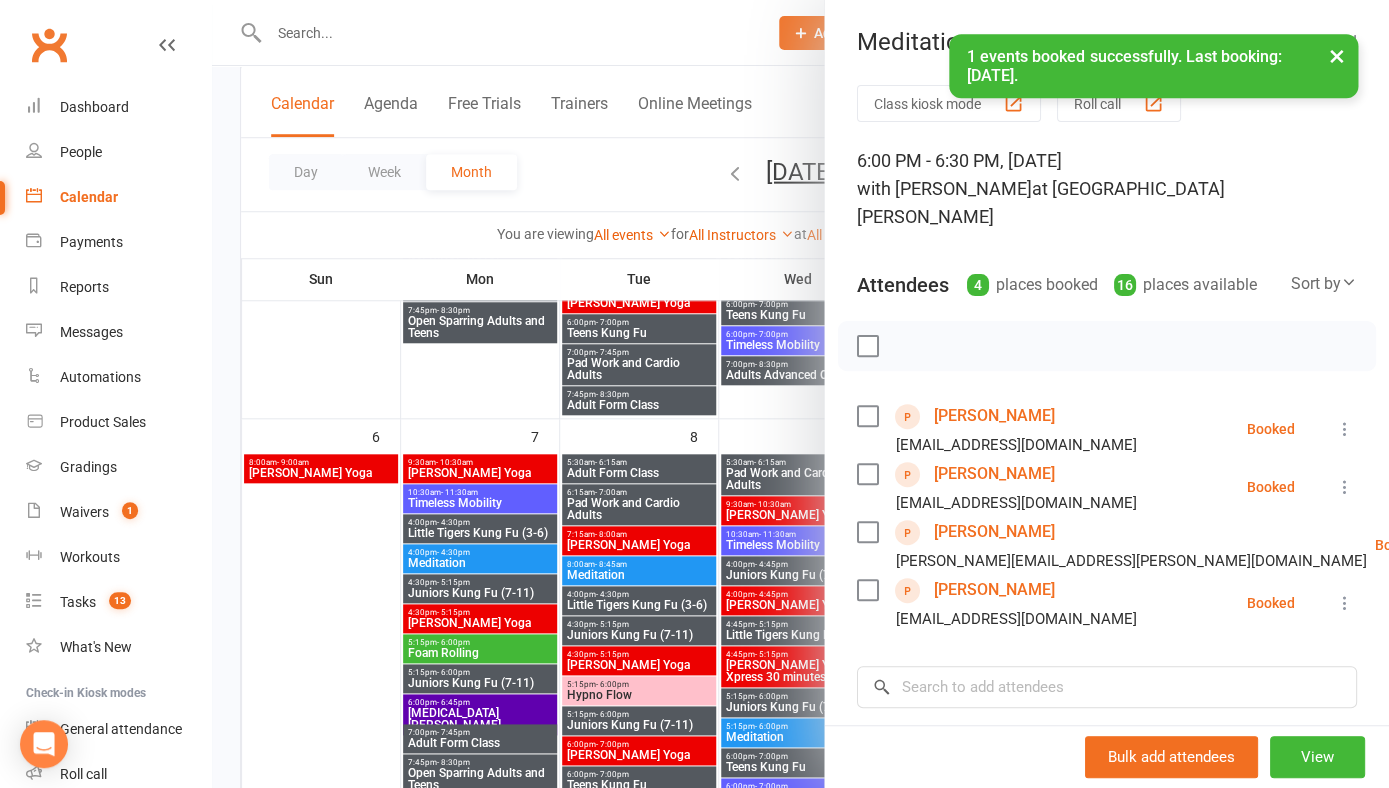 click on "×" at bounding box center (1337, 55) 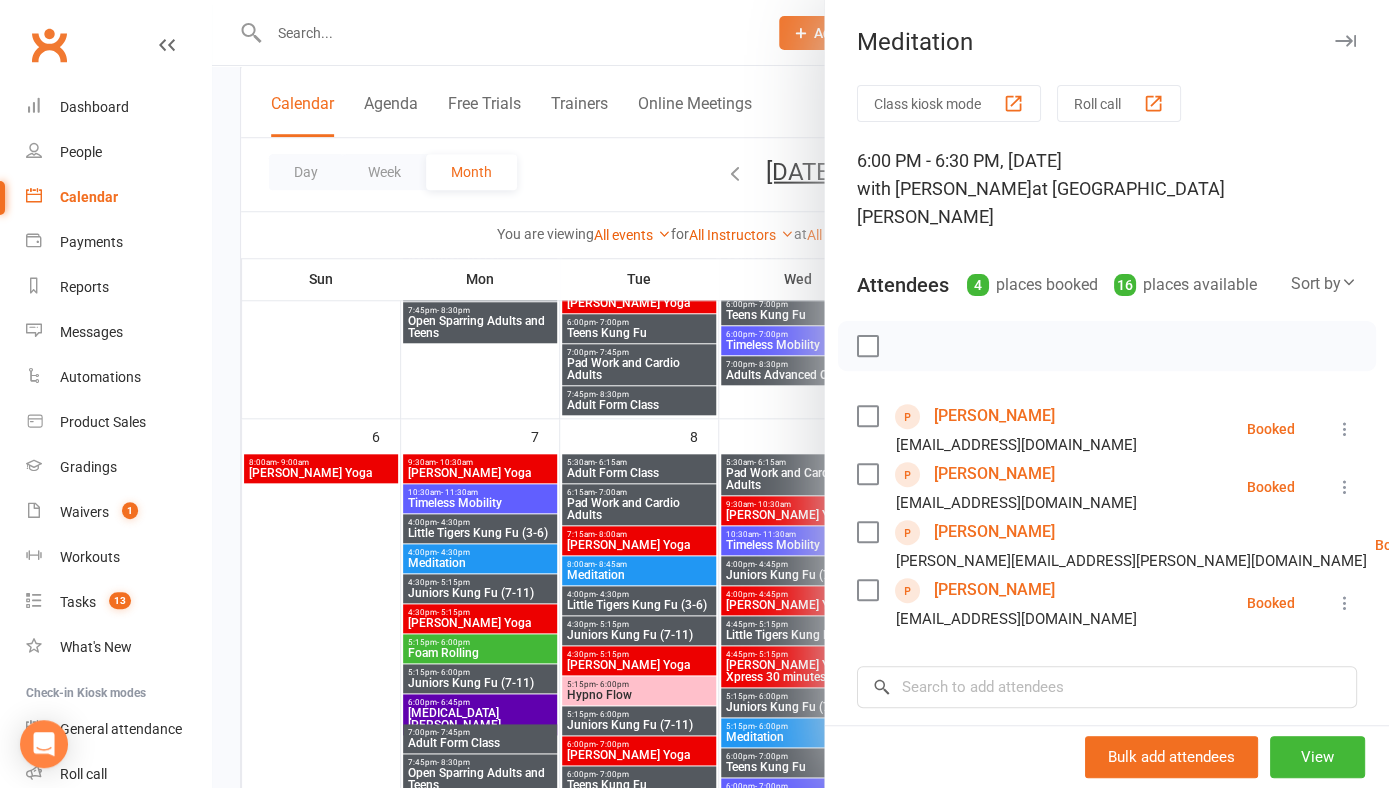 click at bounding box center (1345, 41) 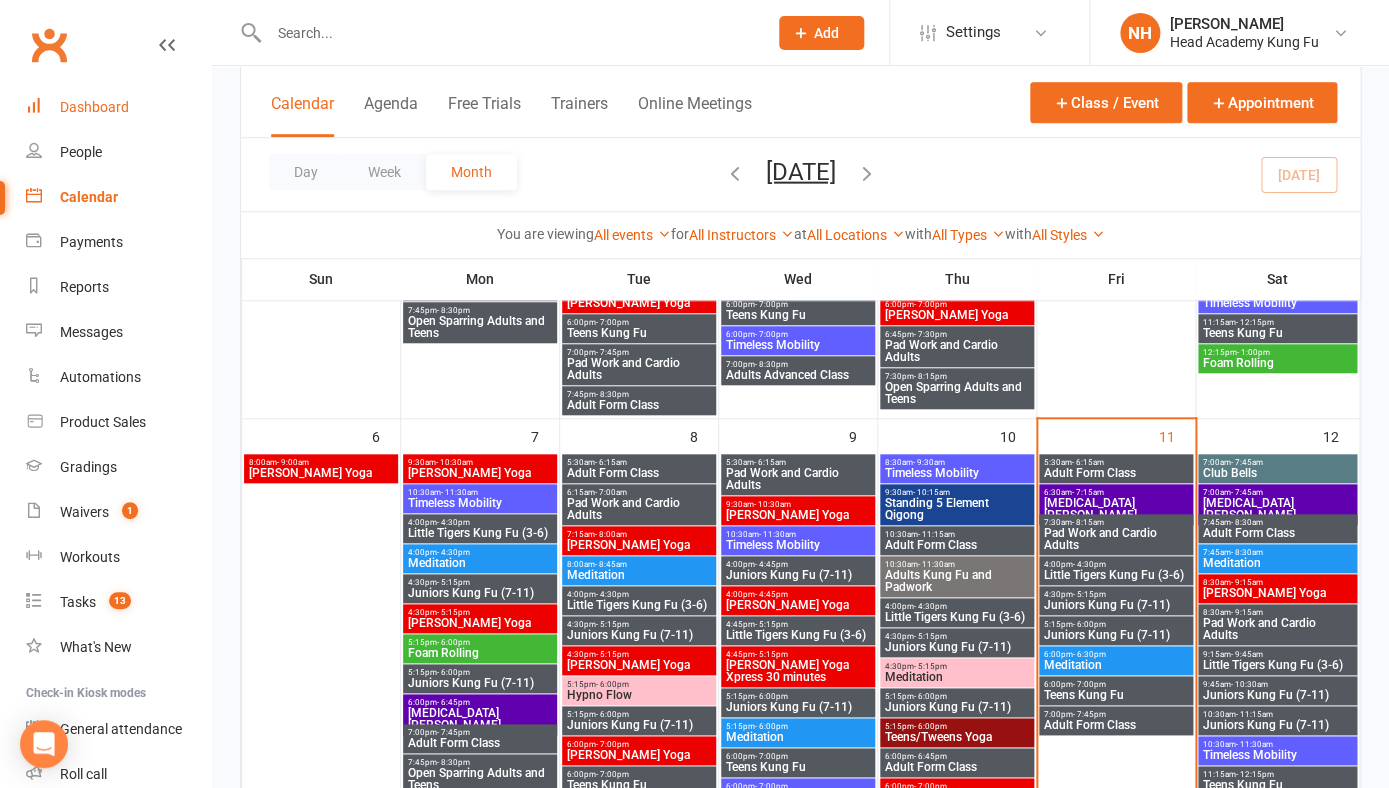 click on "Dashboard" at bounding box center [94, 107] 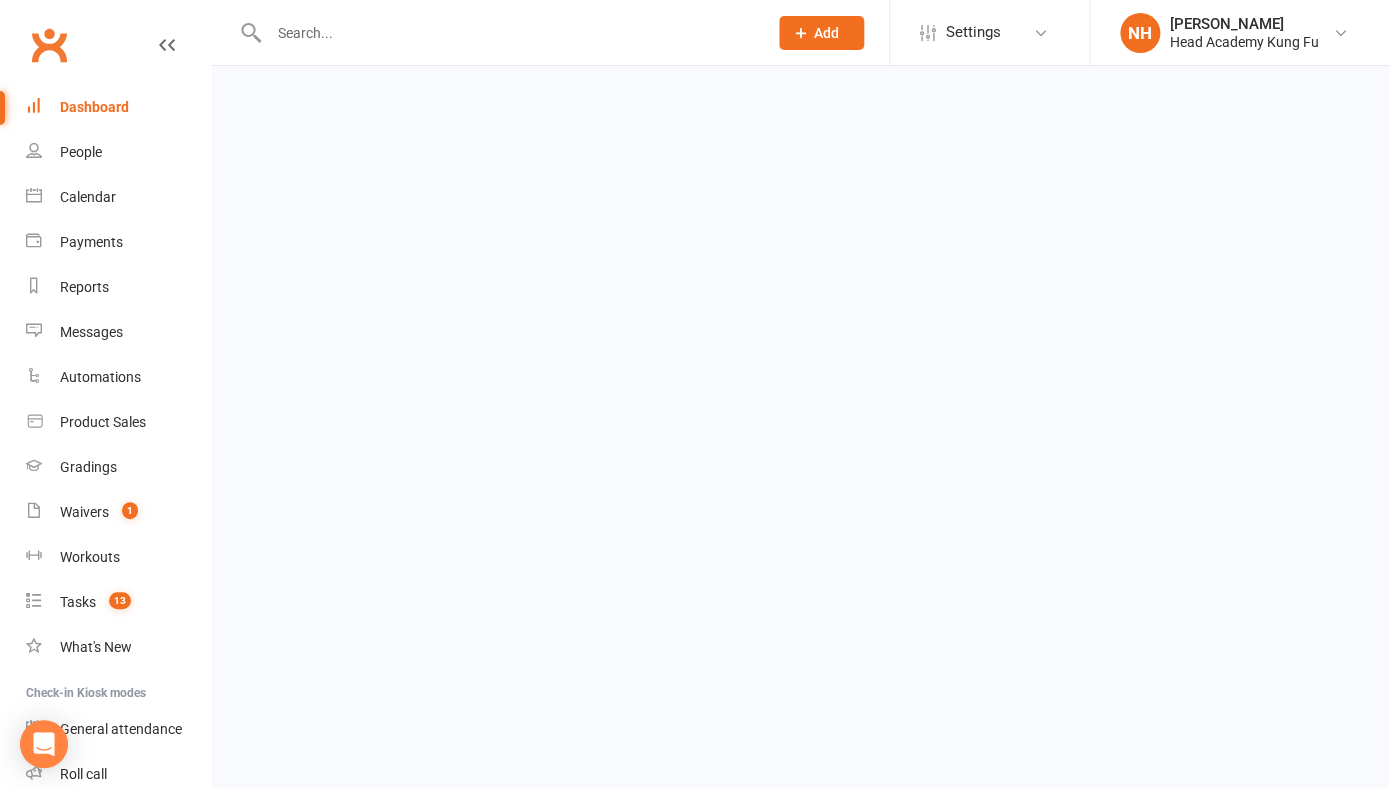 scroll, scrollTop: 0, scrollLeft: 0, axis: both 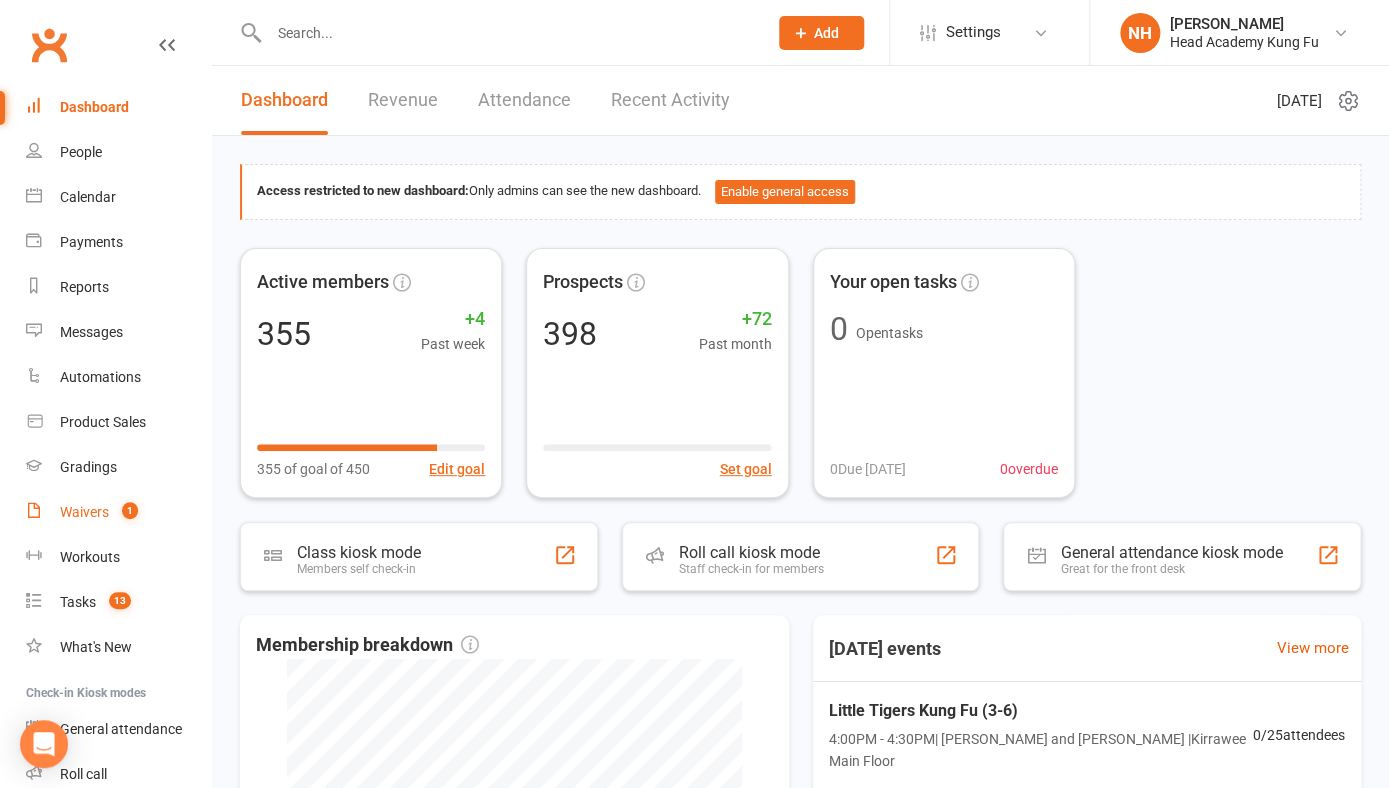 click on "Waivers" at bounding box center (84, 512) 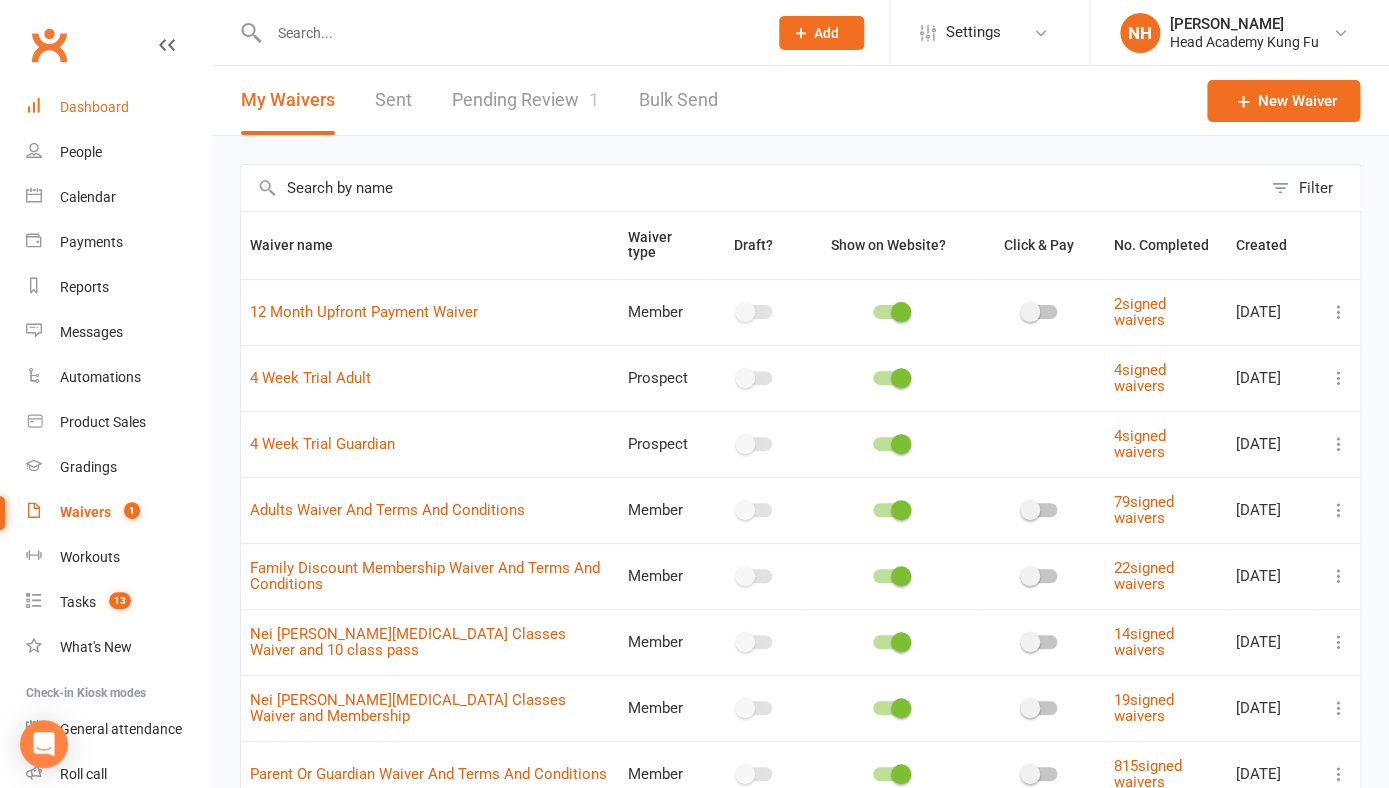 click on "Dashboard" at bounding box center (94, 107) 